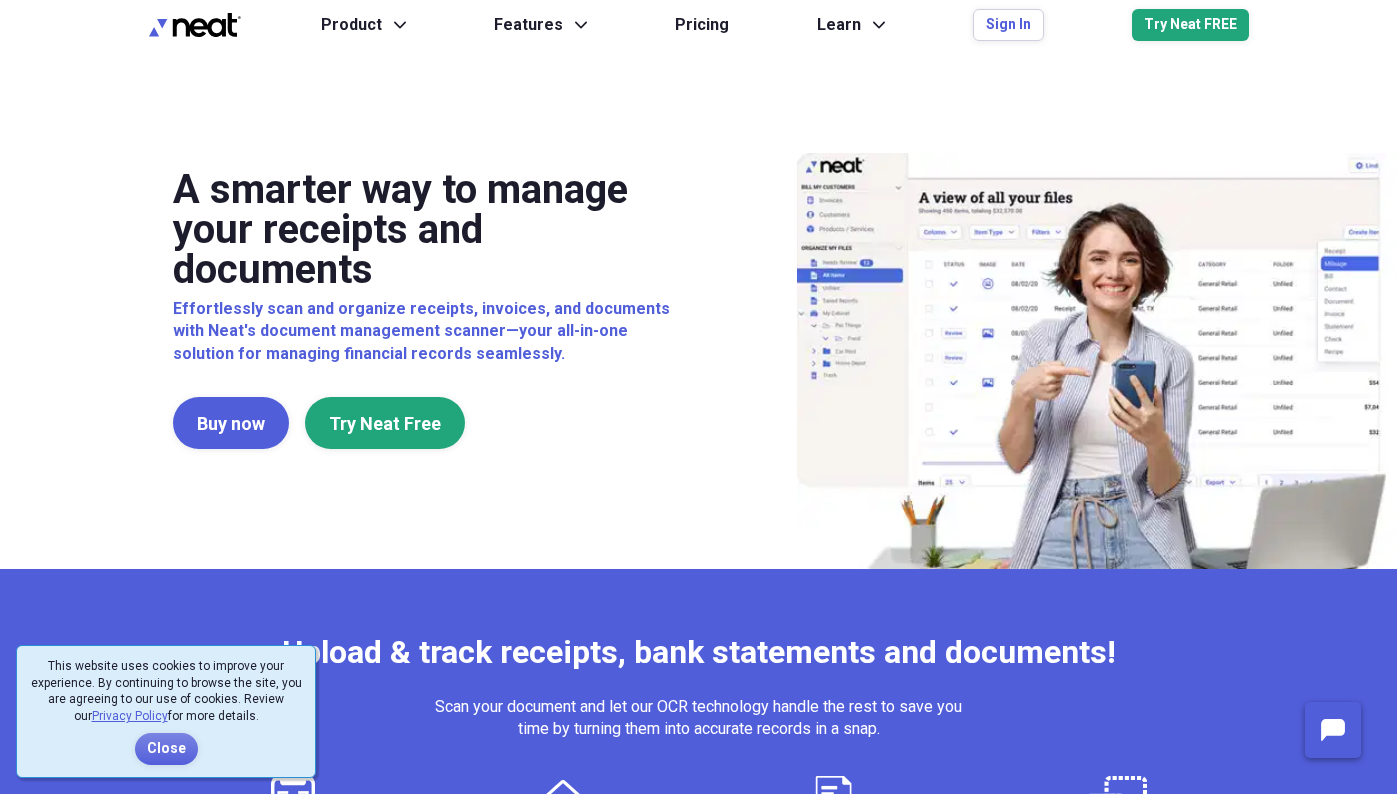 scroll, scrollTop: 0, scrollLeft: 0, axis: both 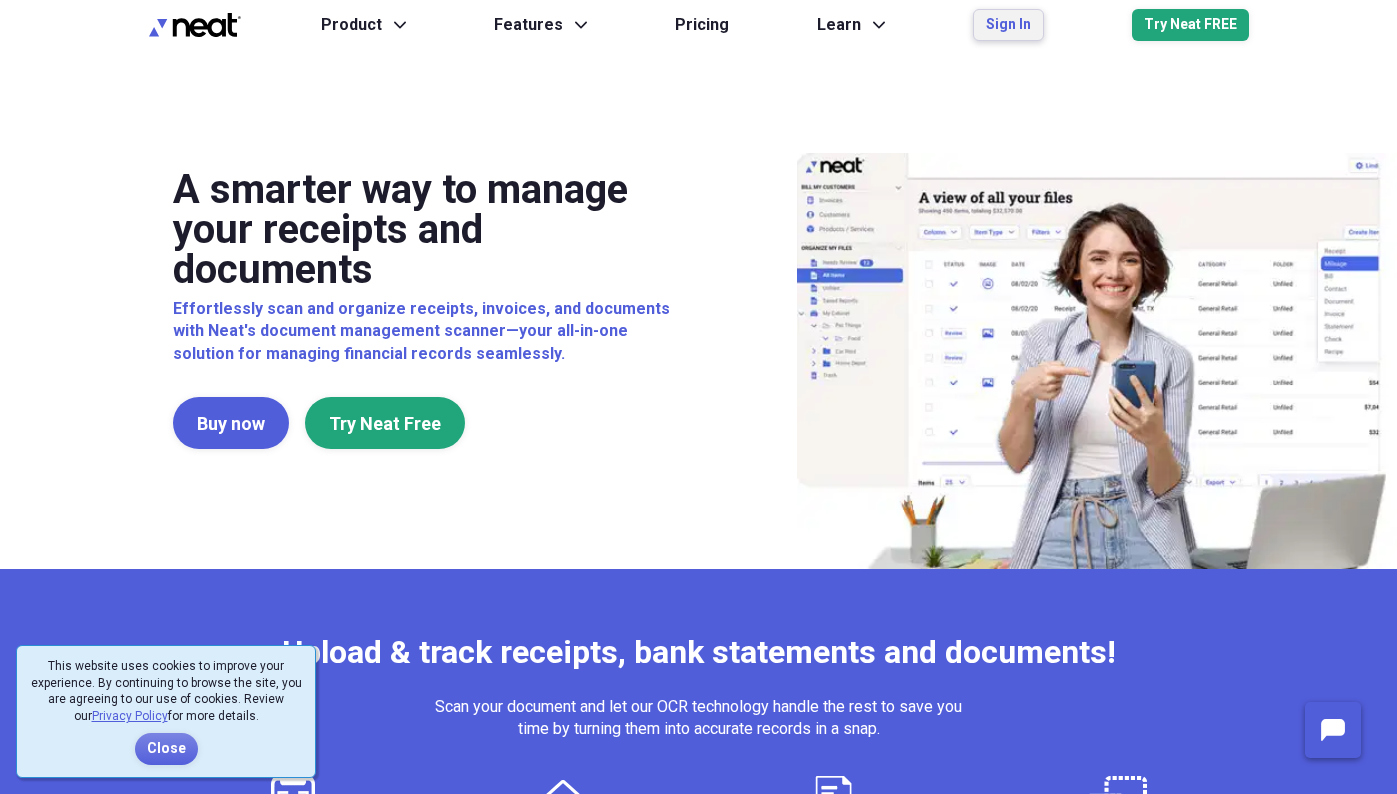 click on "Sign In" at bounding box center [1008, 25] 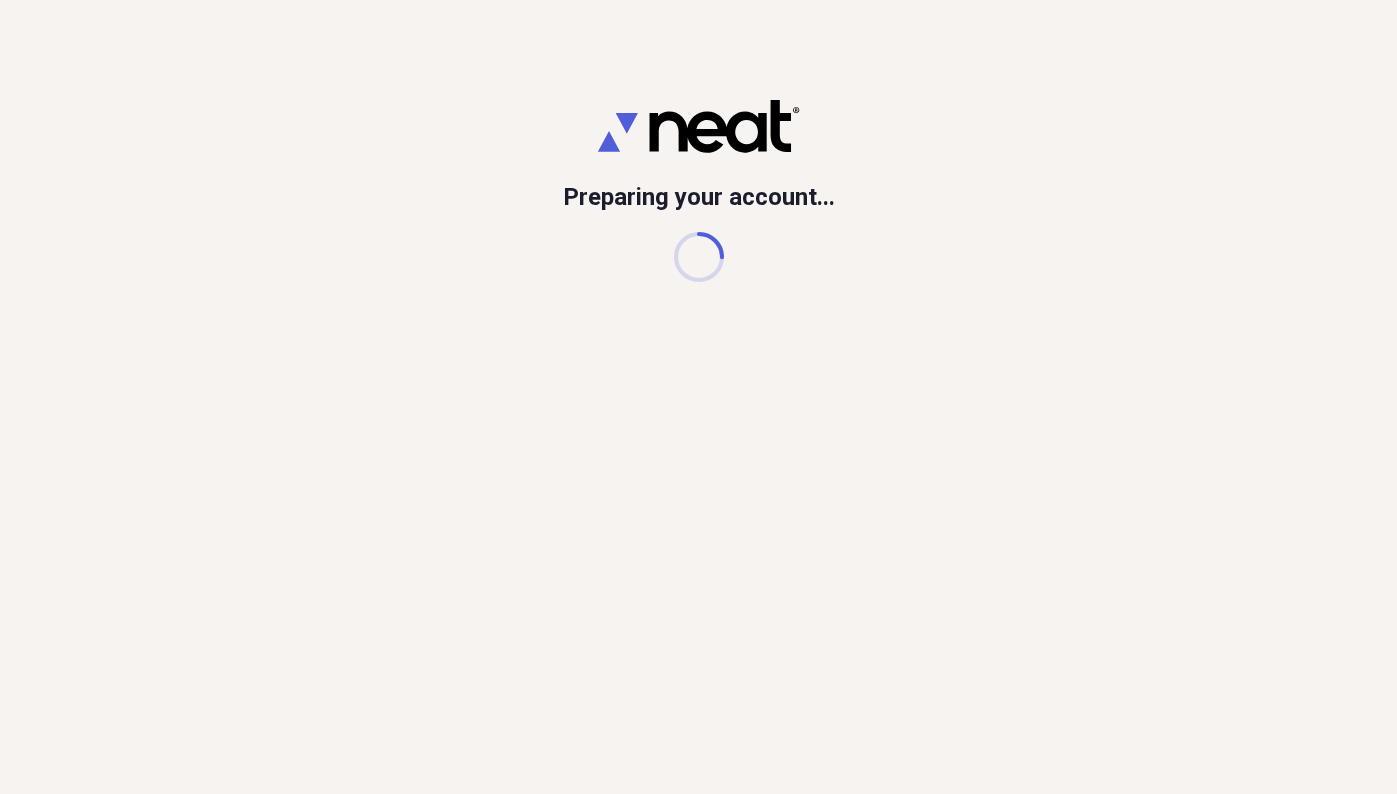 scroll, scrollTop: 0, scrollLeft: 0, axis: both 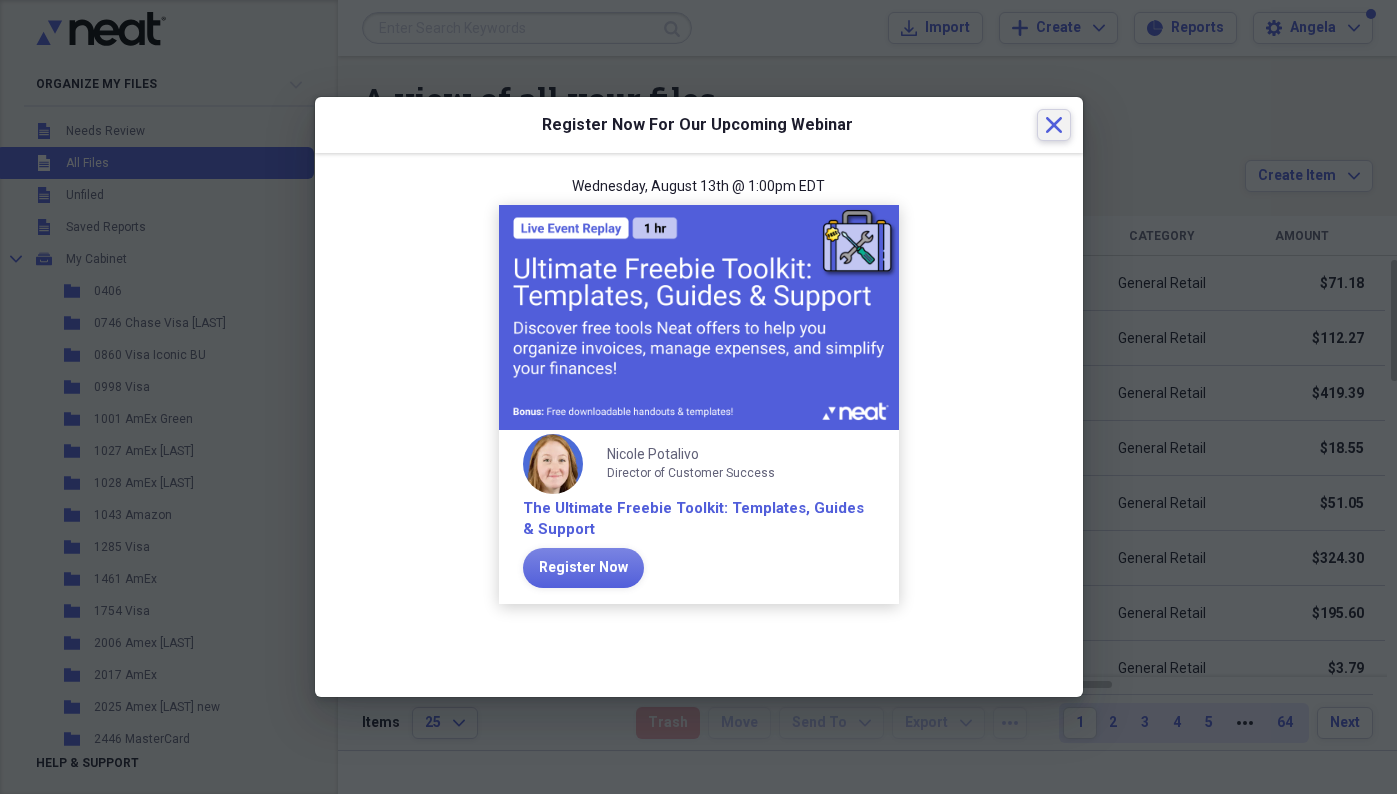 click 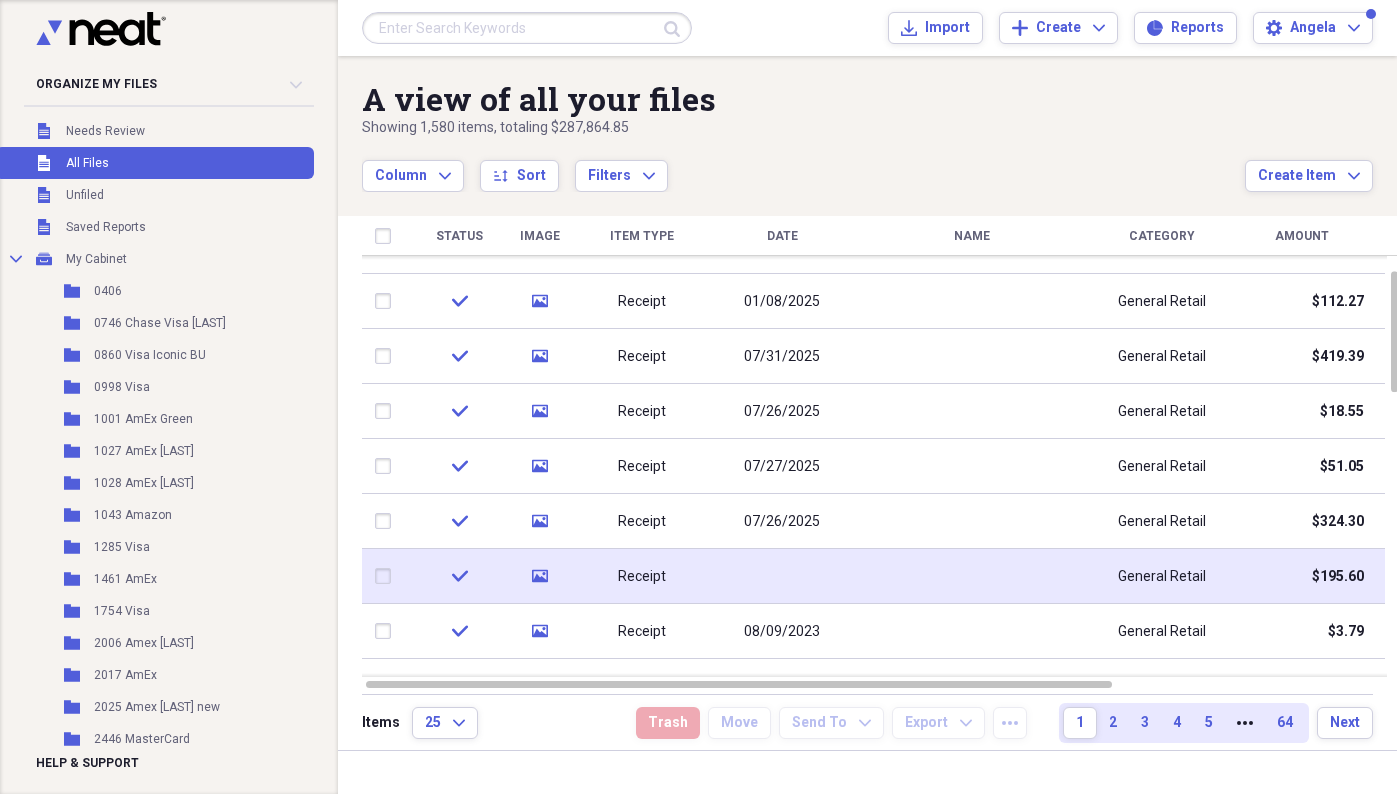 click at bounding box center (782, 576) 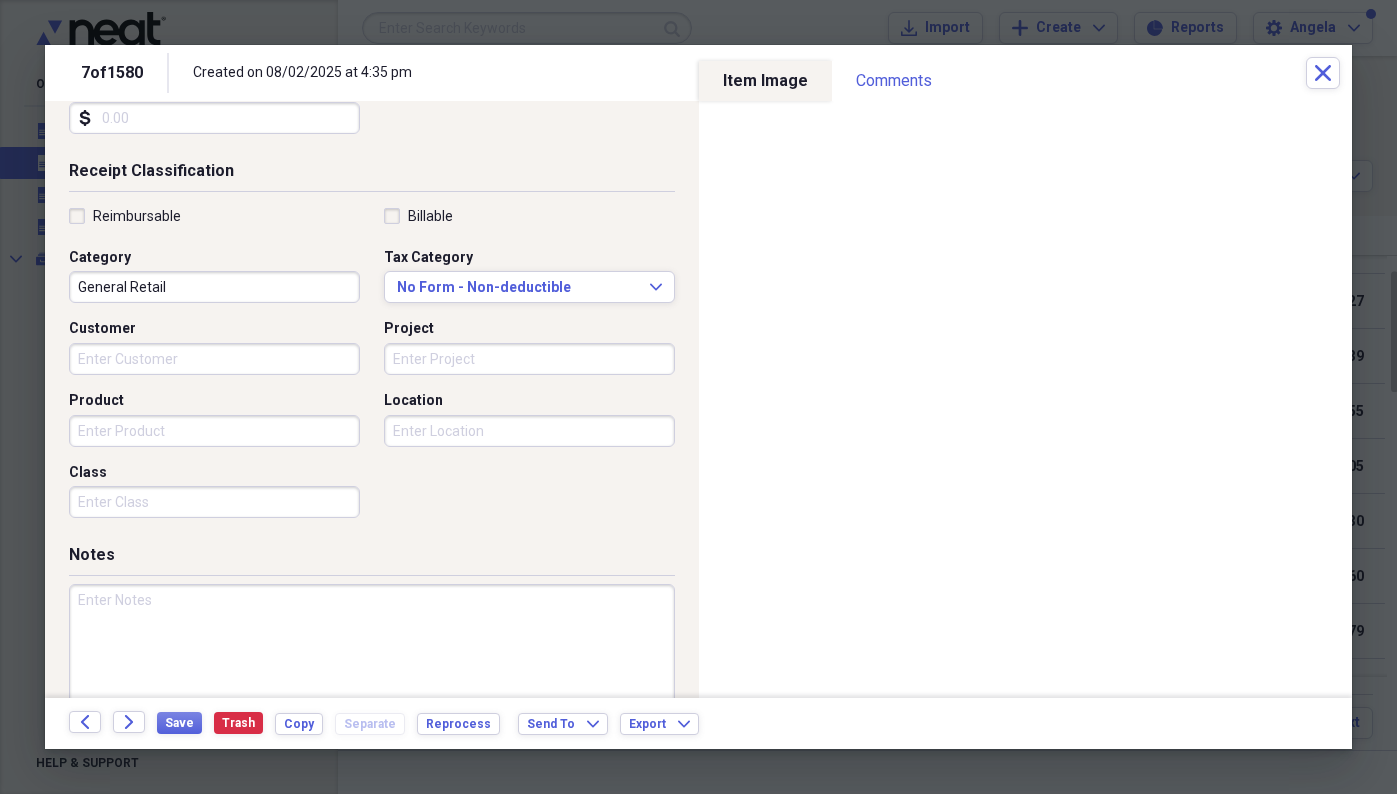 scroll, scrollTop: 423, scrollLeft: 0, axis: vertical 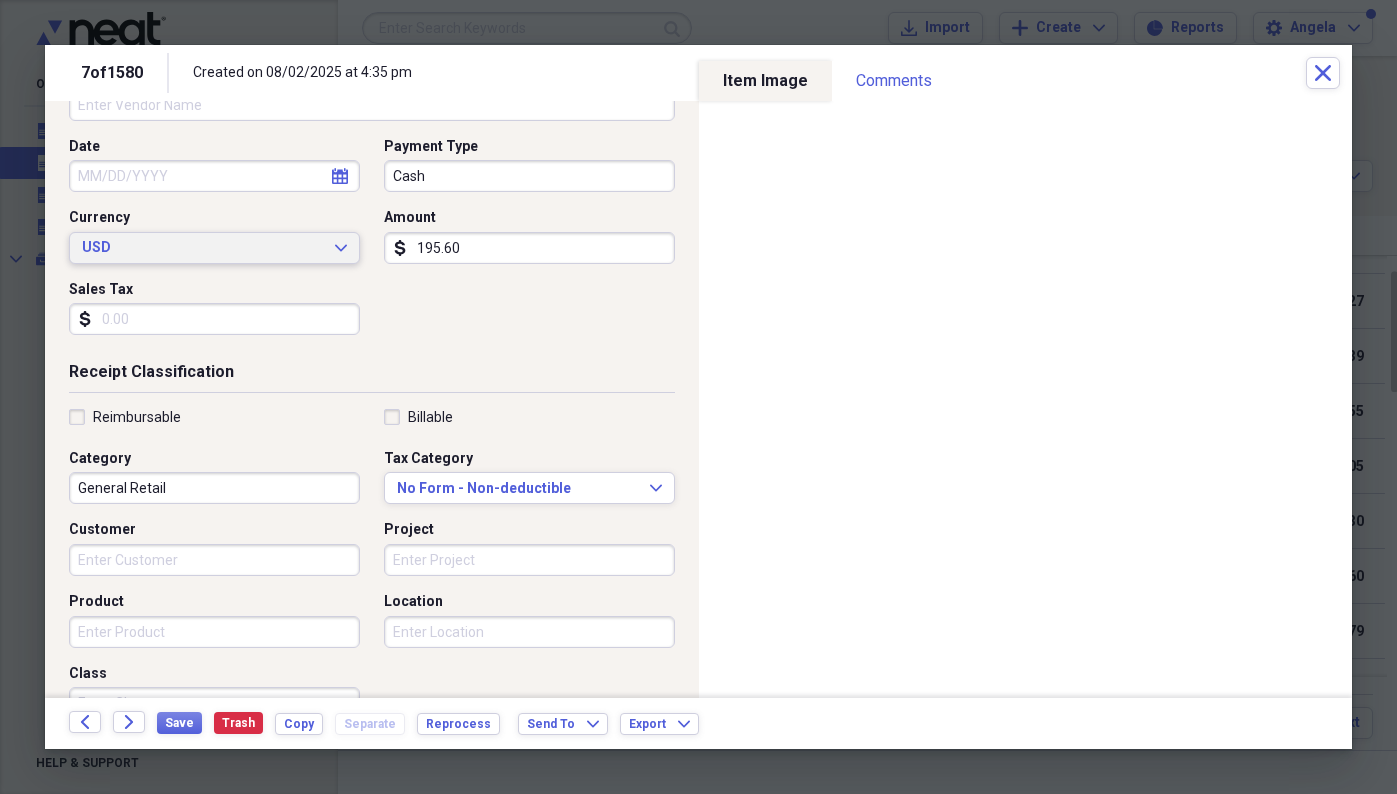 drag, startPoint x: 494, startPoint y: 258, endPoint x: 199, endPoint y: 252, distance: 295.061 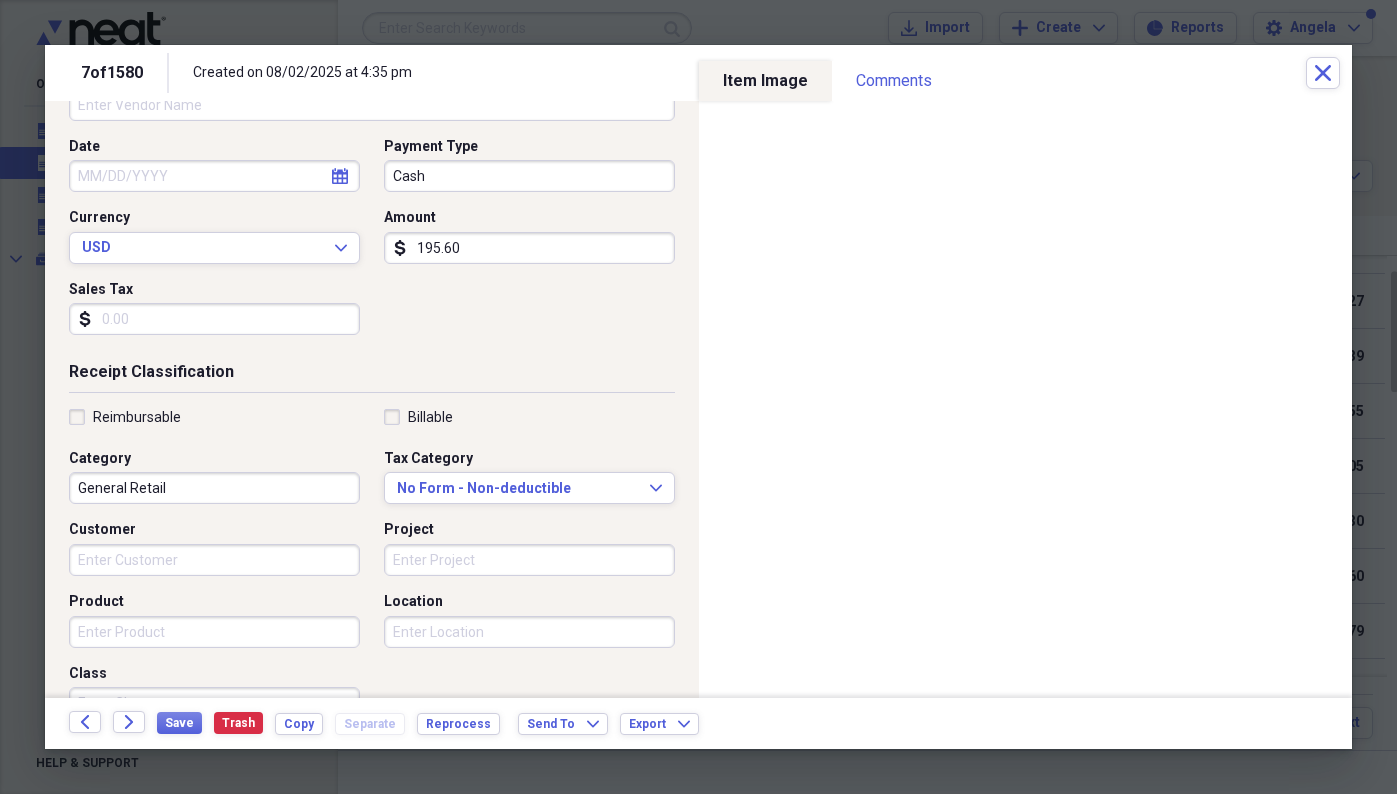 click on "195.60" at bounding box center [529, 248] 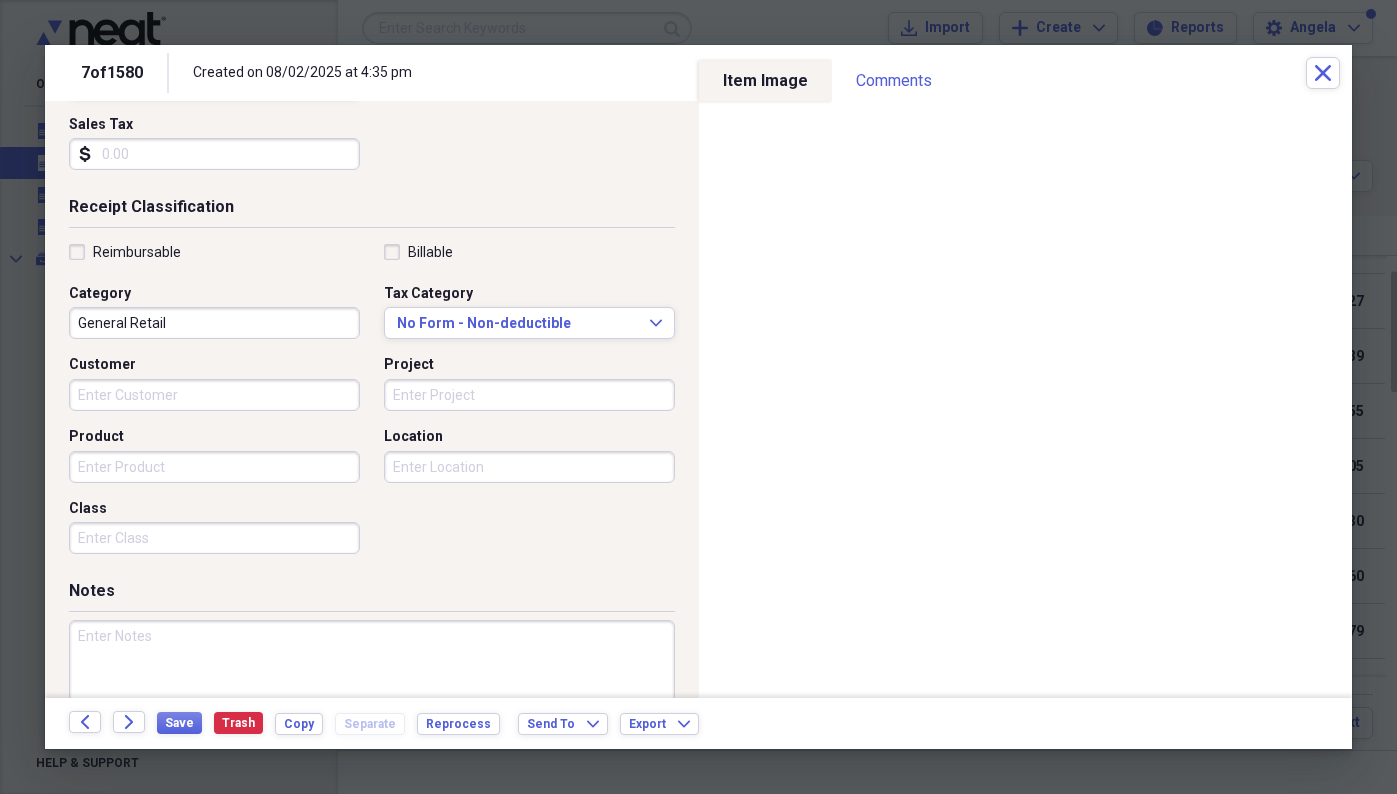 scroll, scrollTop: 401, scrollLeft: 0, axis: vertical 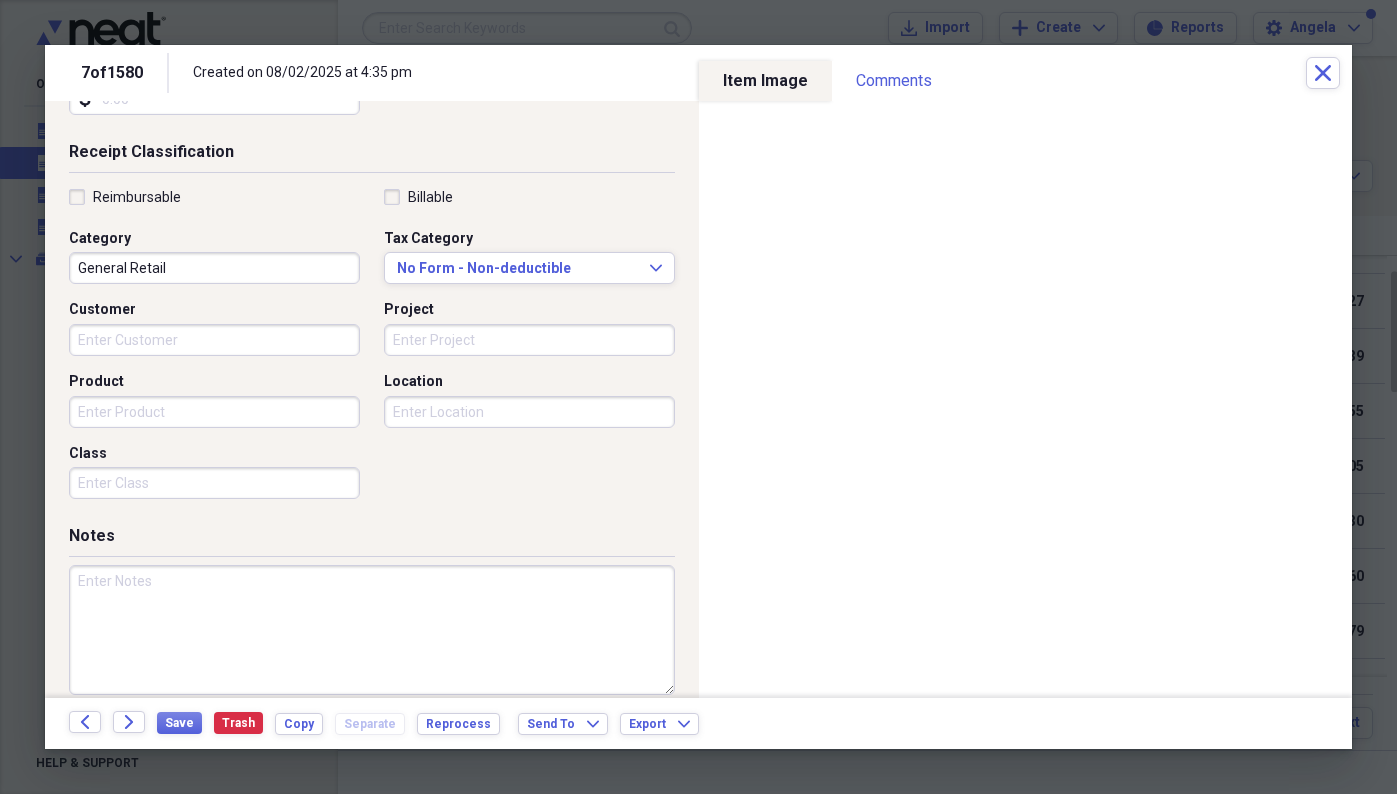 type on "195.81" 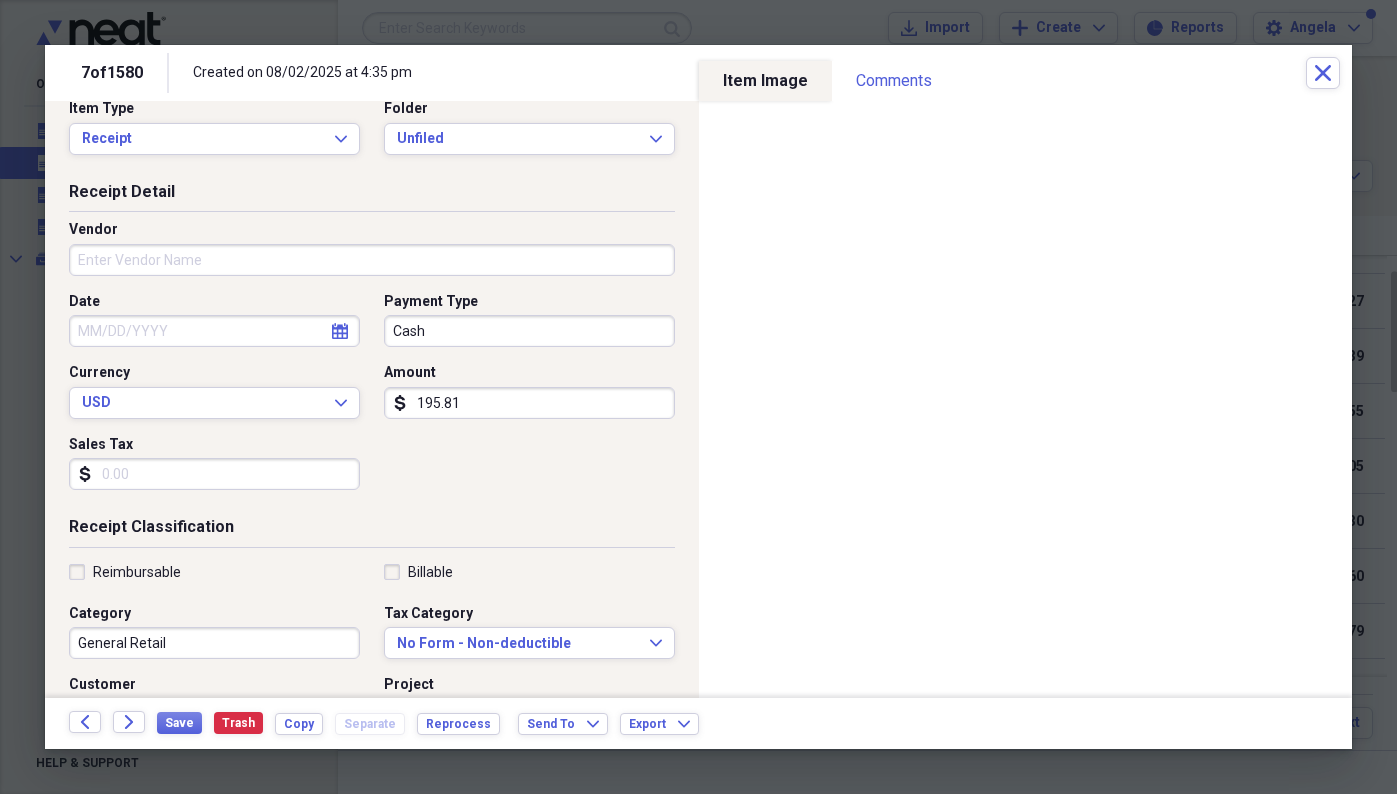 scroll, scrollTop: 24, scrollLeft: 0, axis: vertical 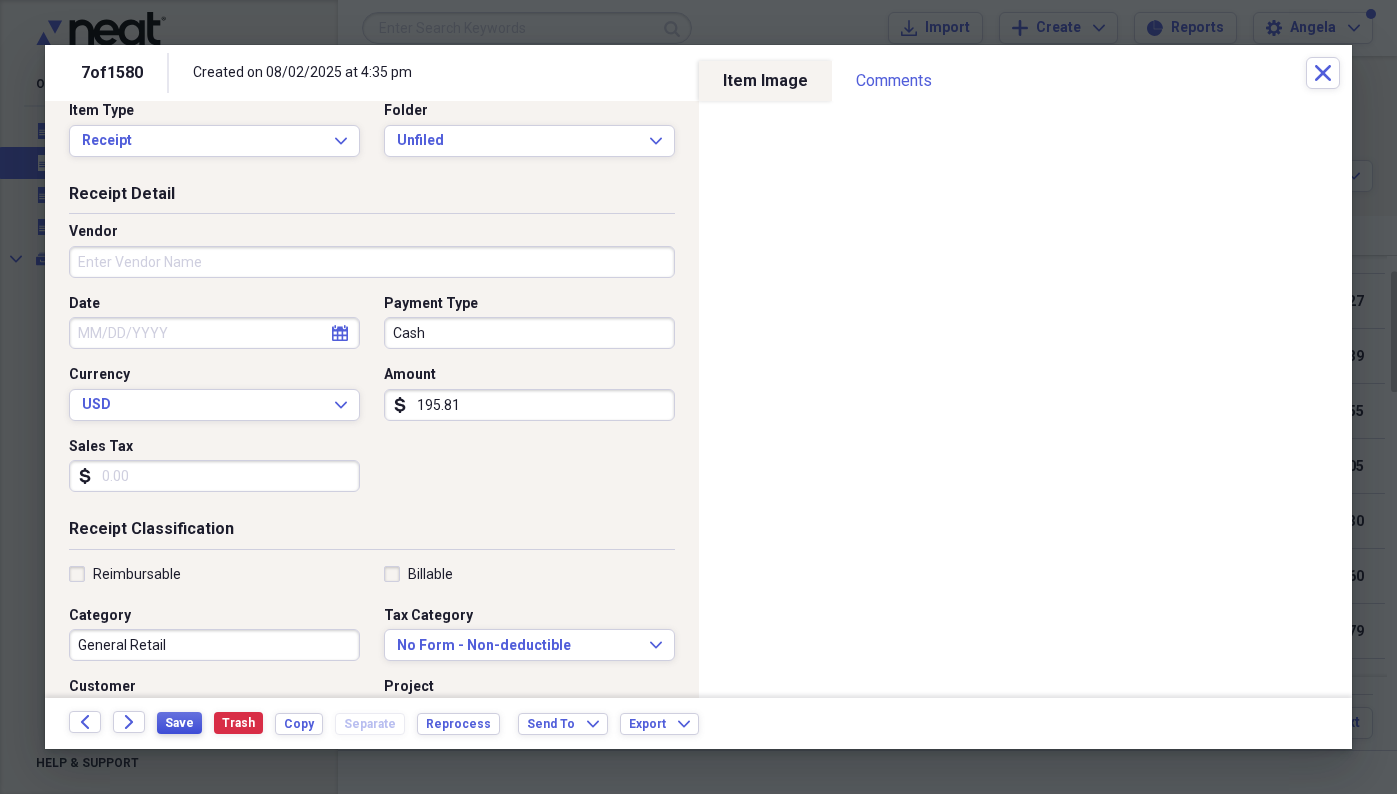 type on "195.81 USD" 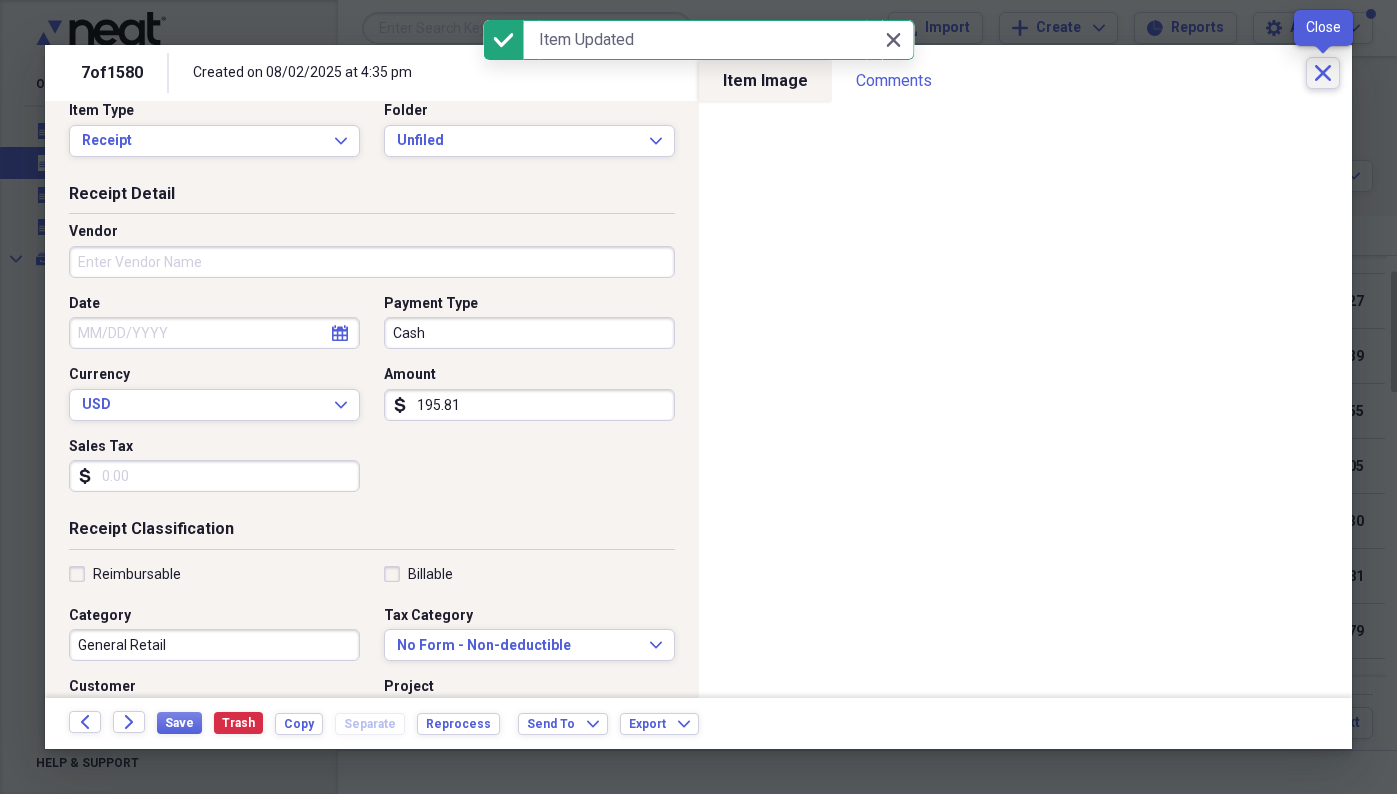 click on "Close" 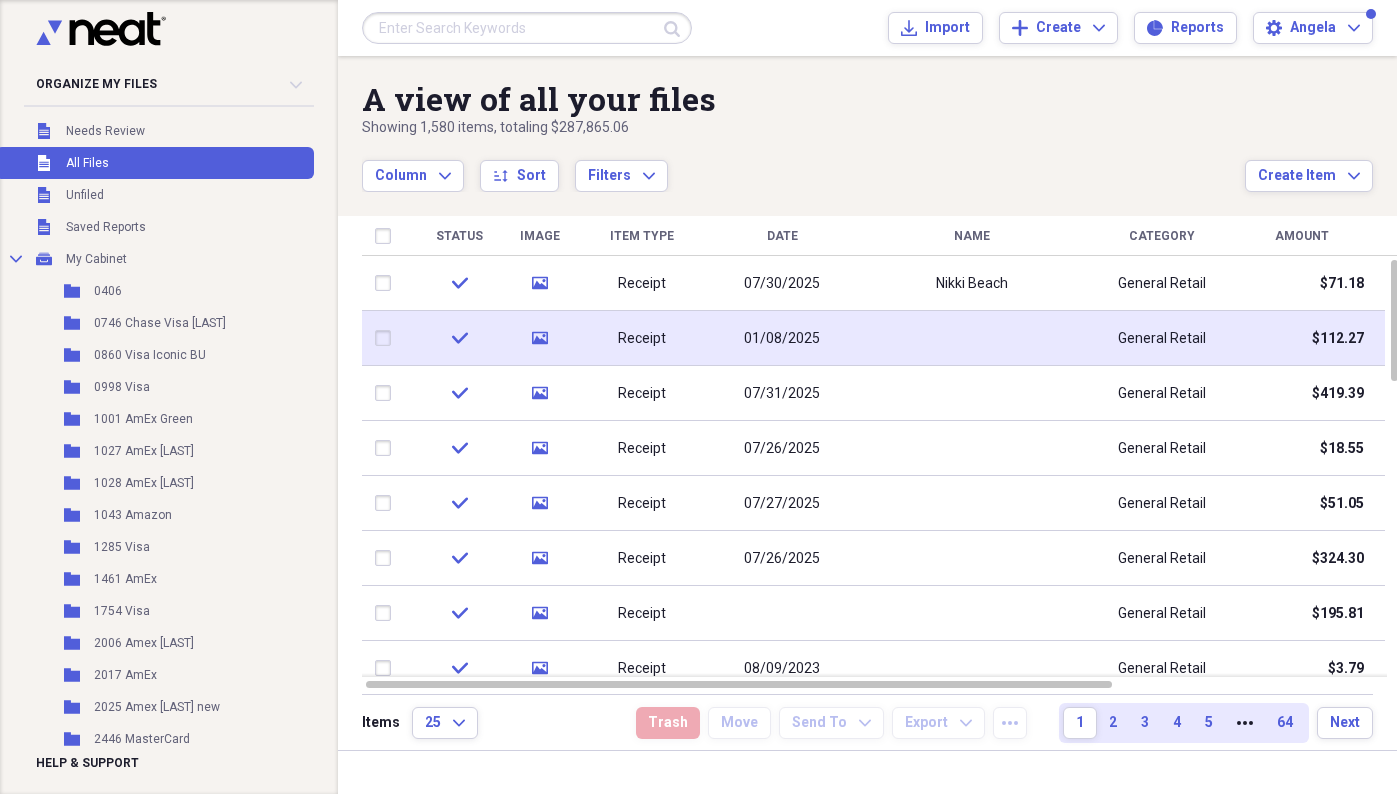 click at bounding box center [972, 338] 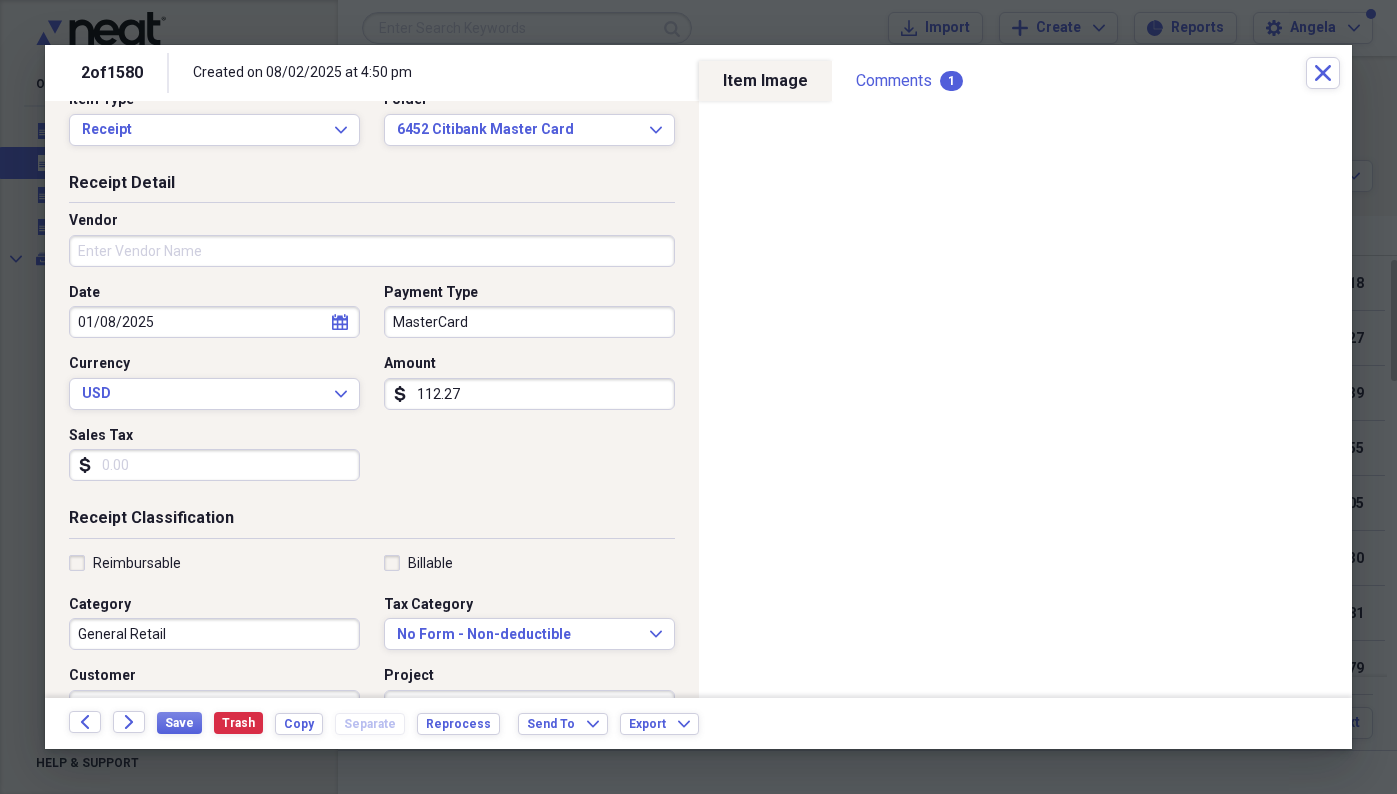 scroll, scrollTop: 0, scrollLeft: 0, axis: both 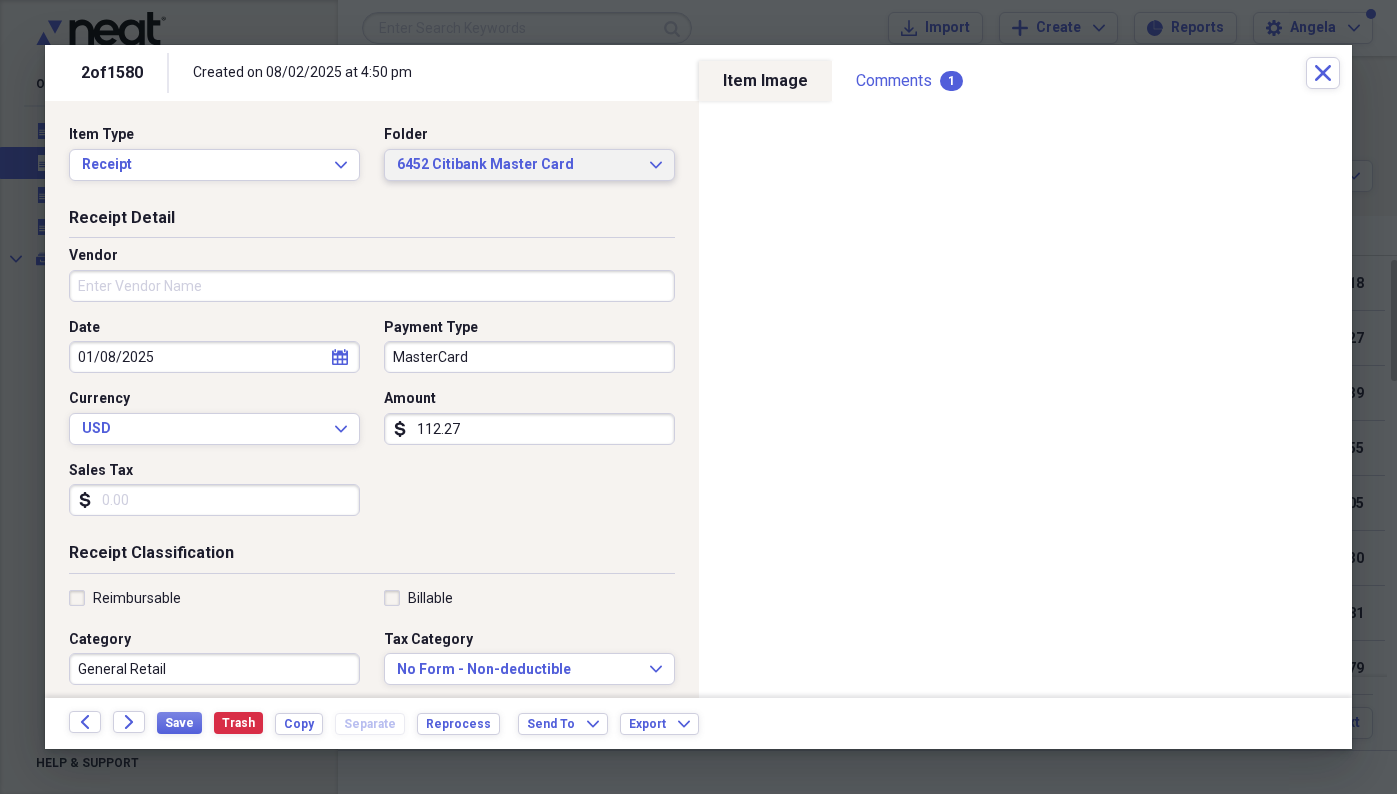 click on "6452 Citibank Master Card" at bounding box center (517, 165) 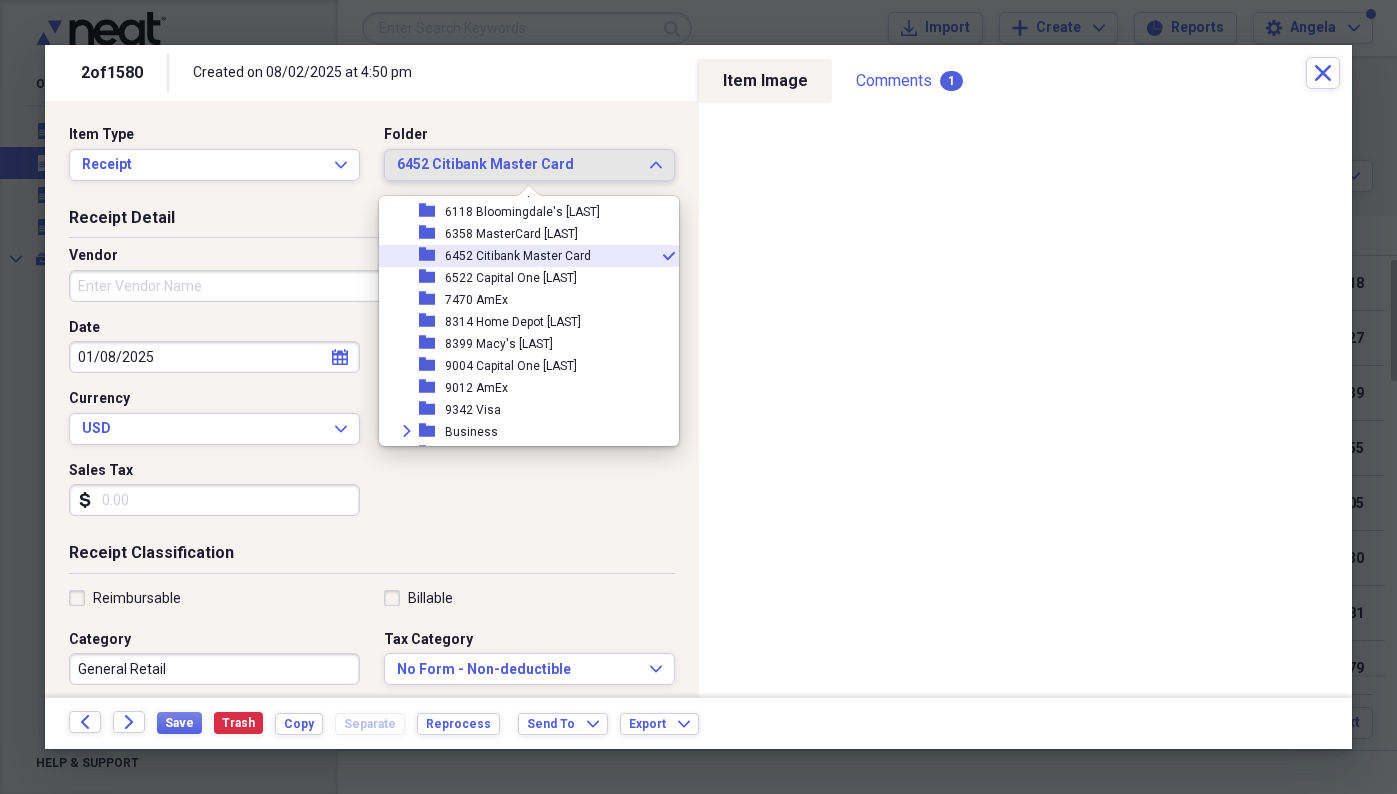 scroll, scrollTop: 605, scrollLeft: 0, axis: vertical 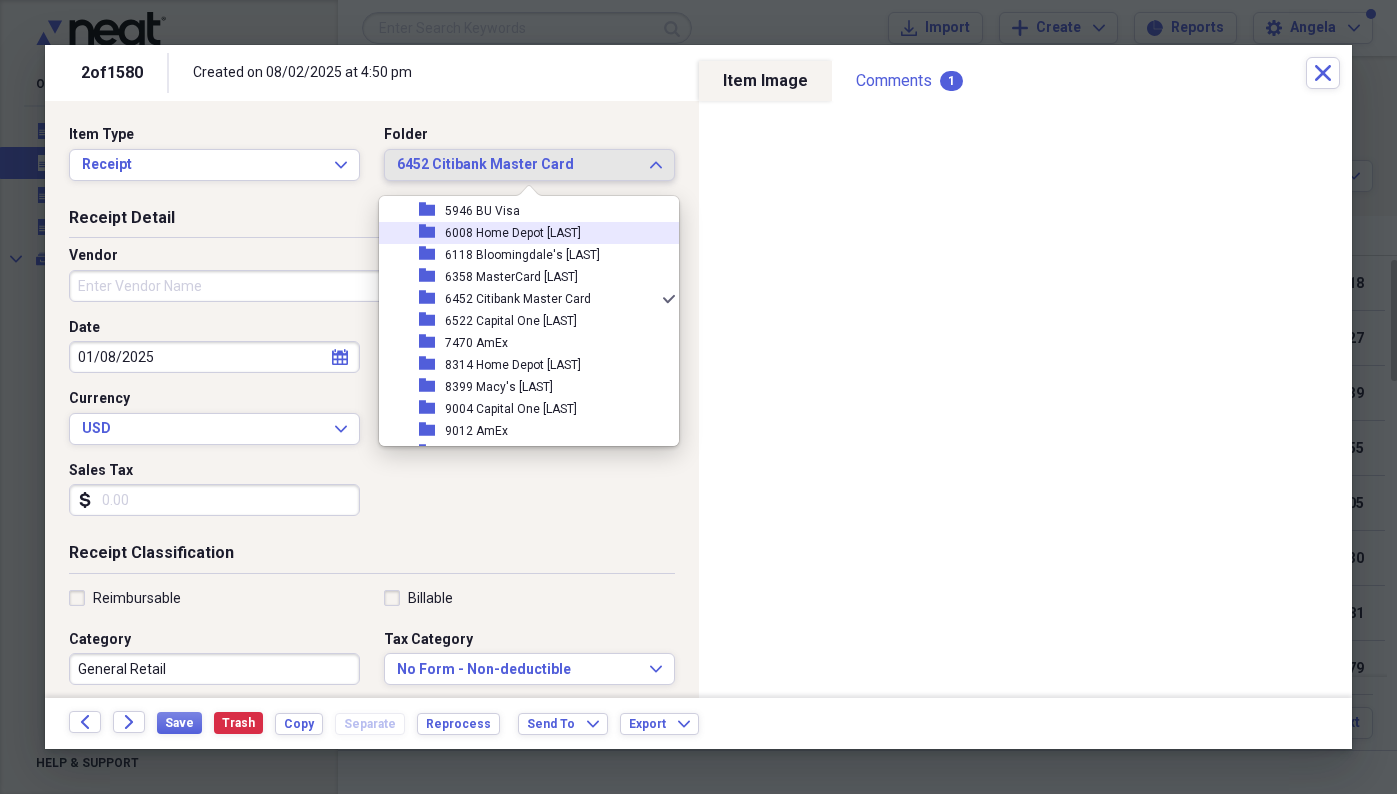type 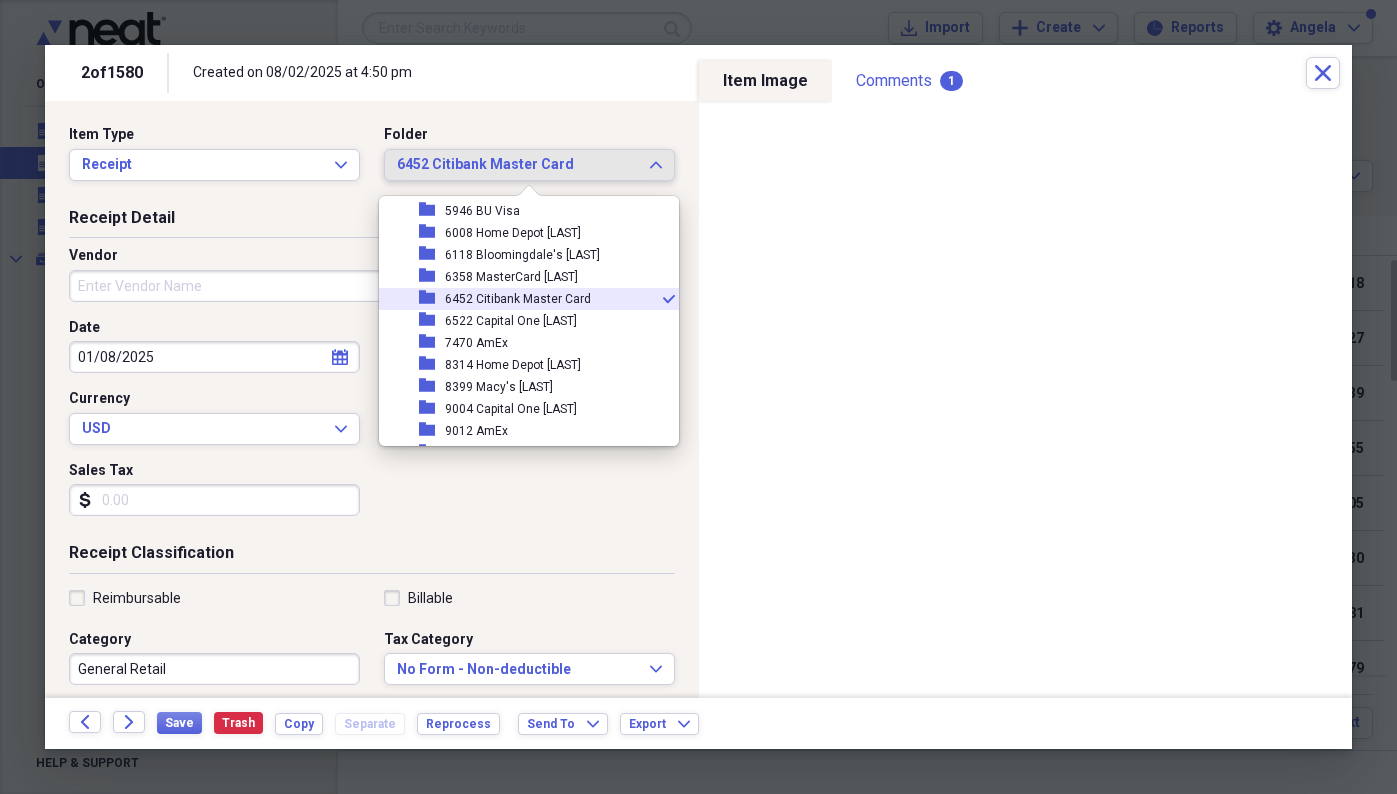 click on "6452 Citibank Master Card" at bounding box center [518, 299] 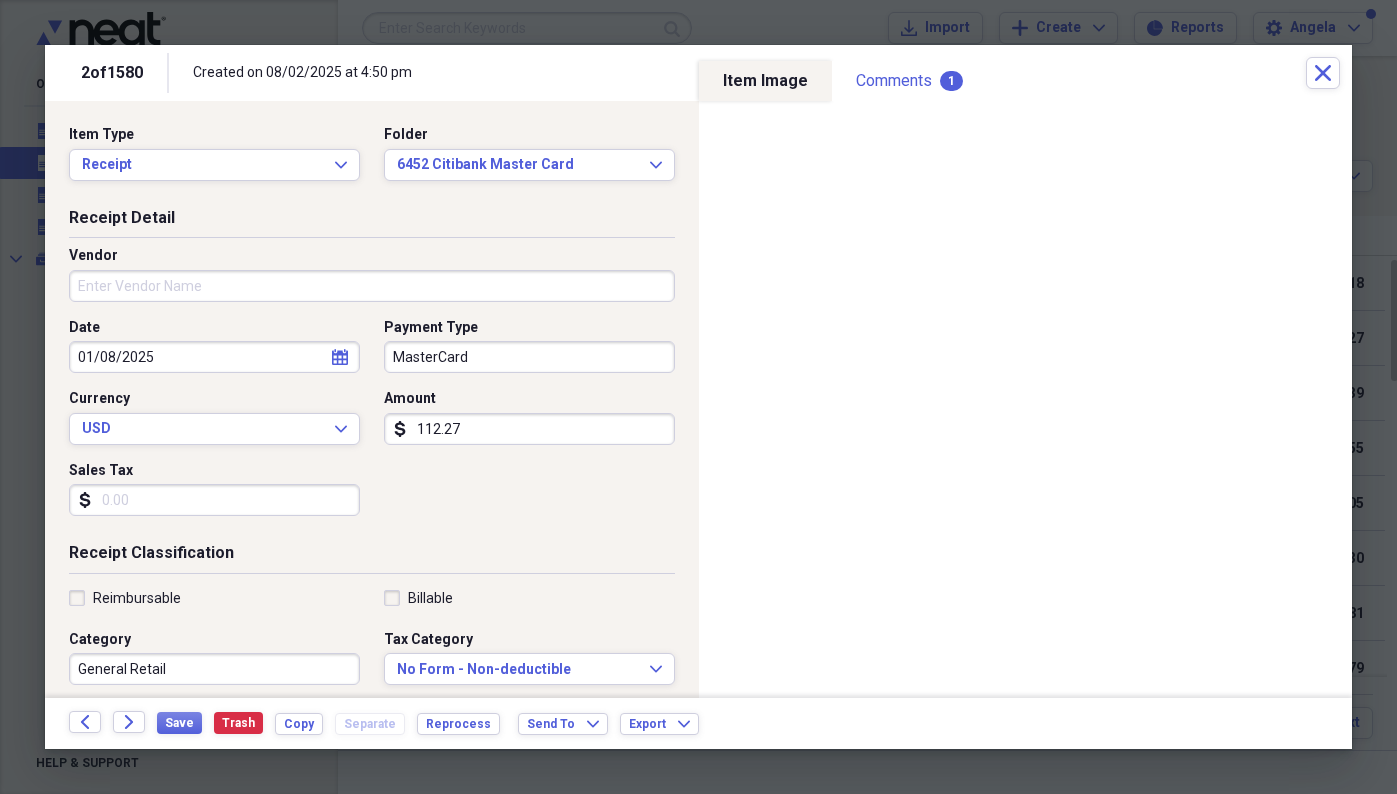 click on "112.27" at bounding box center (529, 429) 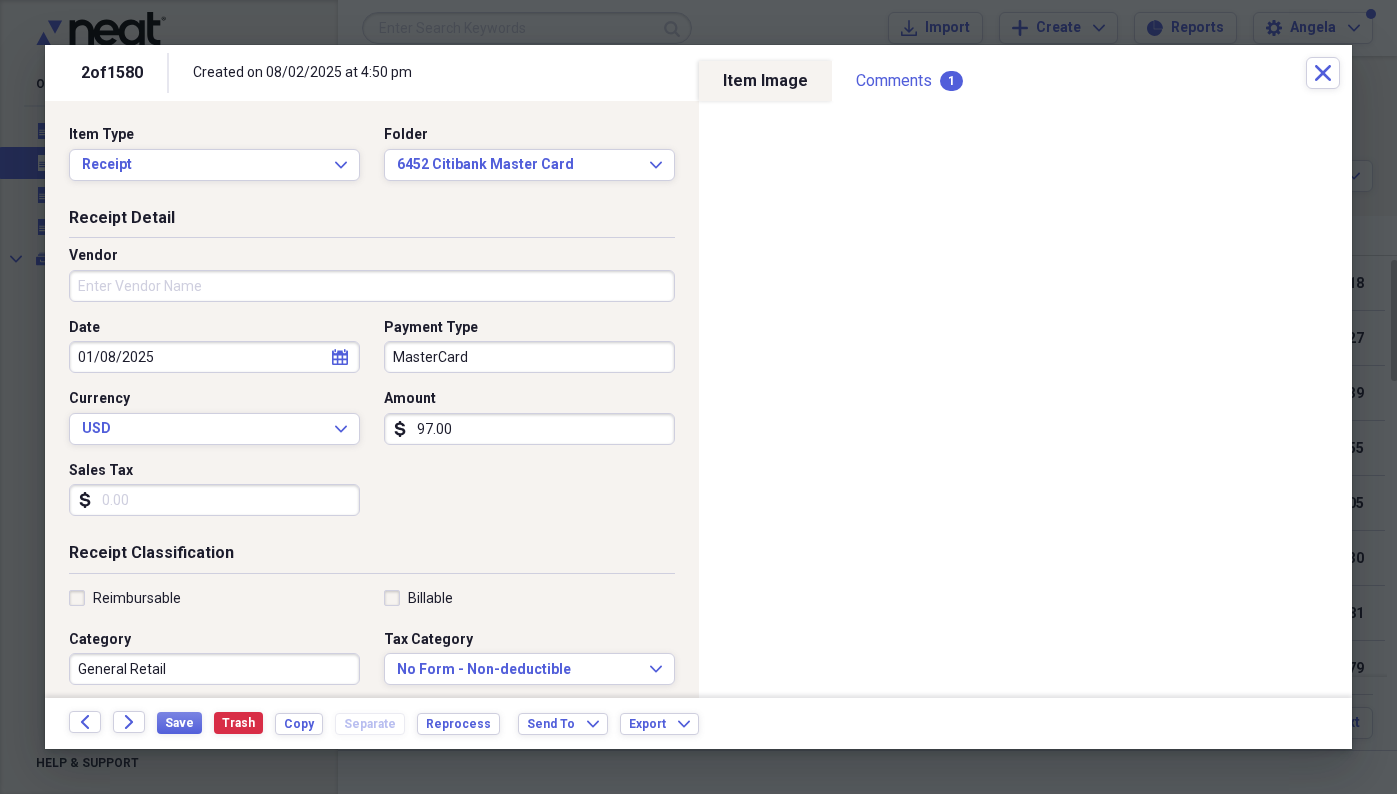 click on "Receipt Classification" at bounding box center (372, 557) 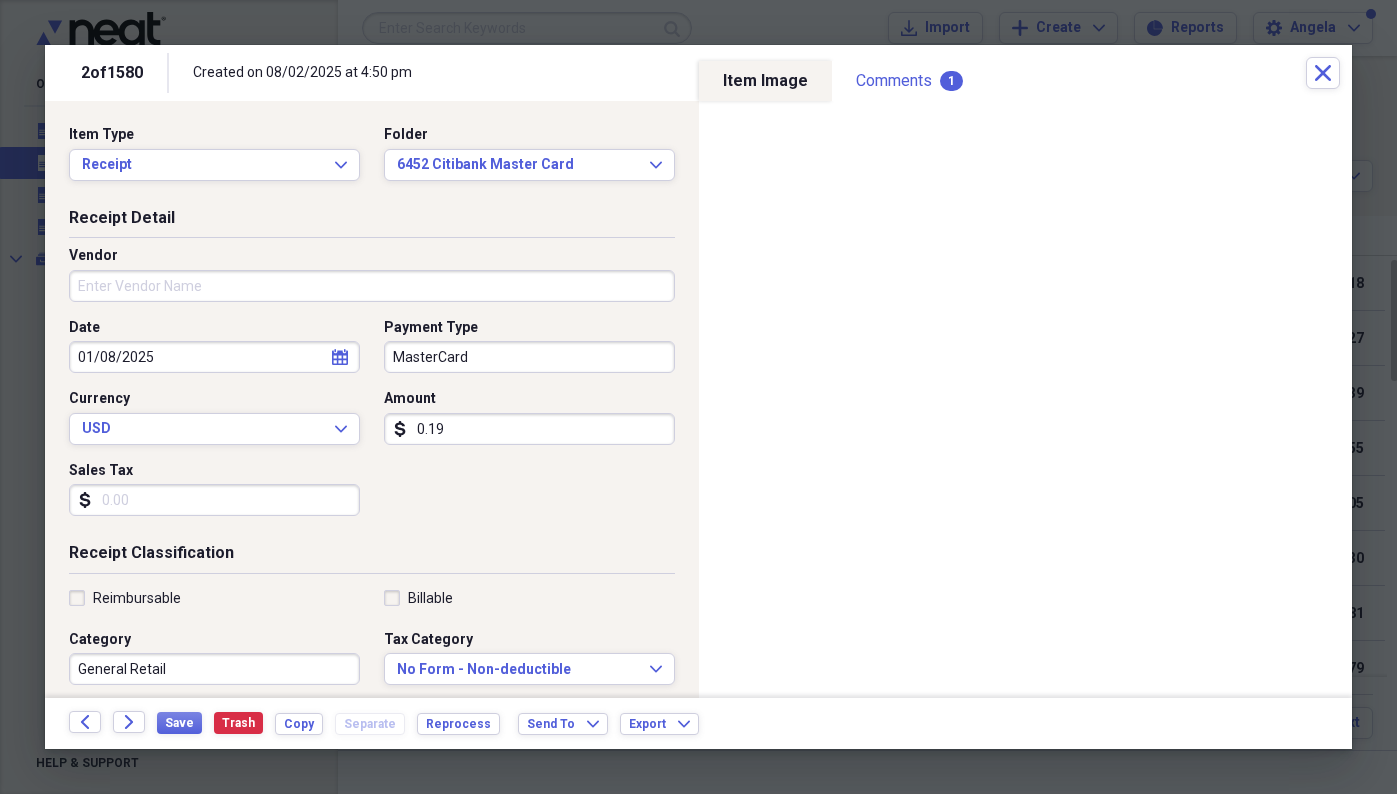 type on "0.01" 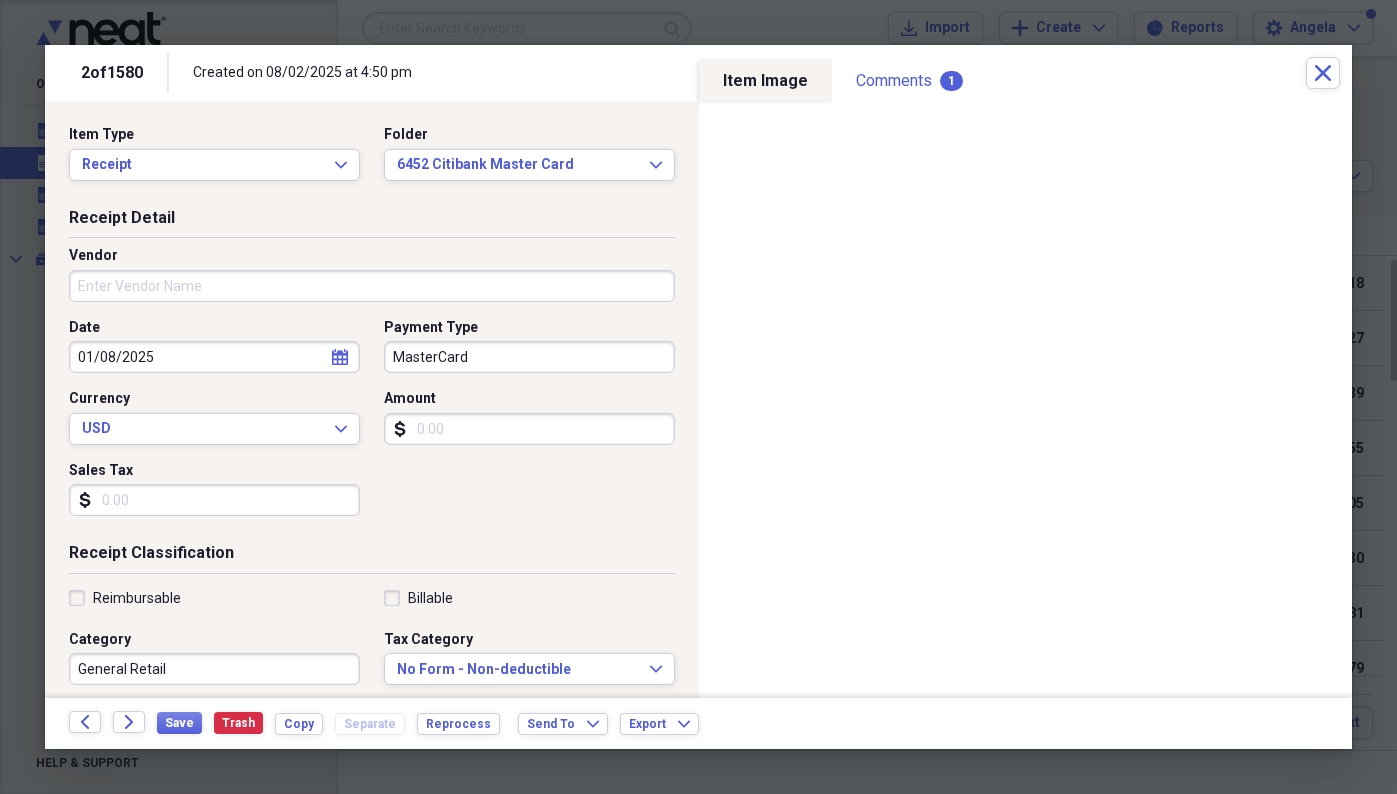 paste on "112.16" 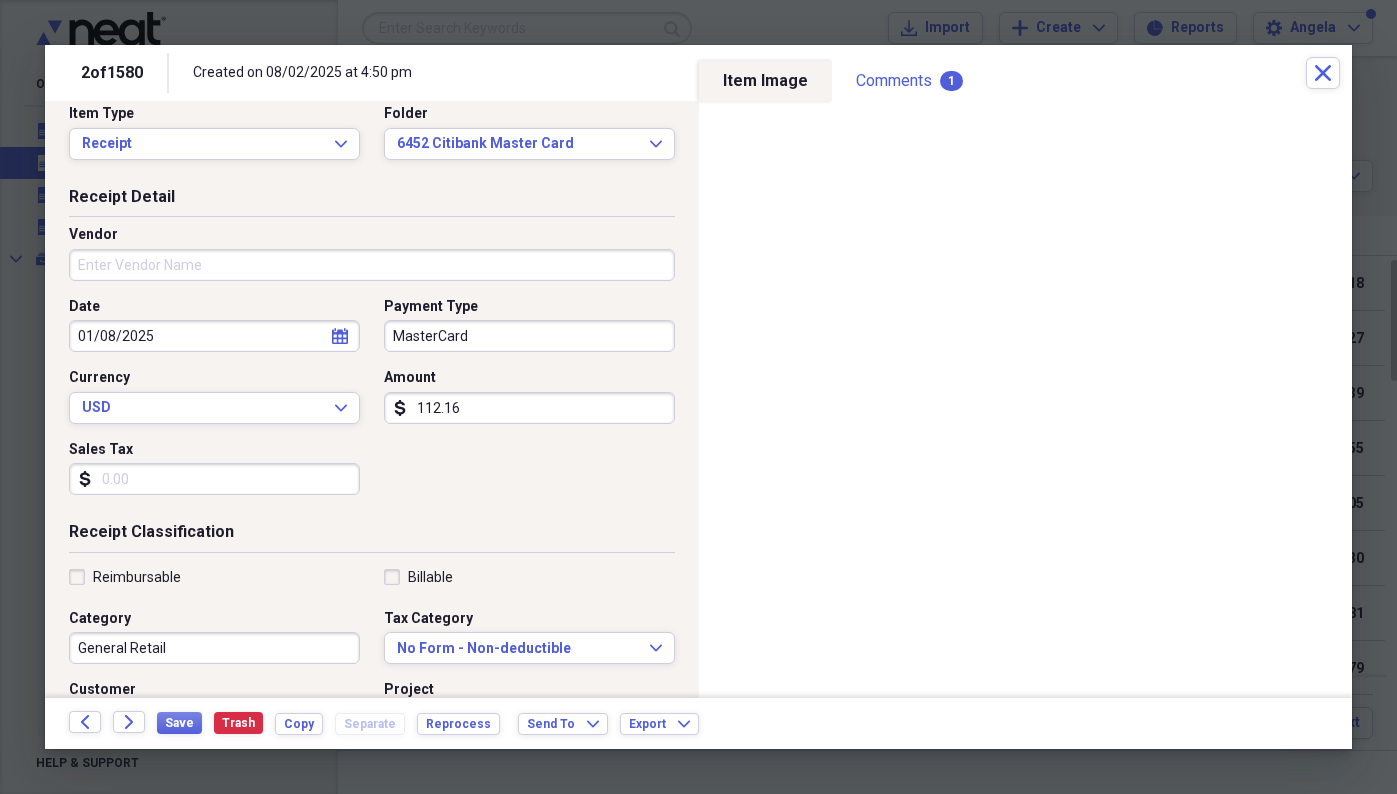 scroll, scrollTop: 16, scrollLeft: 0, axis: vertical 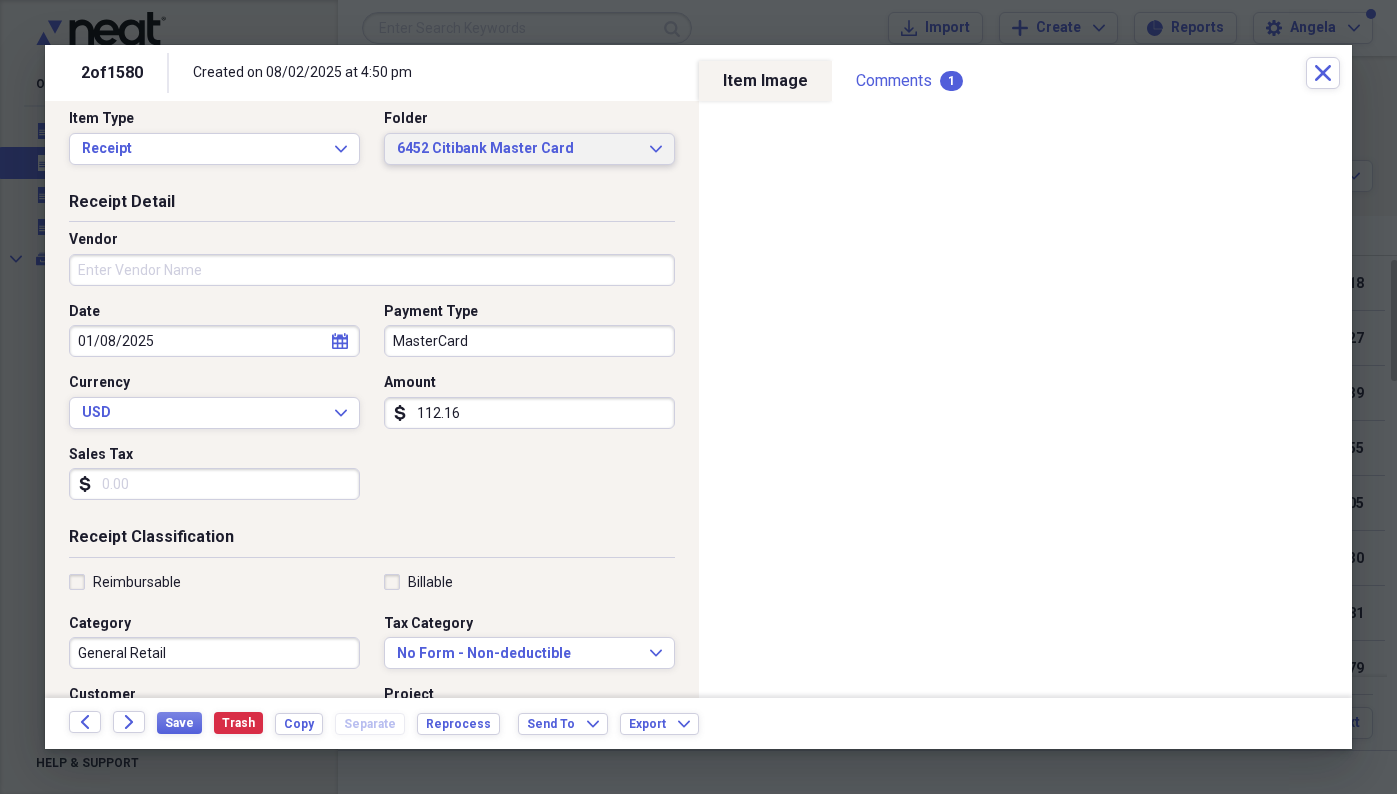 type on "112.16" 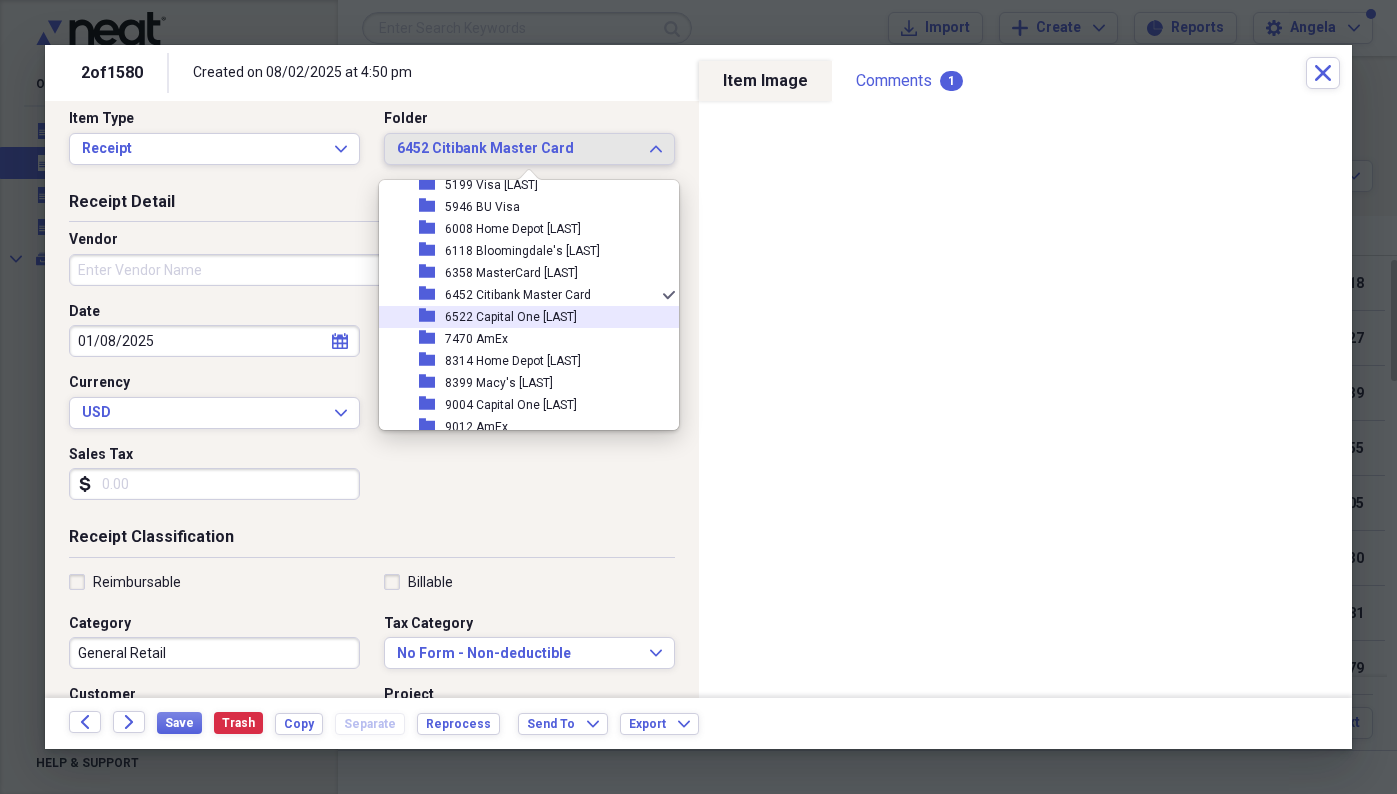 scroll, scrollTop: 560, scrollLeft: 0, axis: vertical 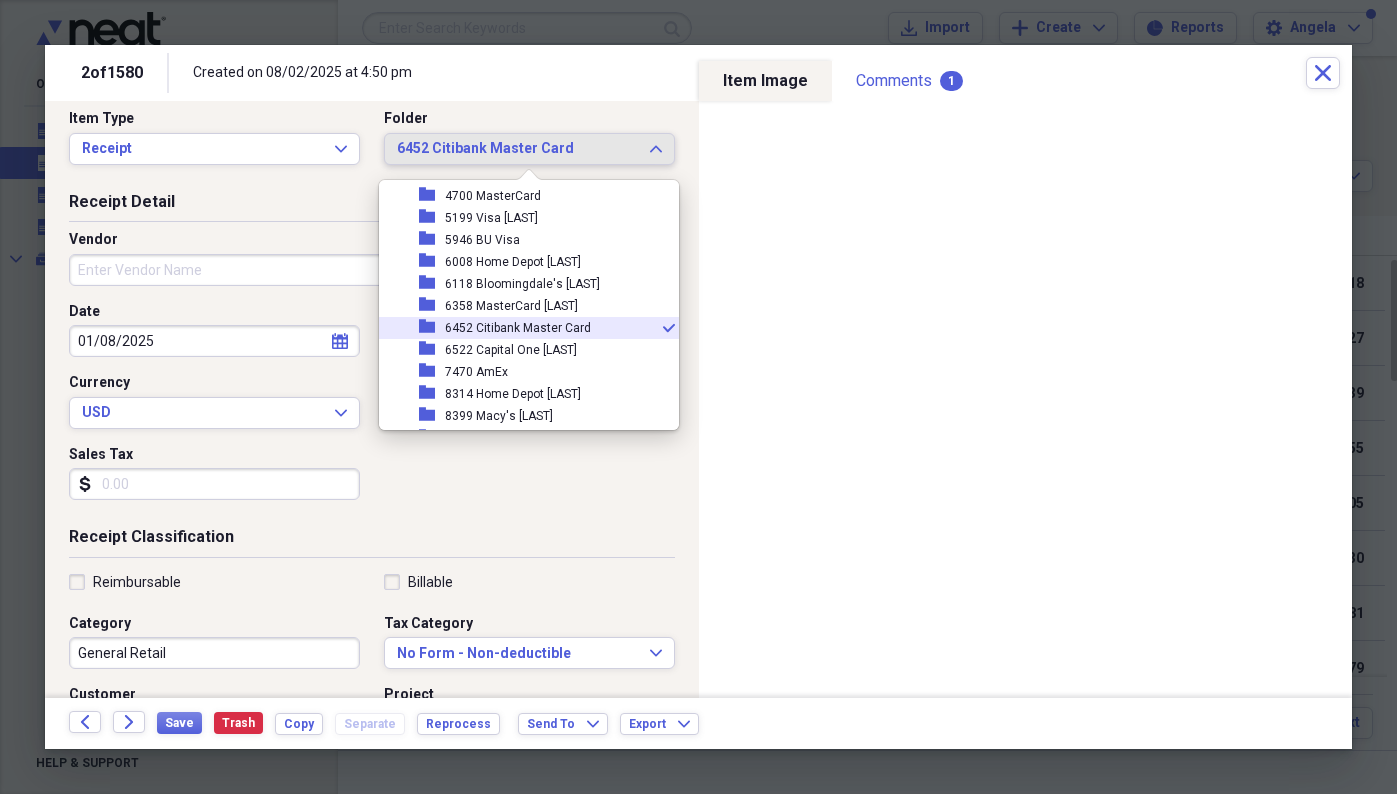 click on "6452 Citibank Master Card" at bounding box center [518, 328] 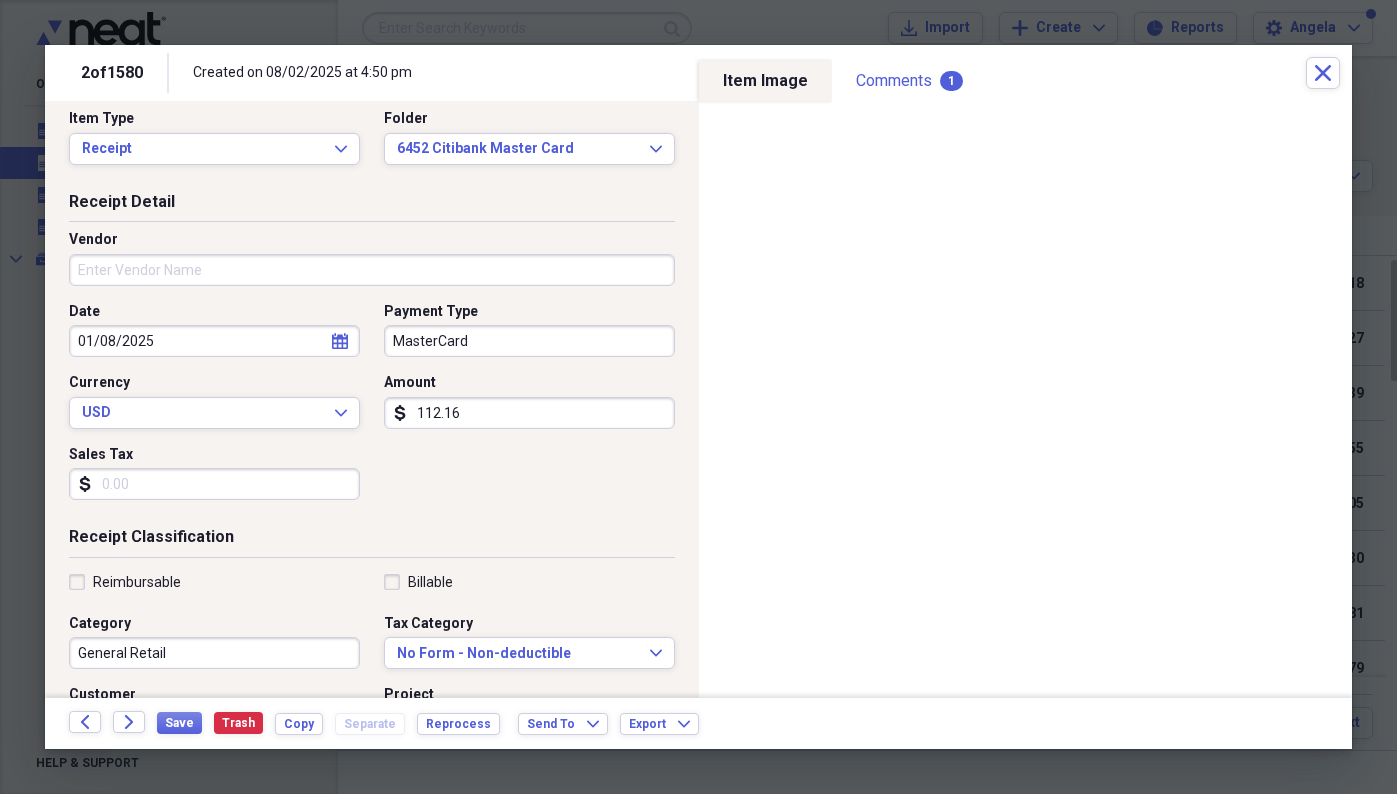 click on "112.16" at bounding box center [529, 413] 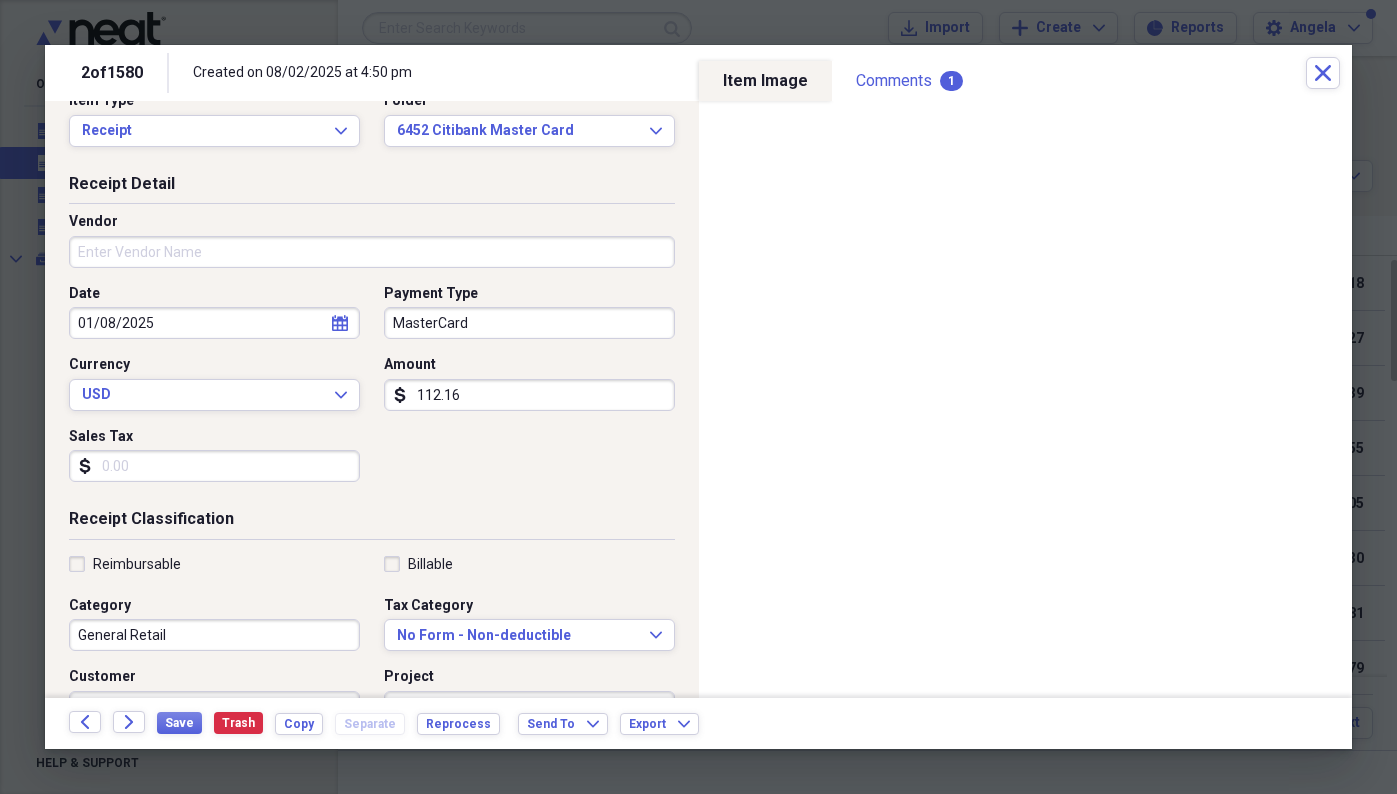 scroll, scrollTop: 35, scrollLeft: 0, axis: vertical 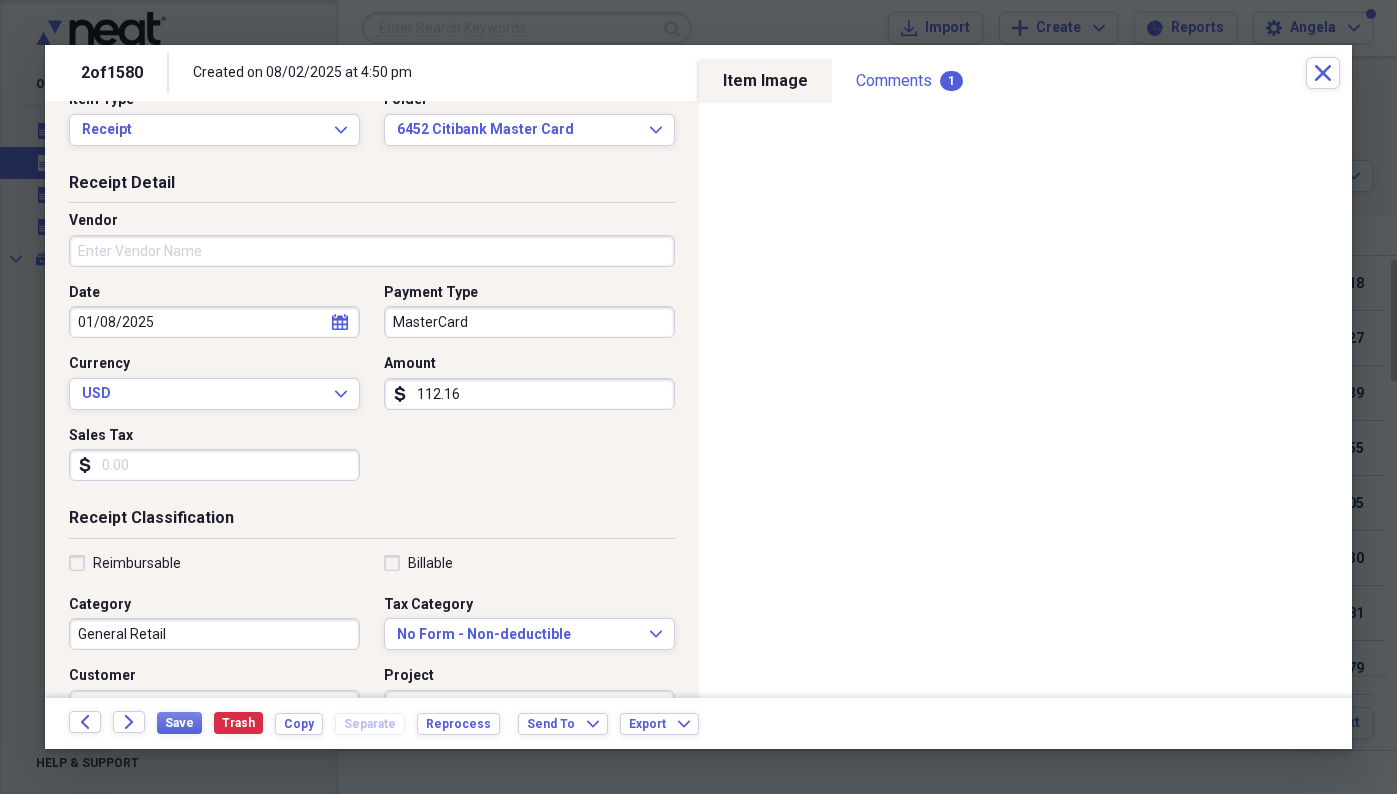 click on "Date 01/08/2025 calendar Calendar Payment Type MasterCard Currency USD Expand Amount dollar-sign 112.16 Sales Tax dollar-sign" at bounding box center [372, 390] 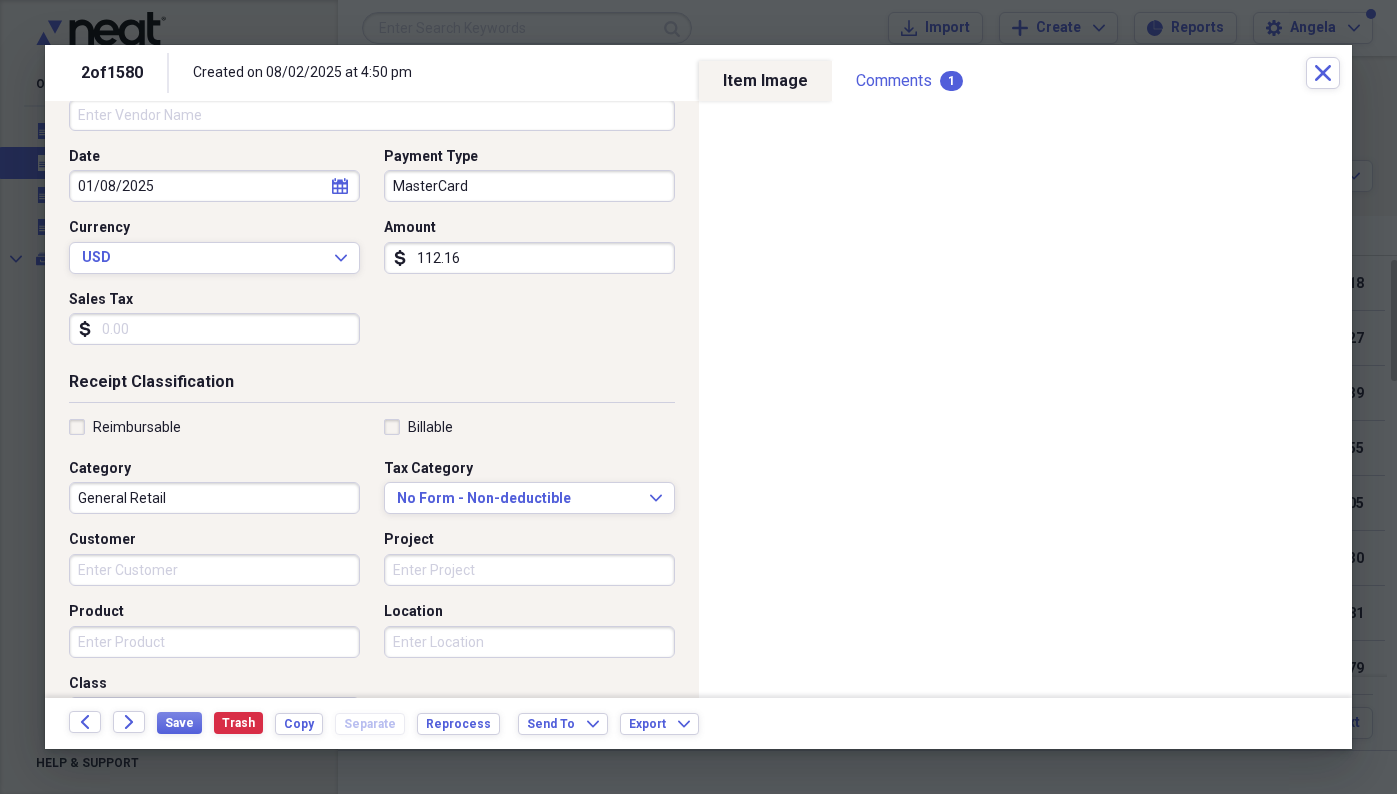 scroll, scrollTop: 175, scrollLeft: 0, axis: vertical 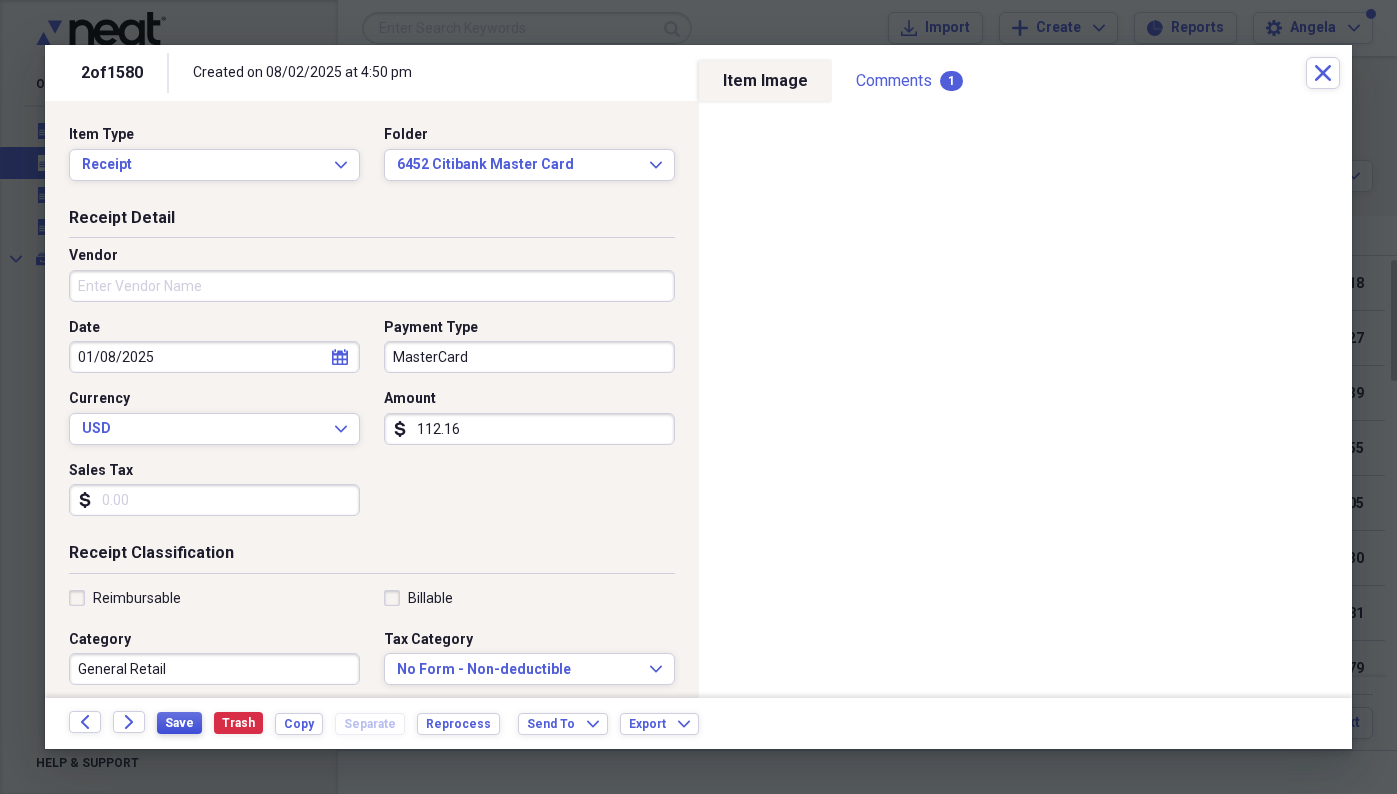 click on "Save" at bounding box center [179, 723] 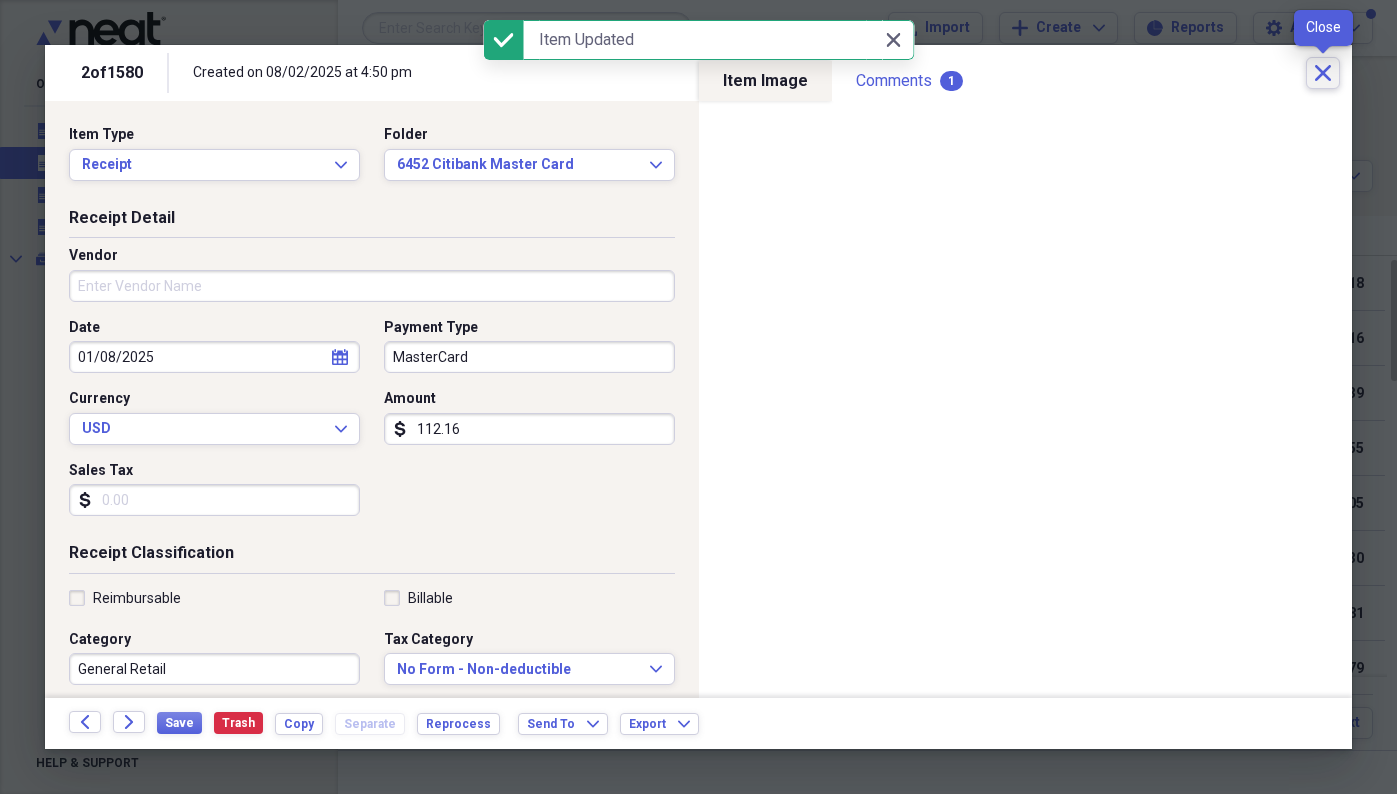 click 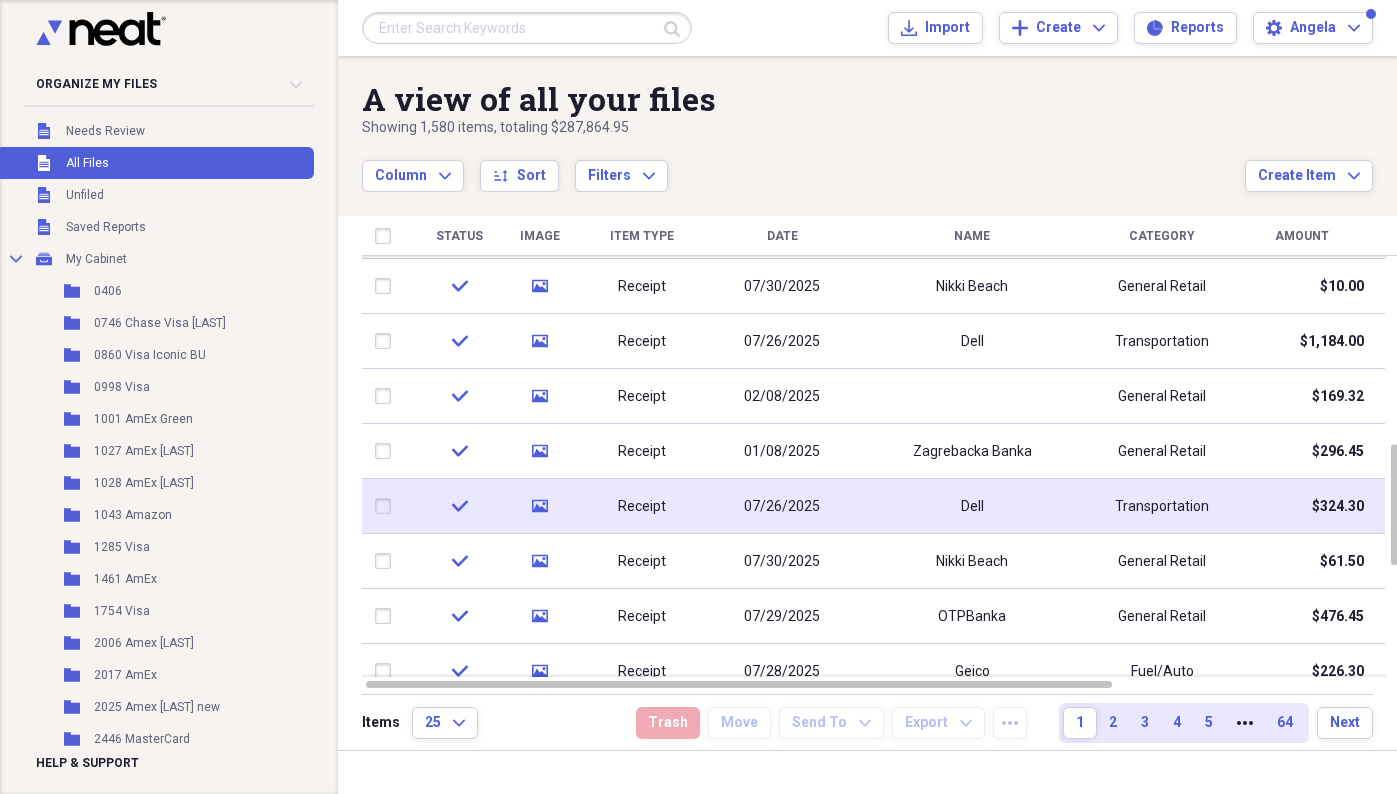 click on "07/26/2025" at bounding box center (782, 507) 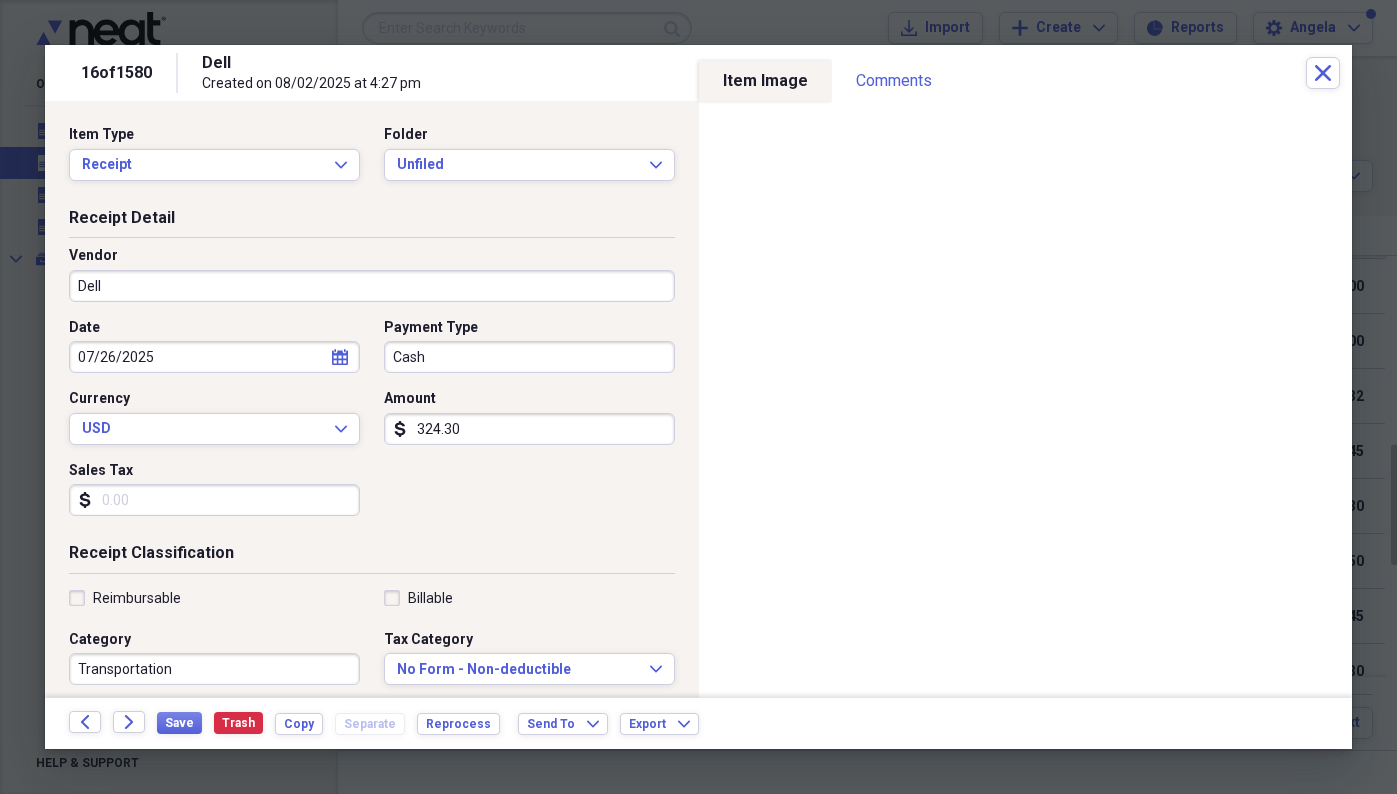 click on "324.30" at bounding box center [529, 429] 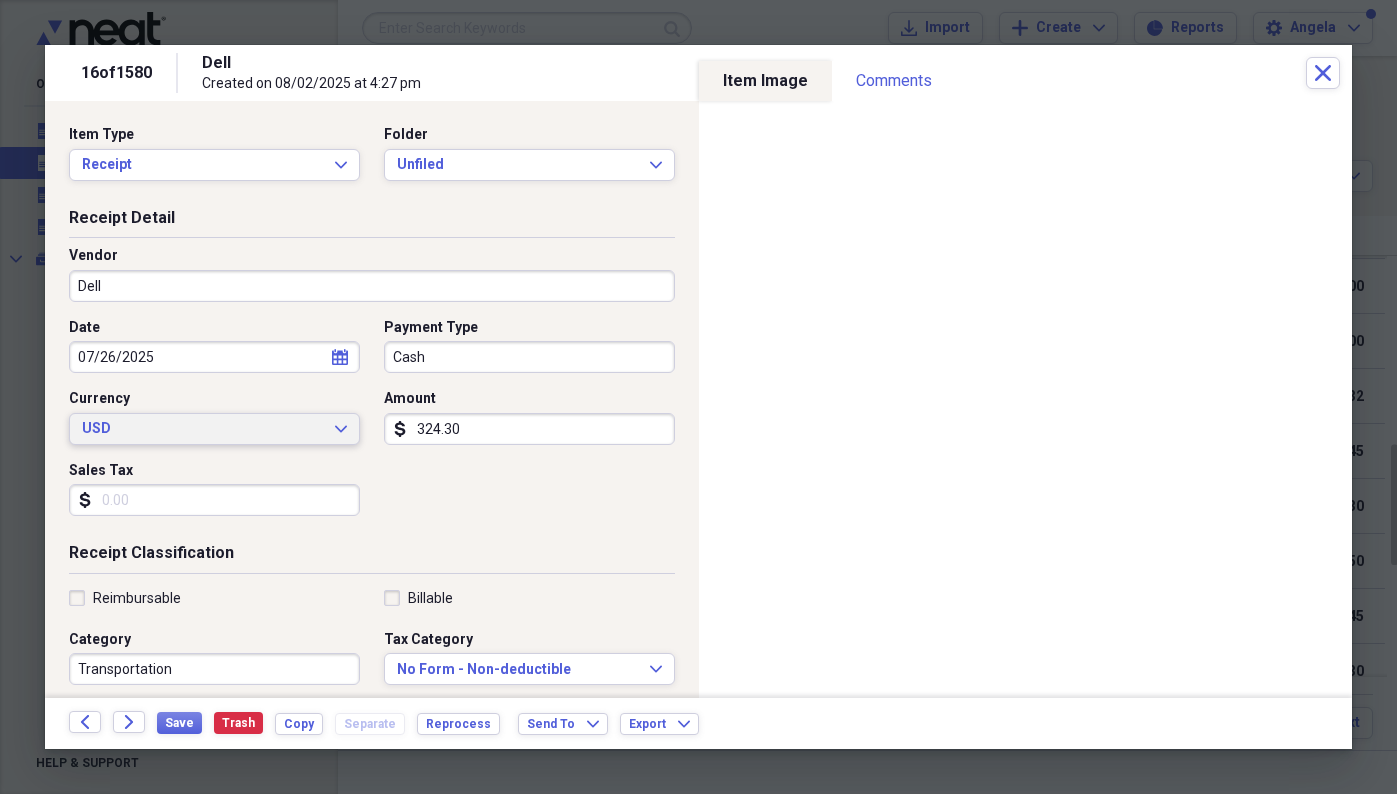 drag, startPoint x: 581, startPoint y: 426, endPoint x: 289, endPoint y: 423, distance: 292.0154 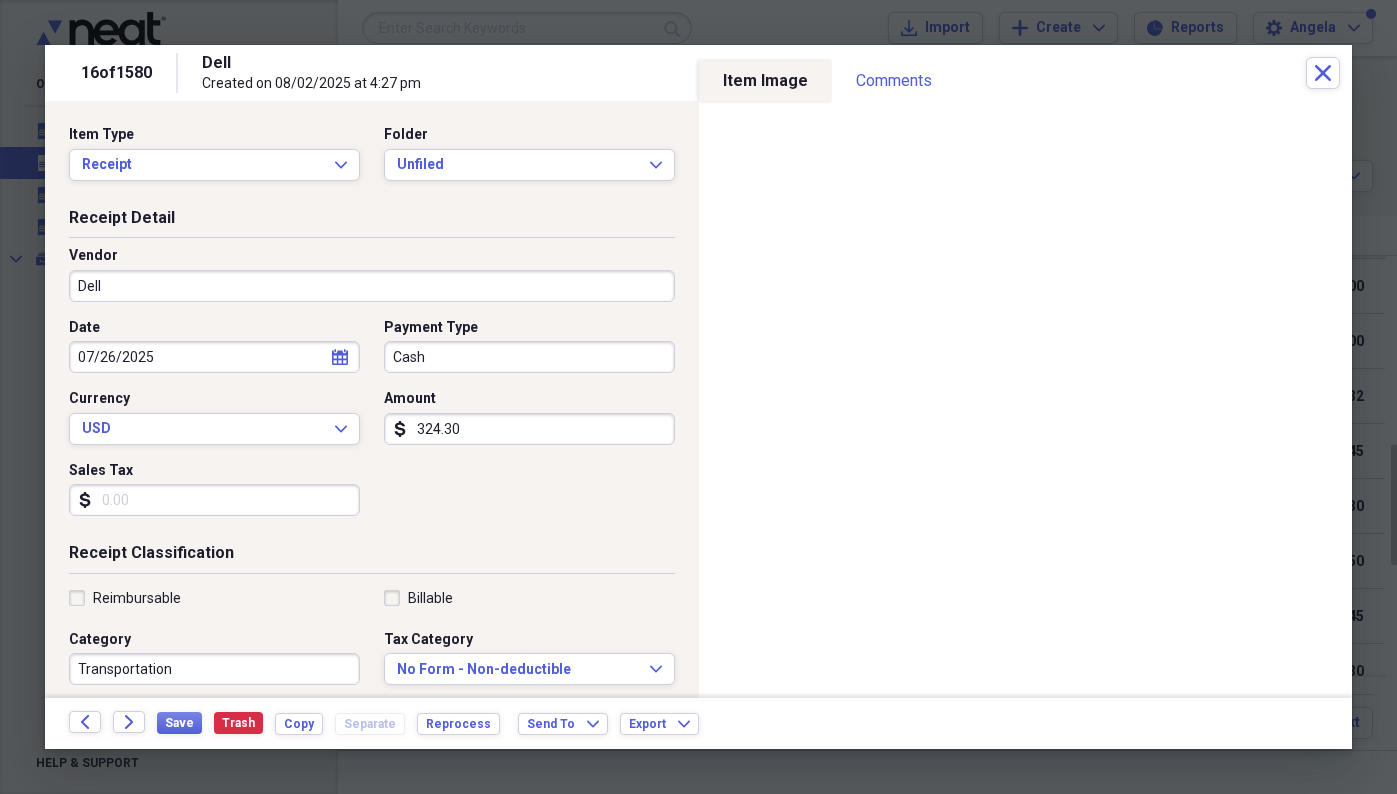 click on "324.30" at bounding box center (529, 429) 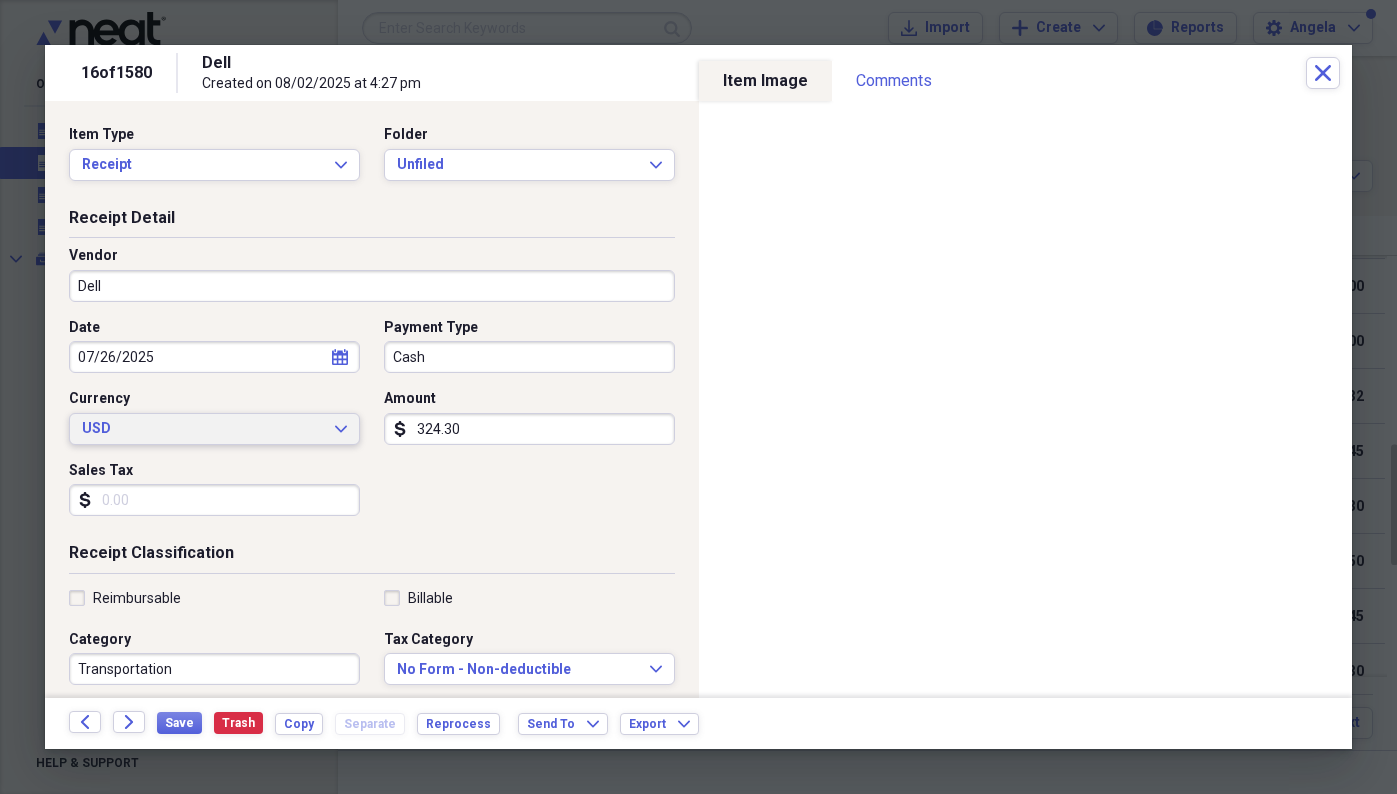 drag, startPoint x: 543, startPoint y: 429, endPoint x: 335, endPoint y: 425, distance: 208.03845 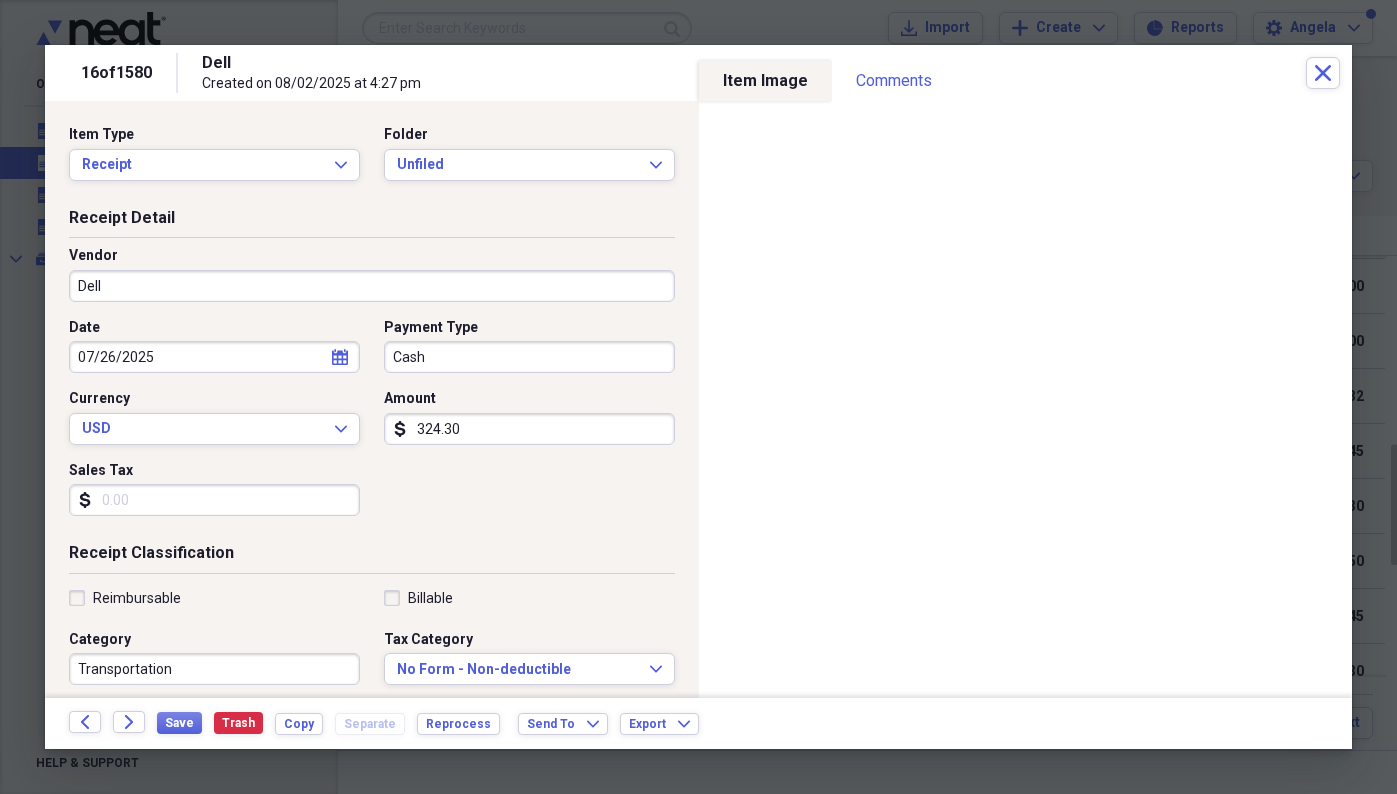 click on "324.30" at bounding box center [529, 429] 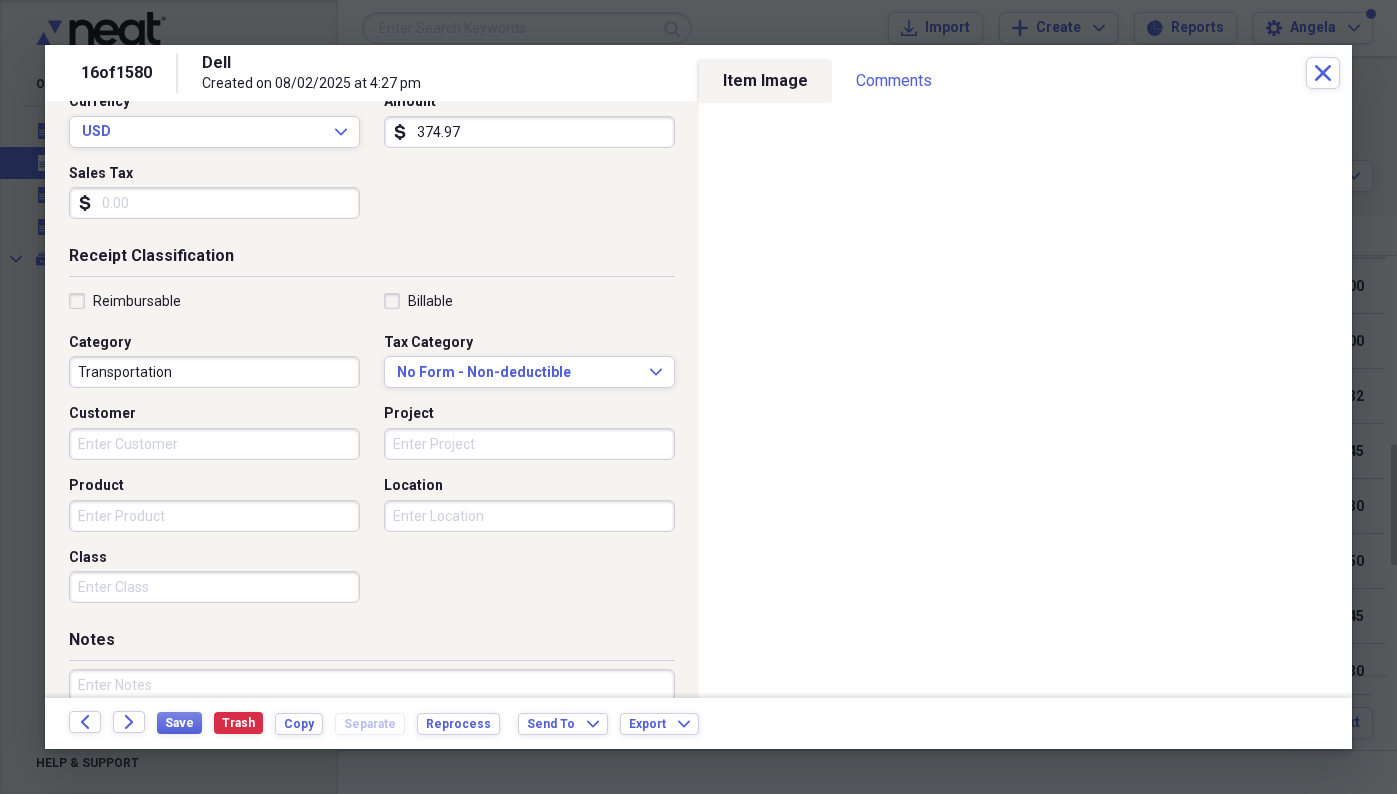 scroll, scrollTop: 423, scrollLeft: 0, axis: vertical 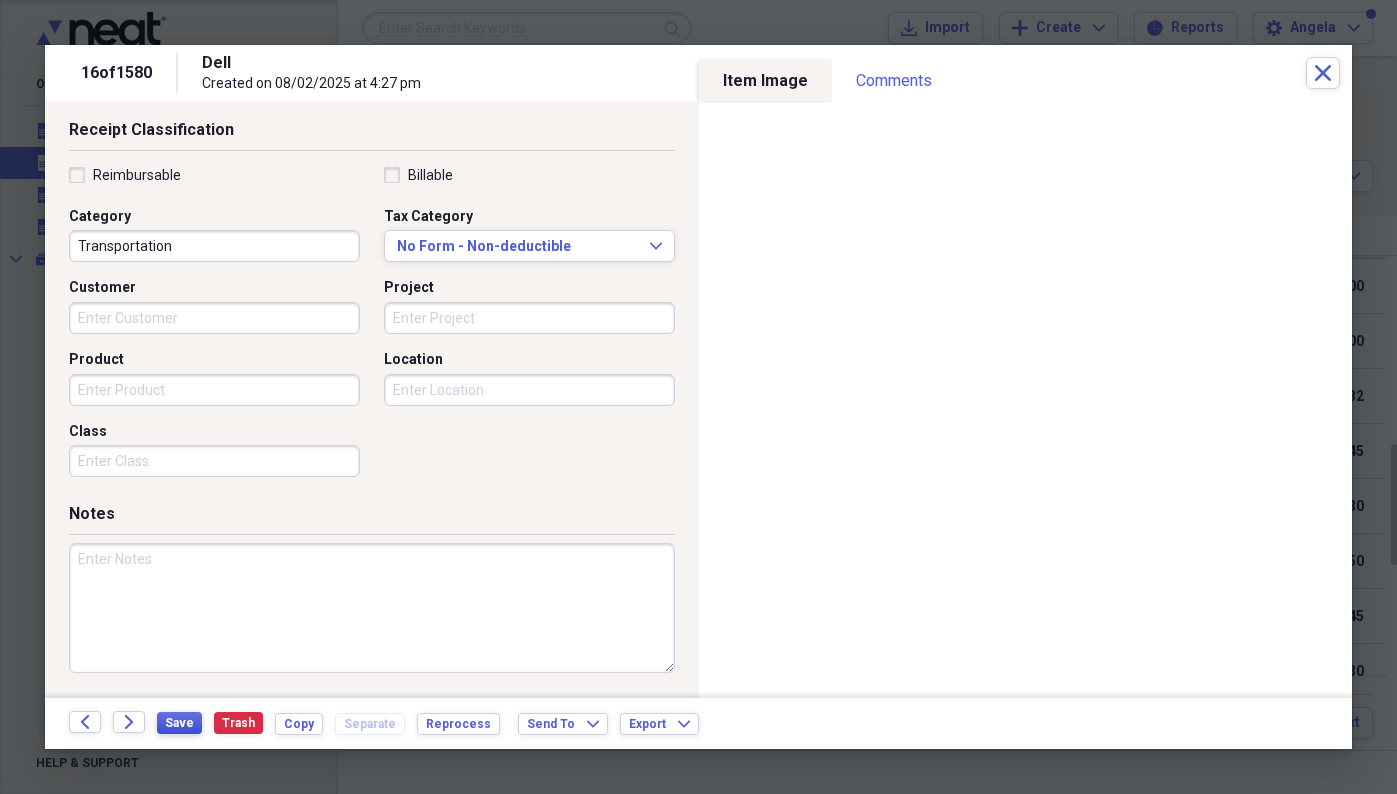 type on "374.97" 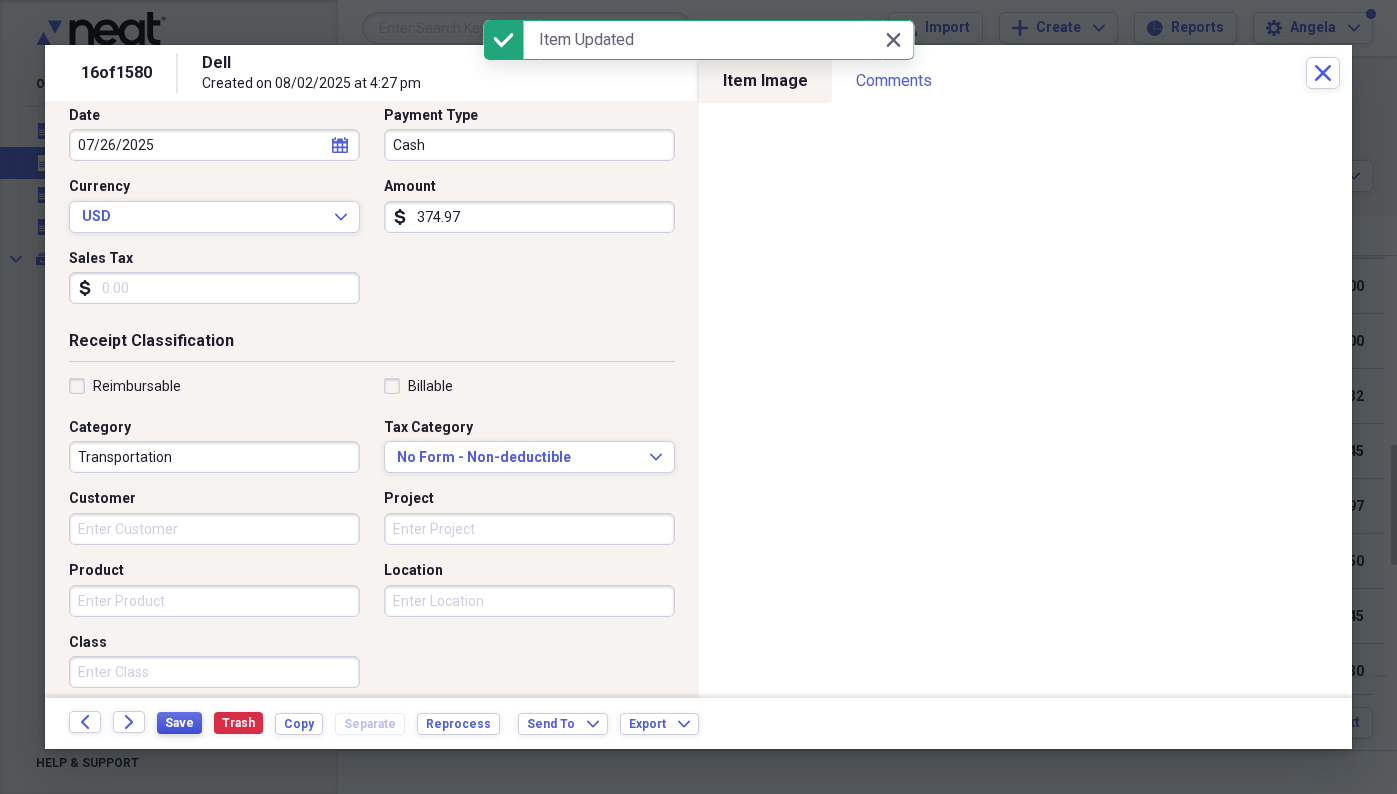 scroll, scrollTop: 0, scrollLeft: 0, axis: both 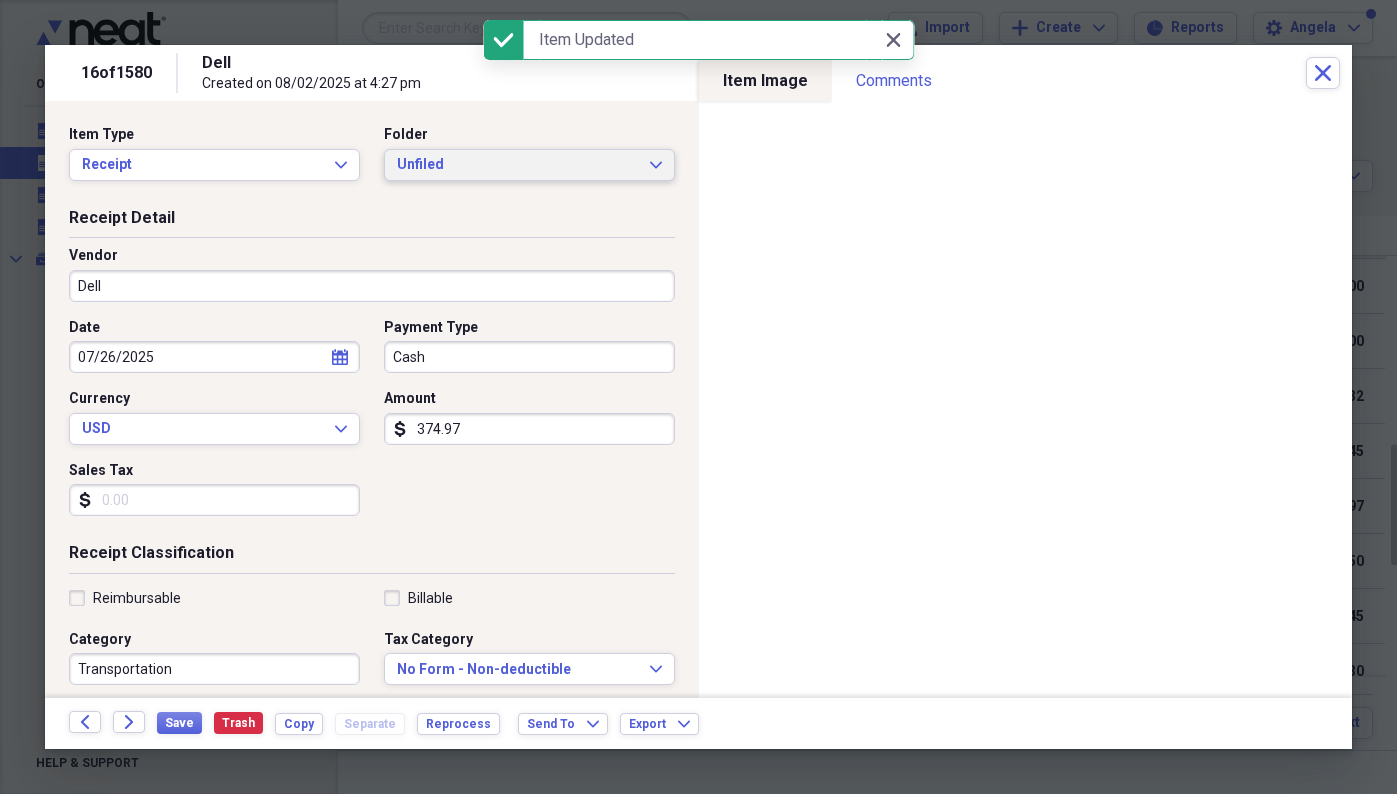click on "Unfiled" at bounding box center [517, 165] 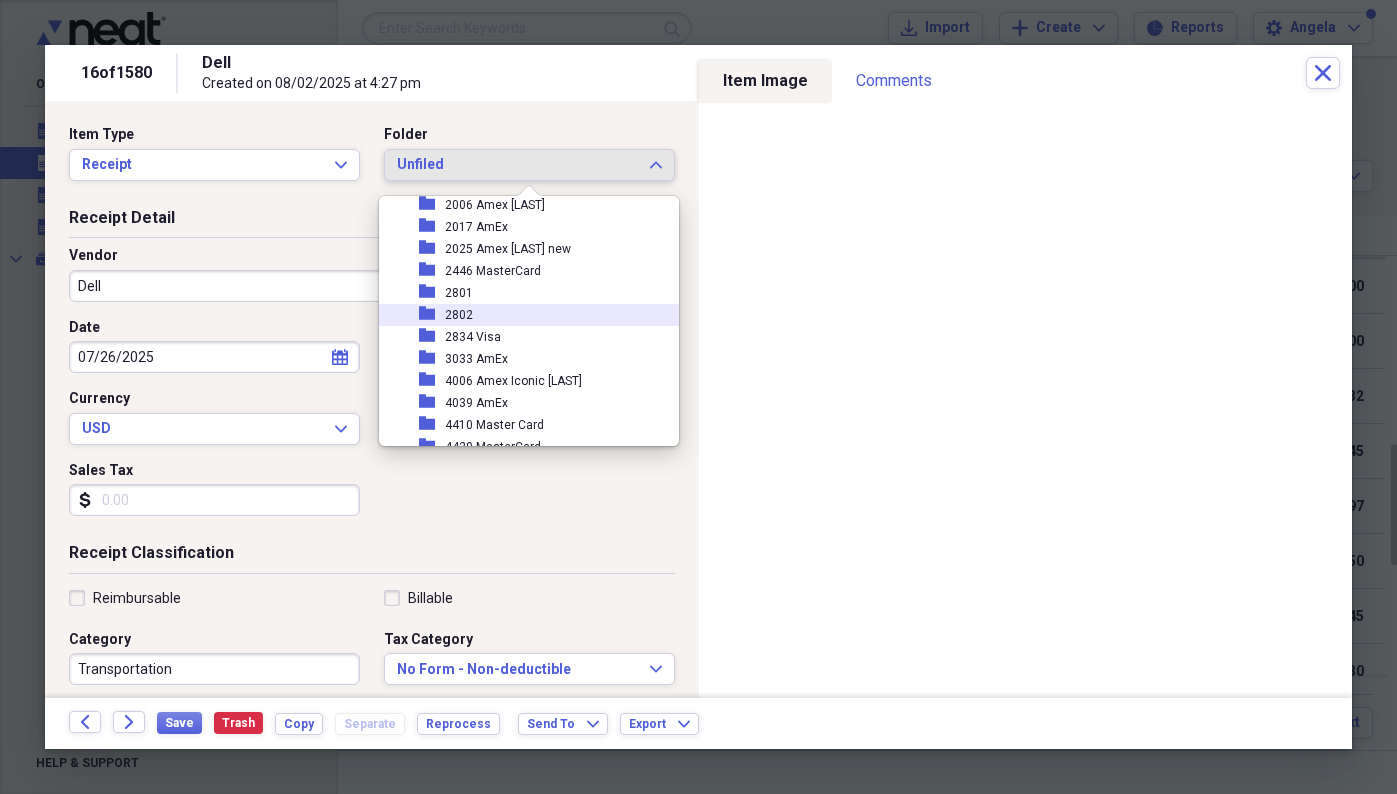scroll, scrollTop: 306, scrollLeft: 0, axis: vertical 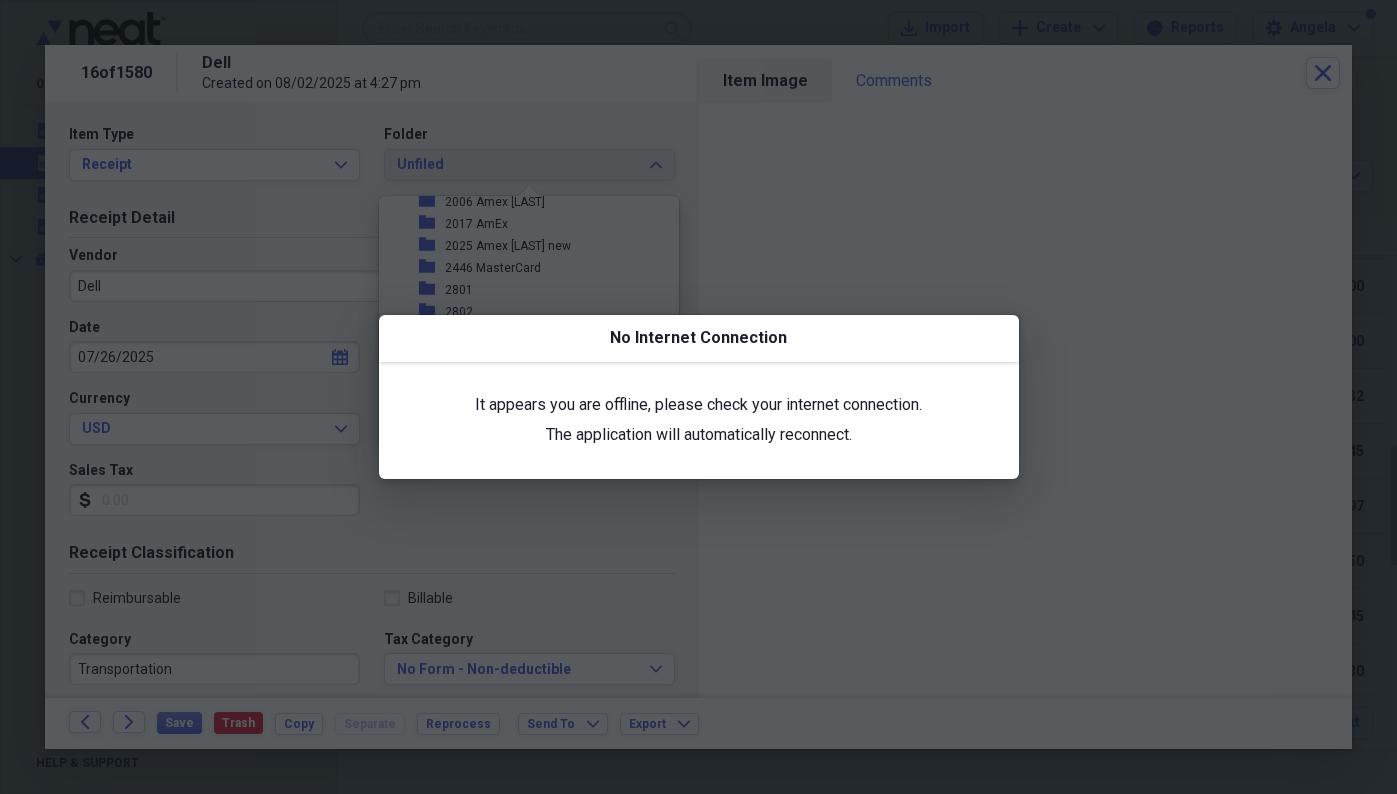 click at bounding box center (698, 397) 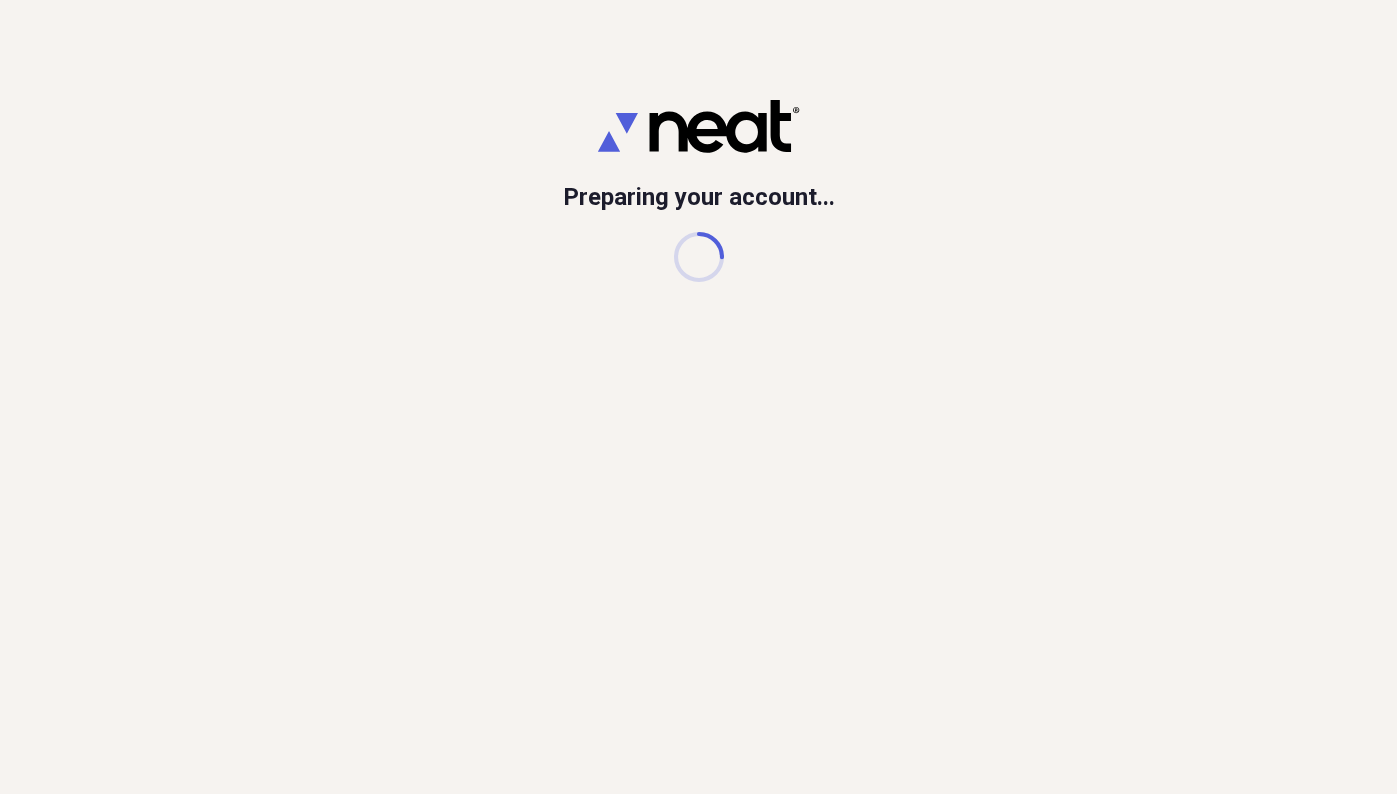 scroll, scrollTop: 0, scrollLeft: 0, axis: both 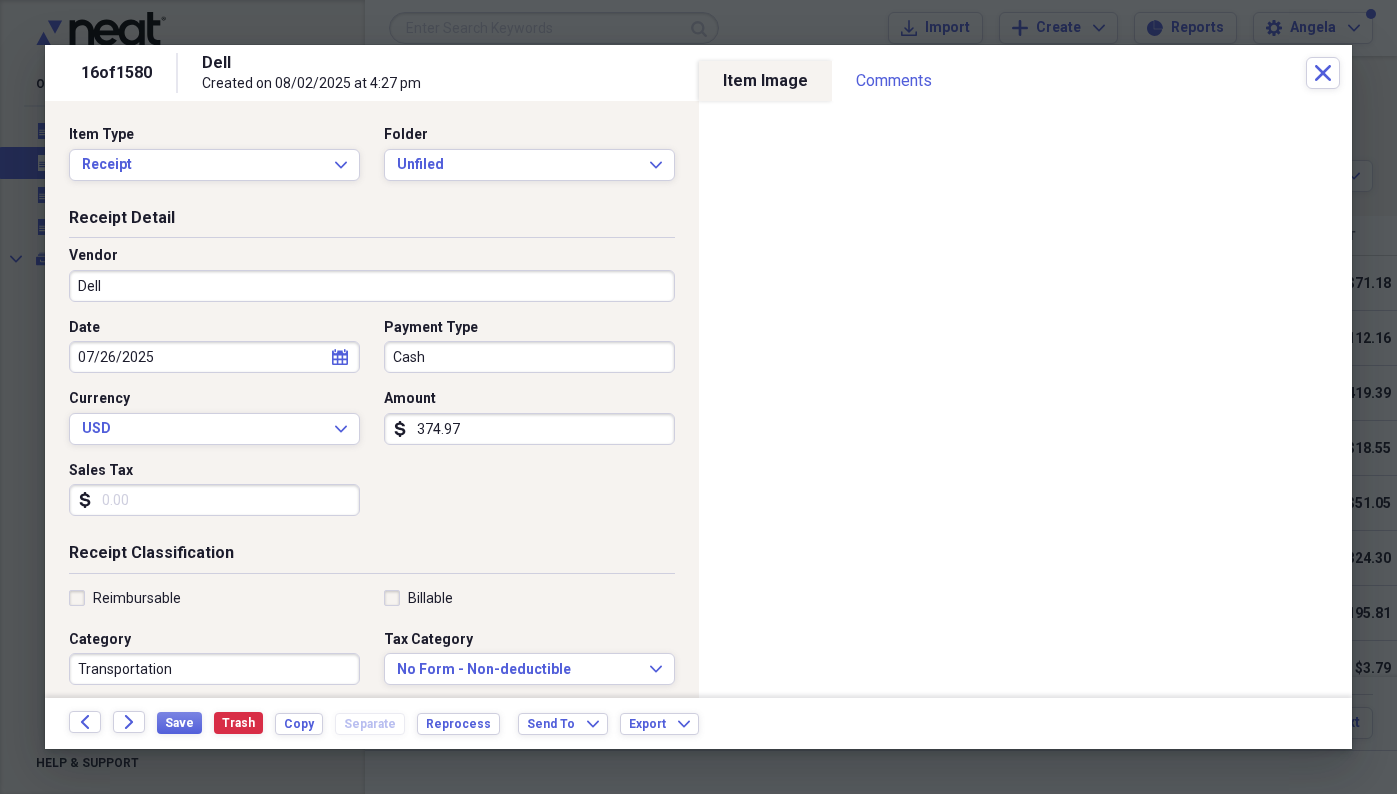 click on "374.97" at bounding box center (529, 429) 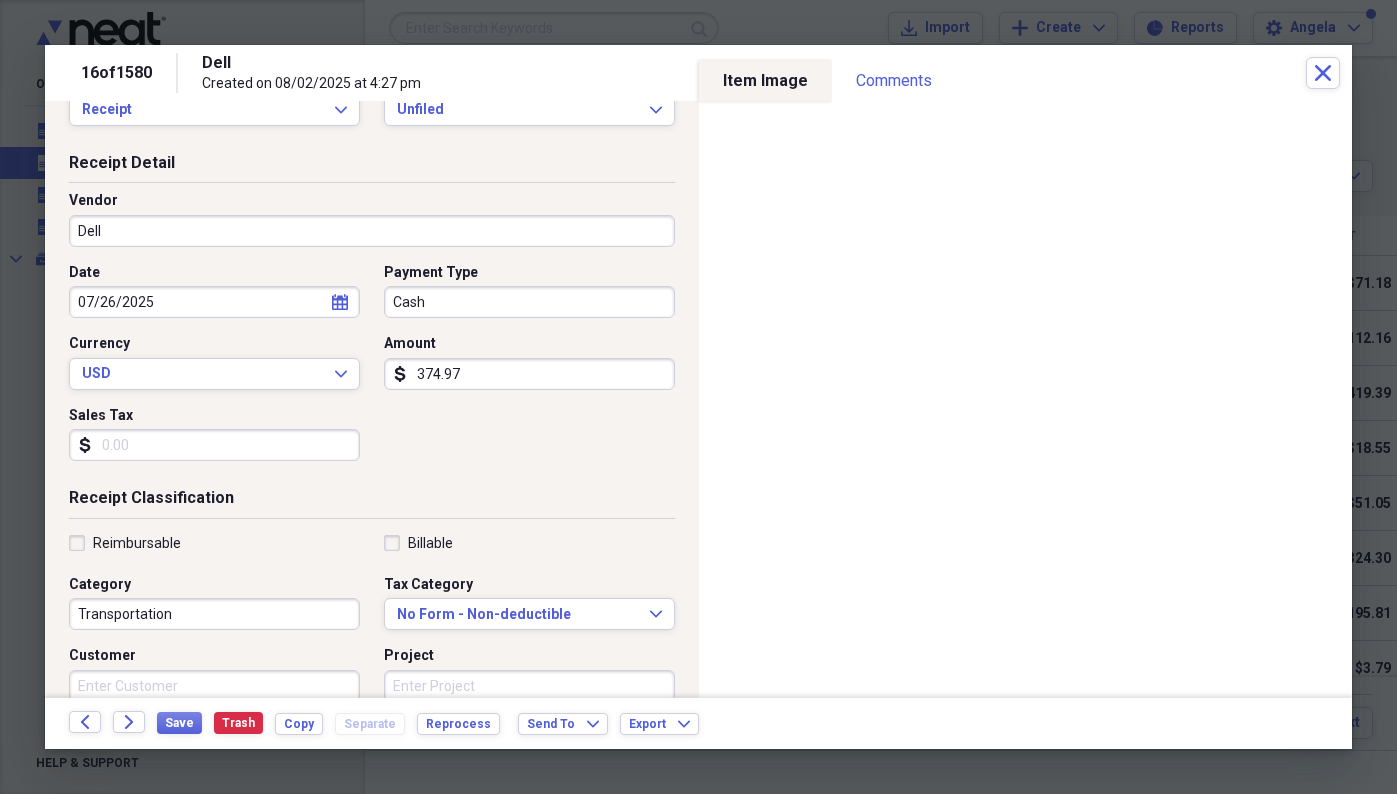 click on "Date 07/26/2025 calendar Calendar Payment Type Cash Currency USD Expand Amount dollar-sign 374.97 Sales Tax dollar-sign" at bounding box center [372, 370] 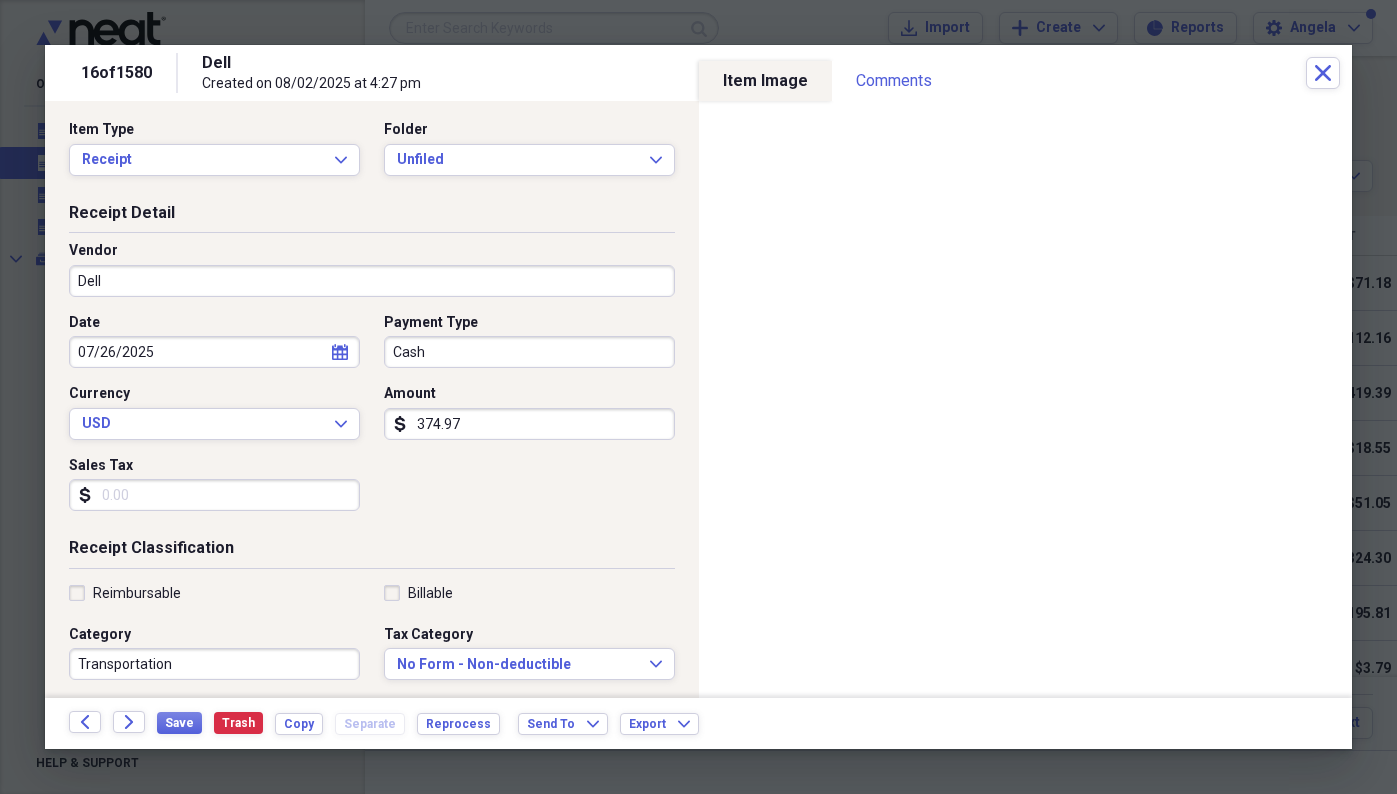 scroll, scrollTop: 0, scrollLeft: 0, axis: both 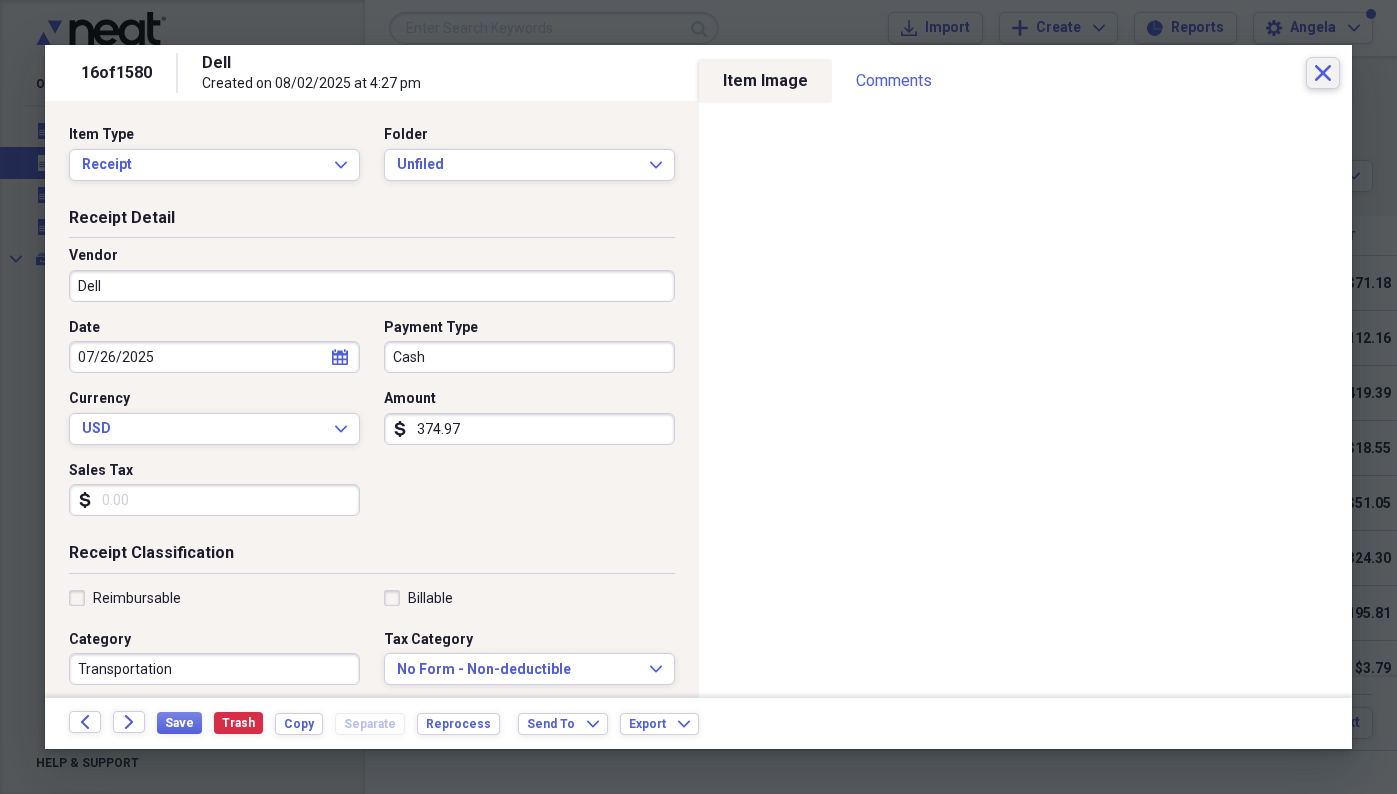 click 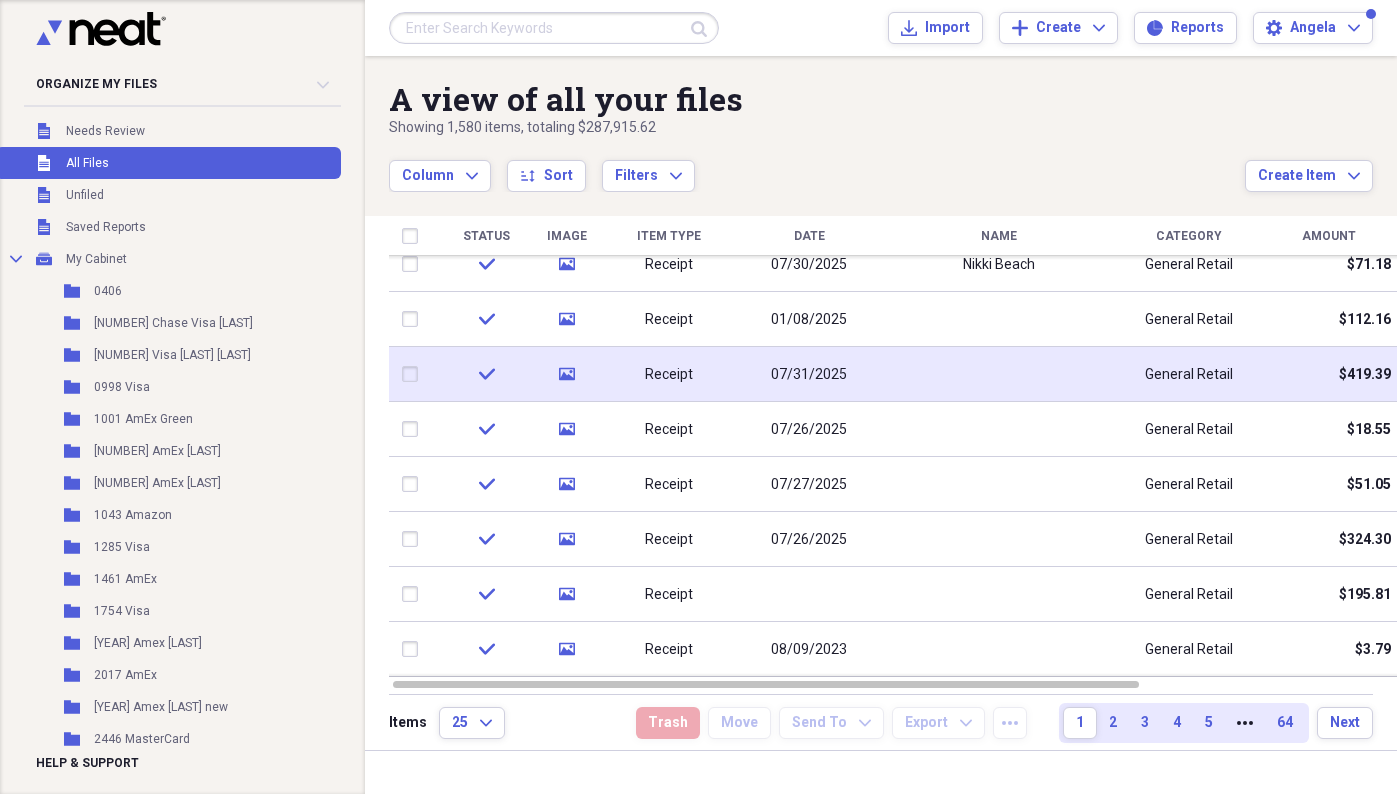 click on "07/31/2025" at bounding box center [809, 374] 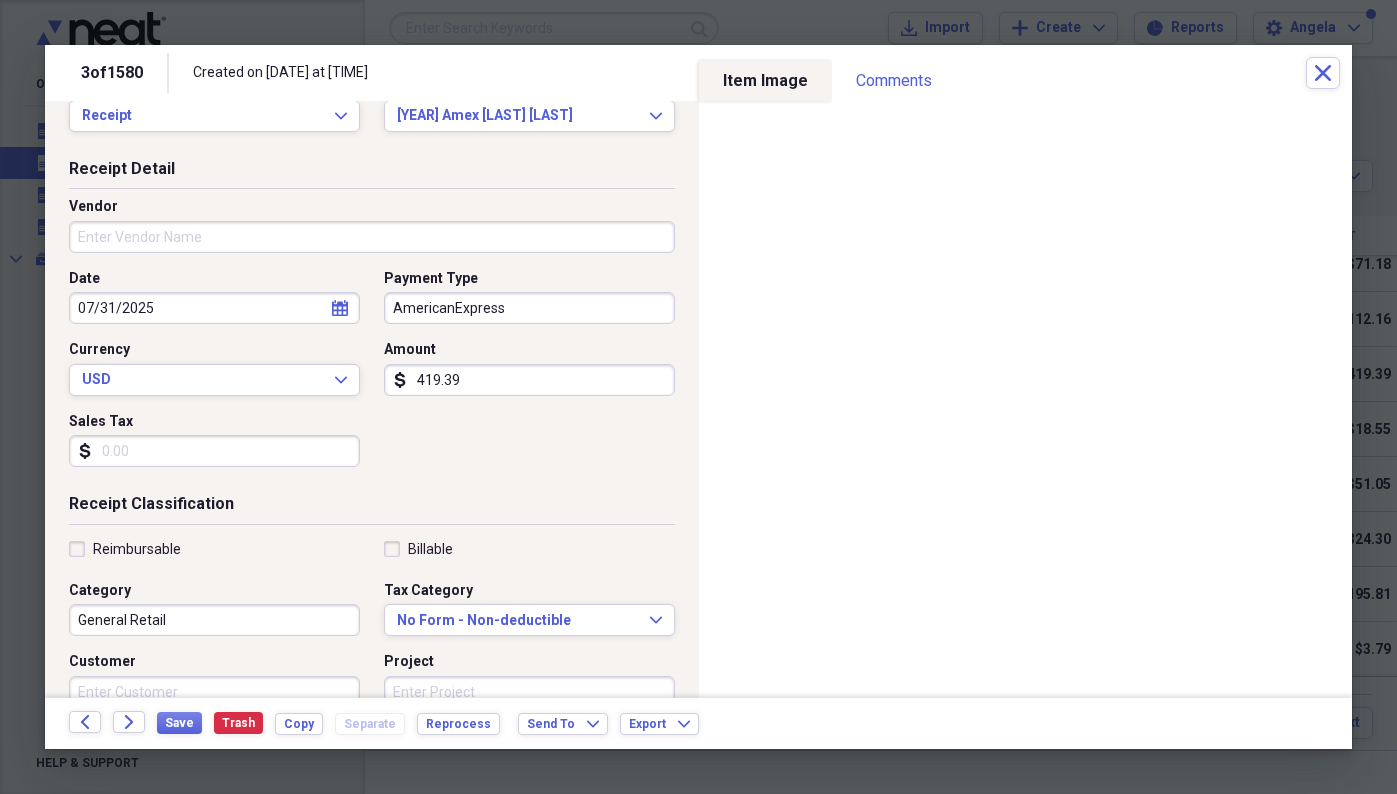 scroll, scrollTop: 0, scrollLeft: 0, axis: both 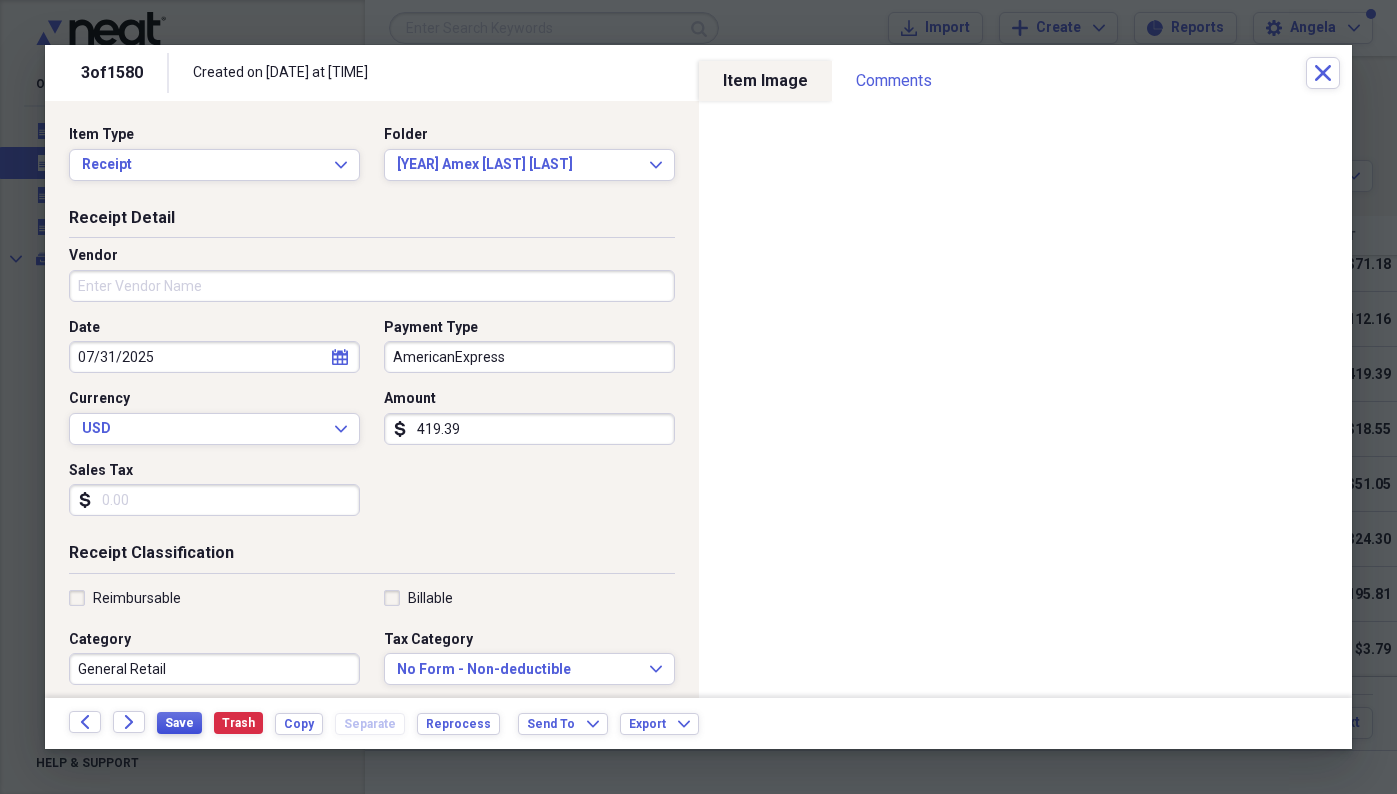 click on "Save" at bounding box center [179, 723] 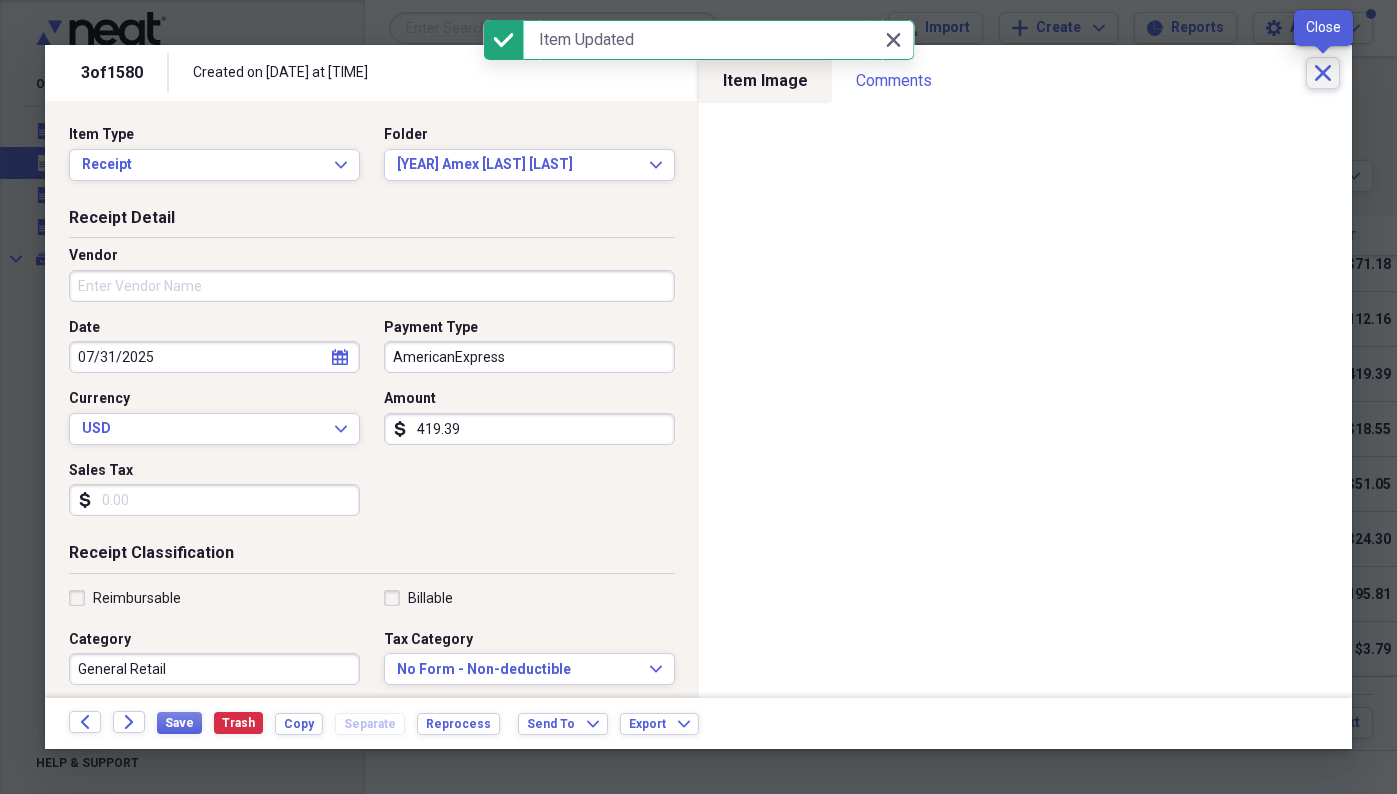 click 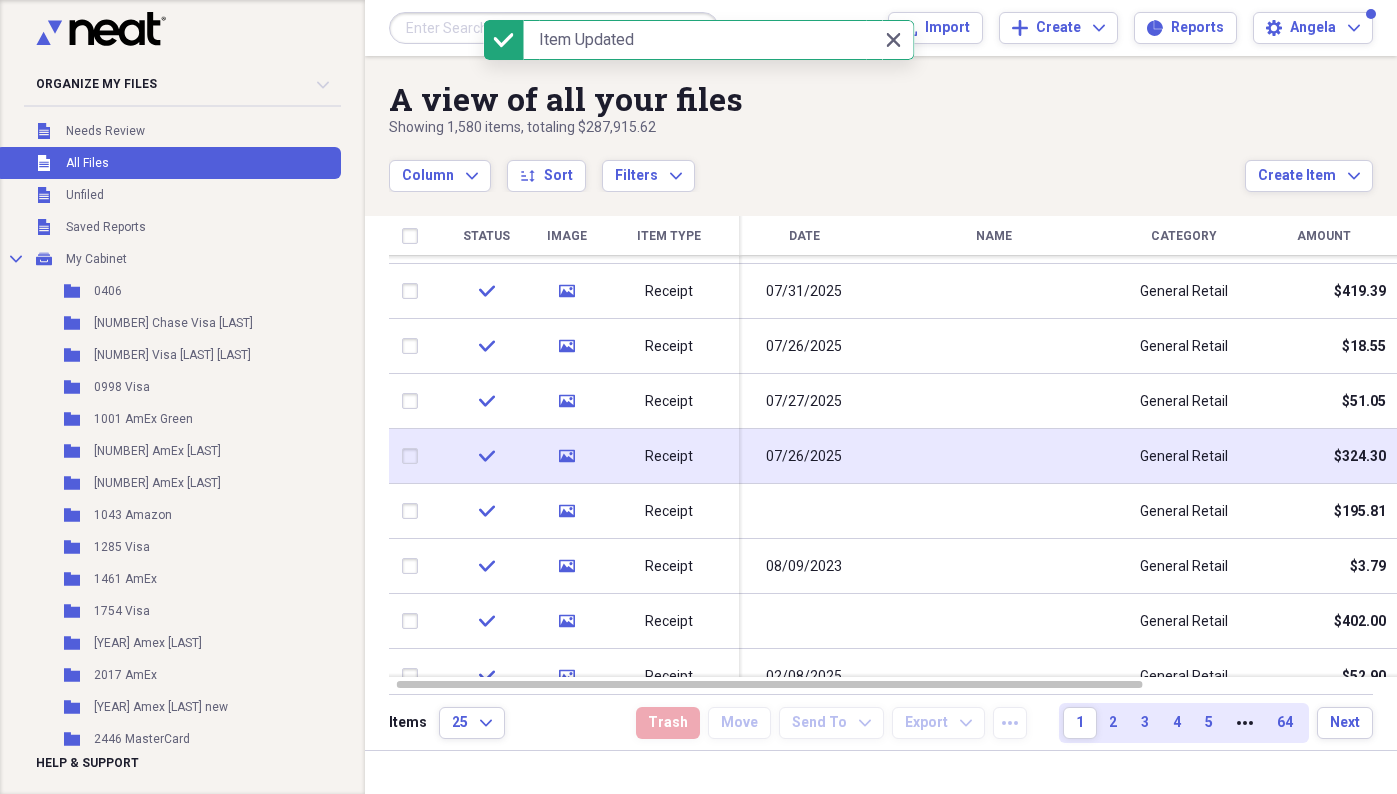click on "07/26/2025" at bounding box center (804, 456) 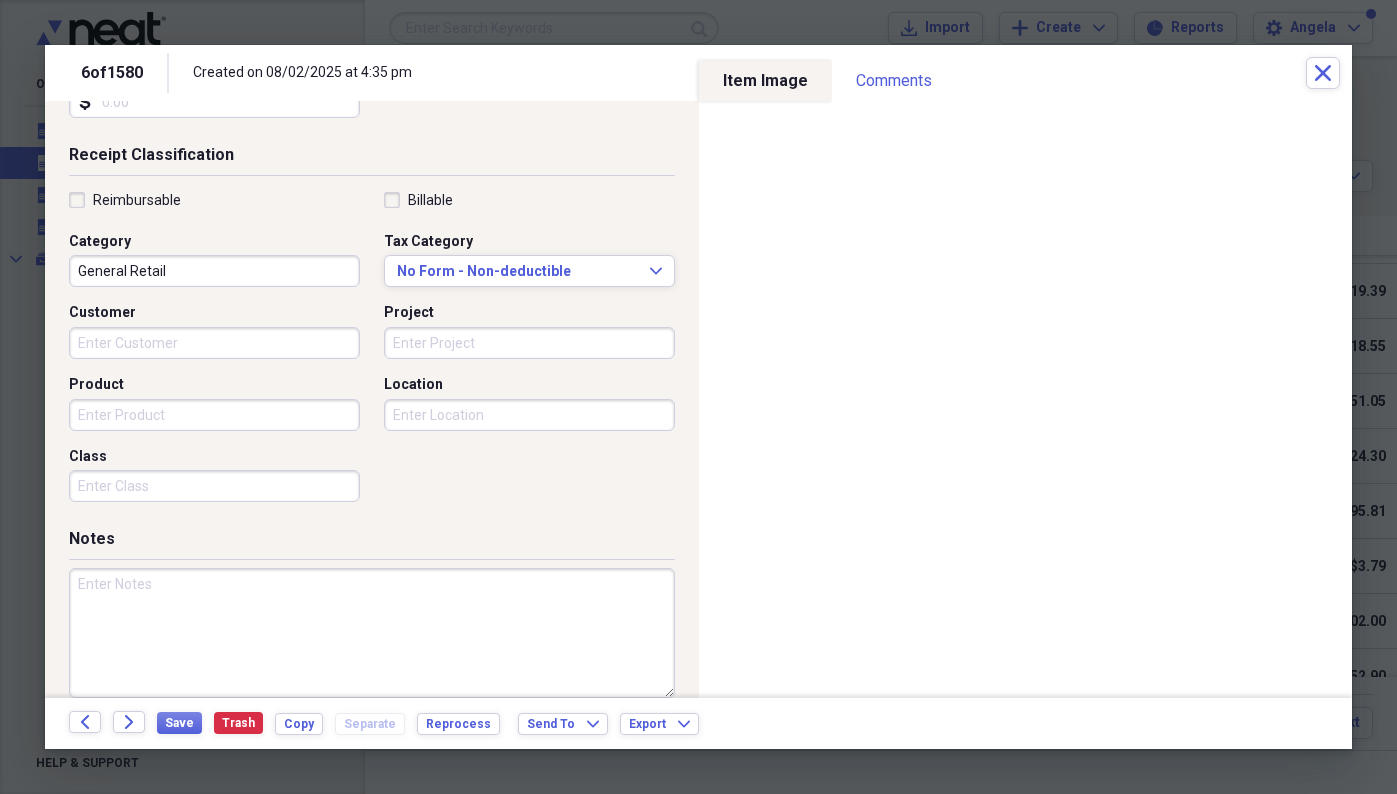 scroll, scrollTop: 423, scrollLeft: 0, axis: vertical 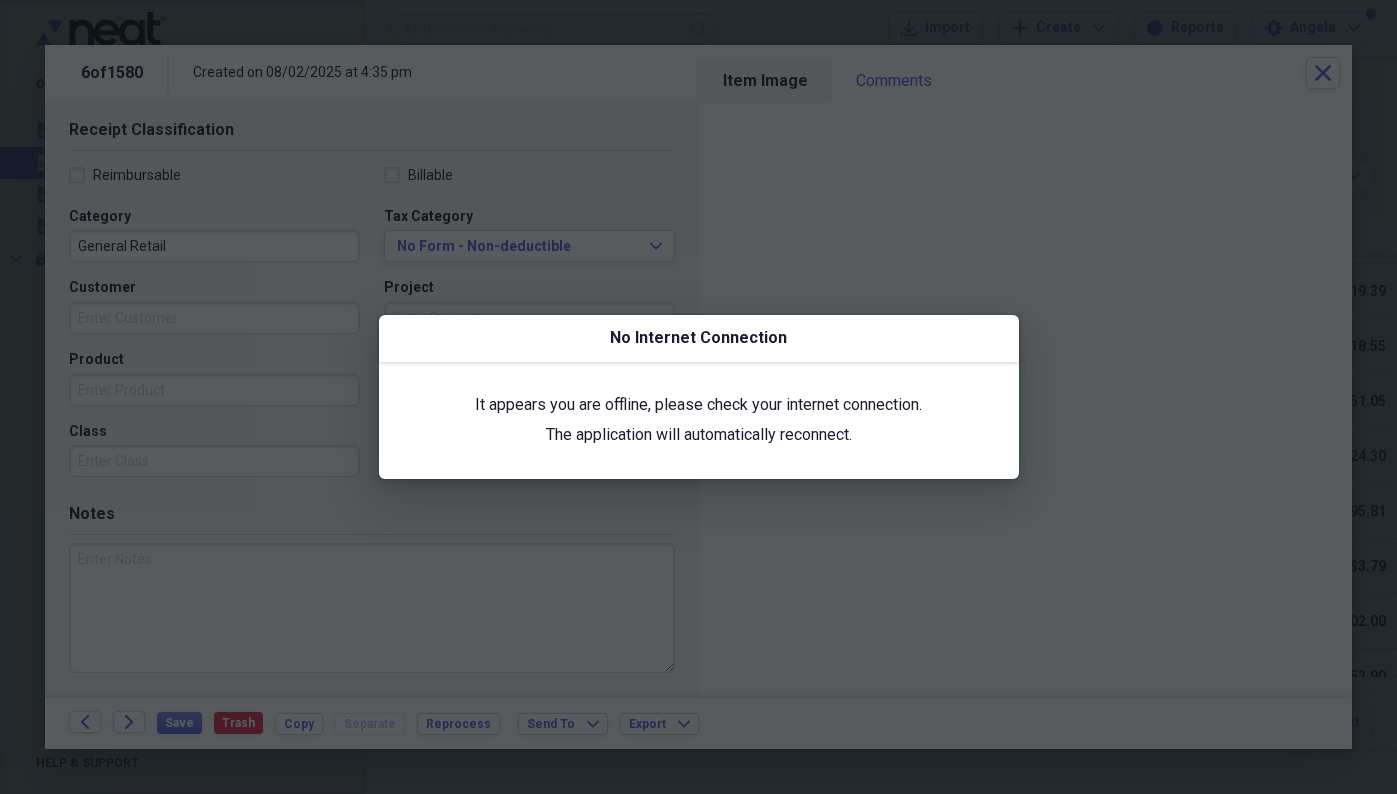 click at bounding box center (698, 397) 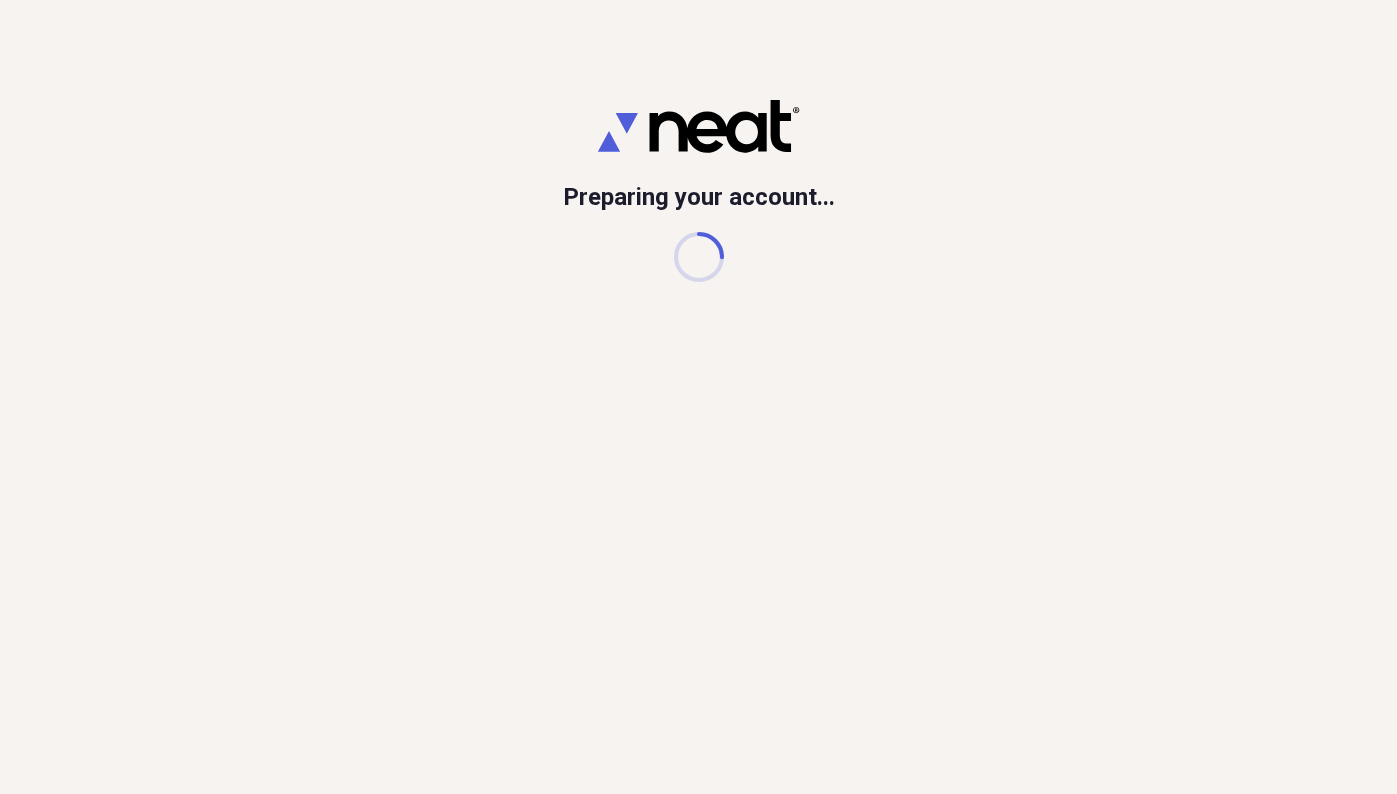 scroll, scrollTop: 0, scrollLeft: 0, axis: both 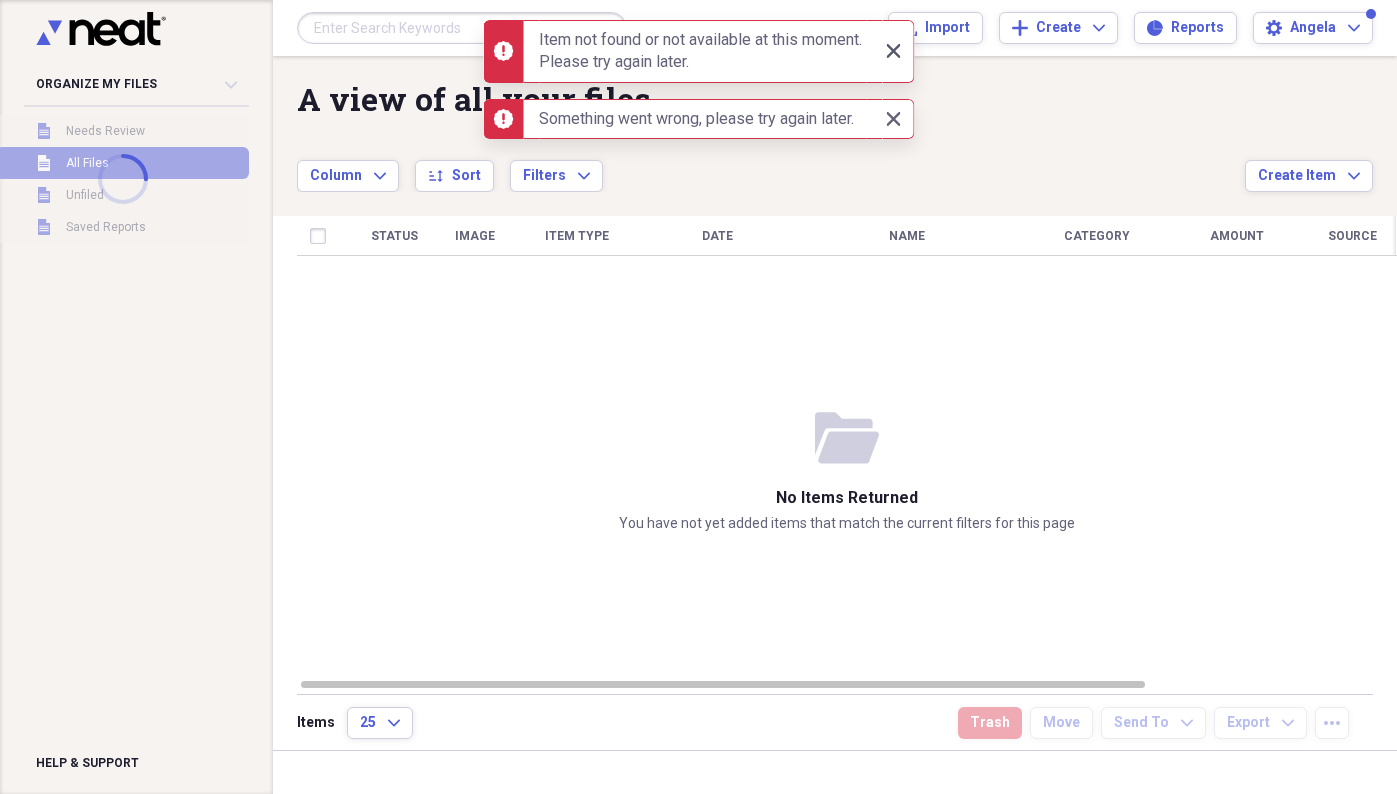 click on "Close" 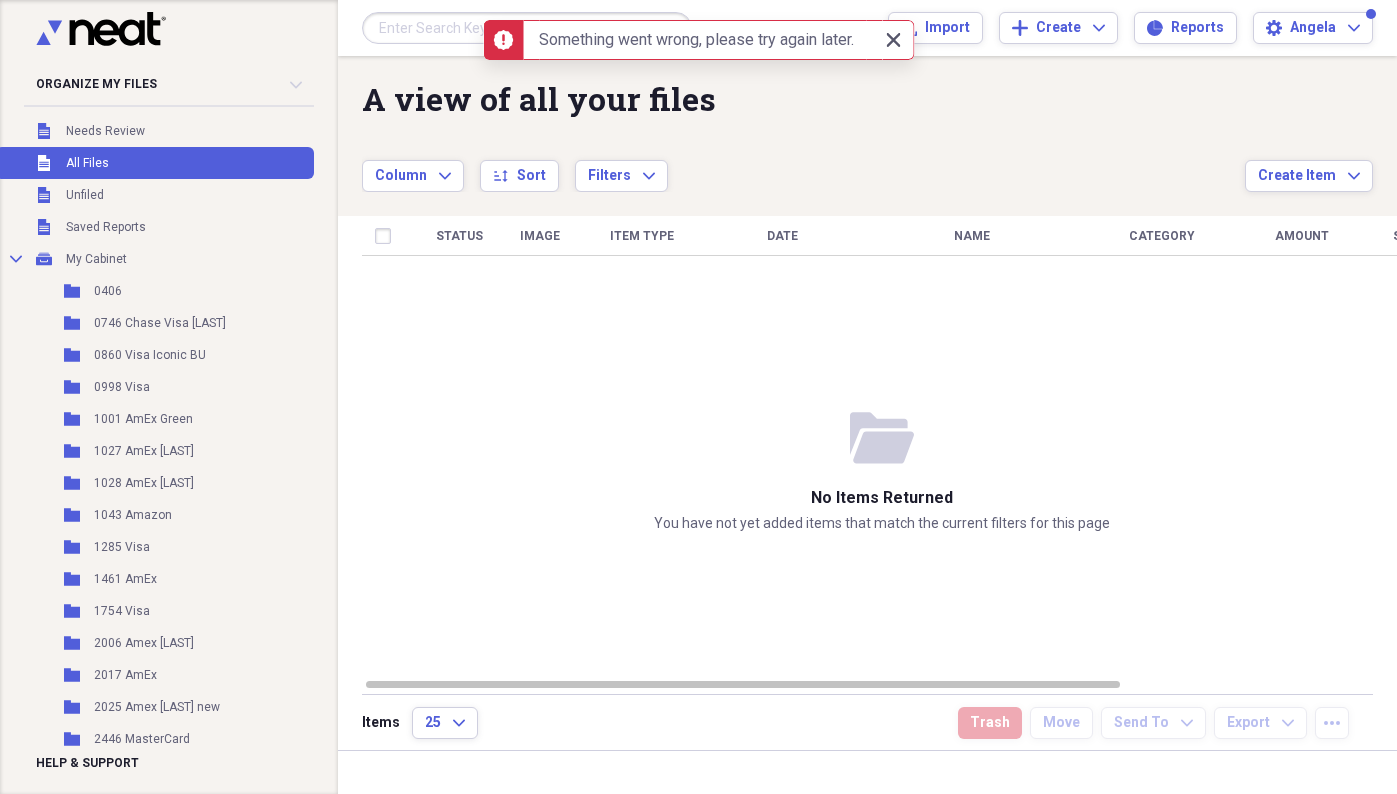 click 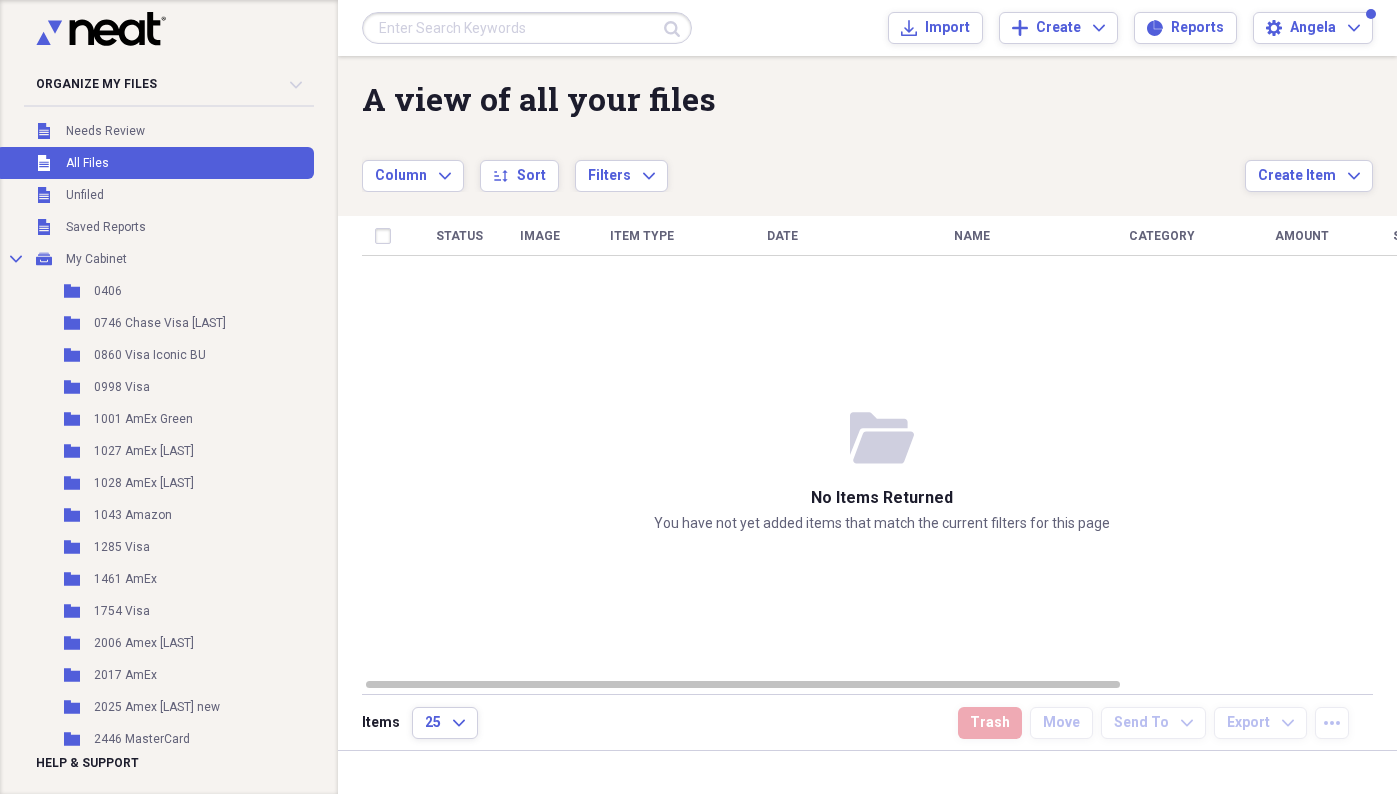 click on "Unfiled All Files" at bounding box center (155, 163) 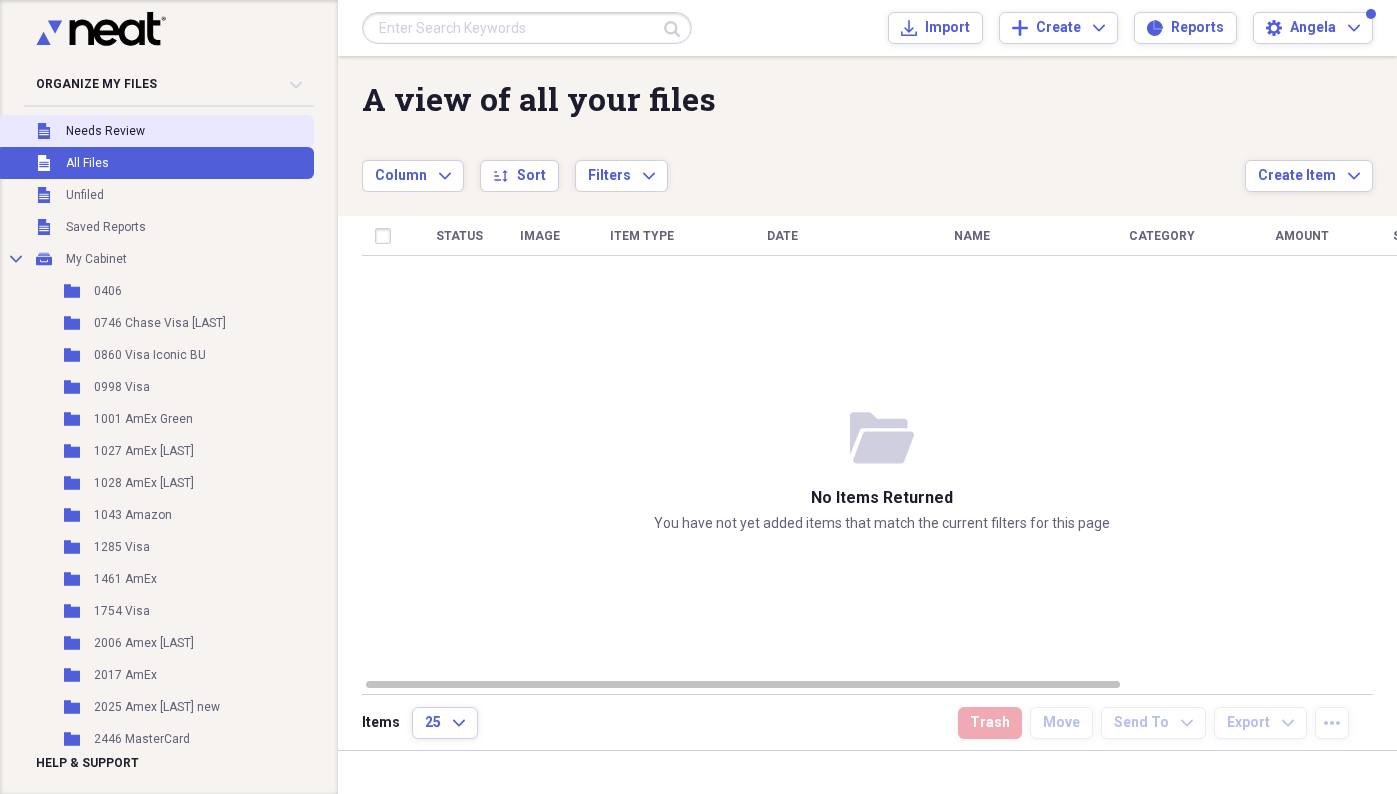 click on "Unfiled Needs Review" at bounding box center (155, 131) 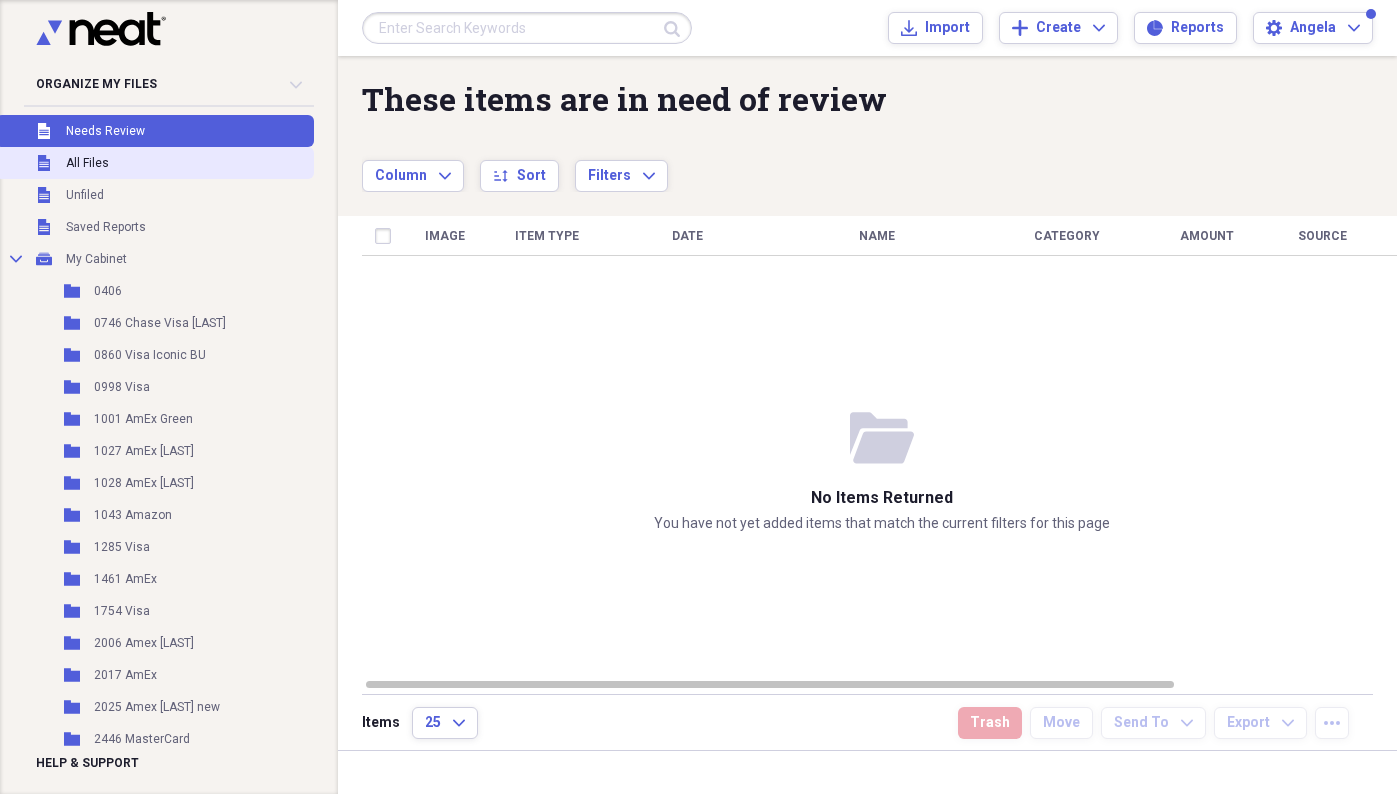 click on "Unfiled All Files" at bounding box center (155, 163) 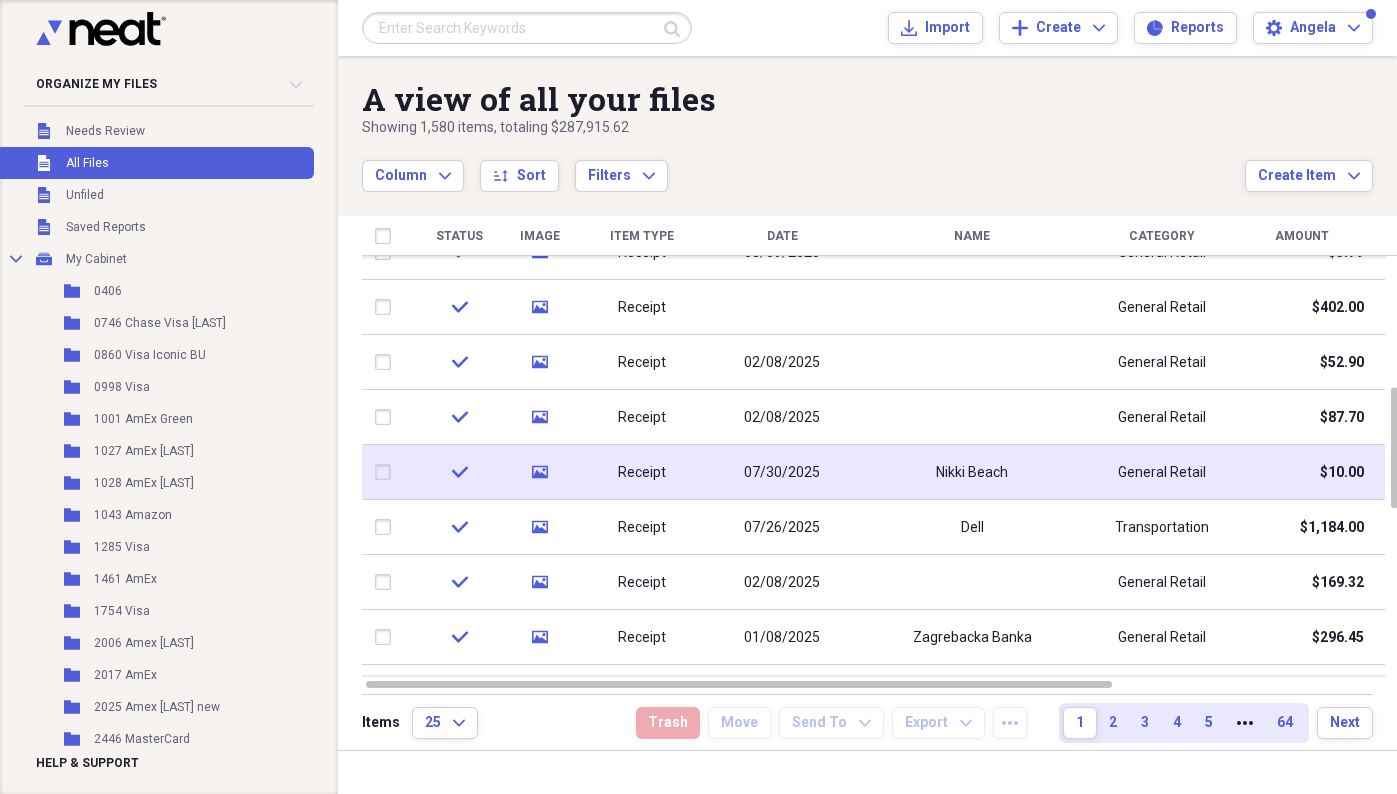 click on "Nikki Beach" at bounding box center [972, 472] 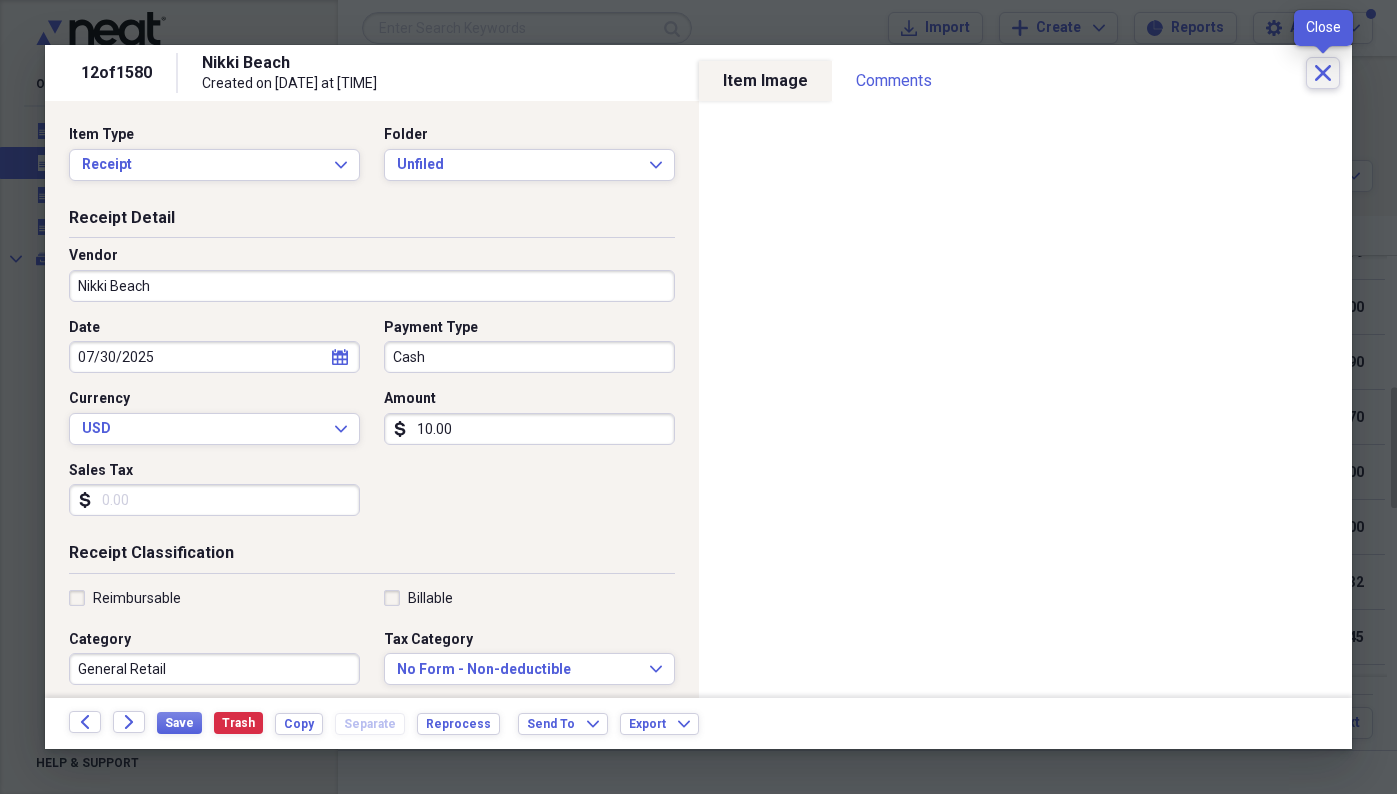 click on "Close" 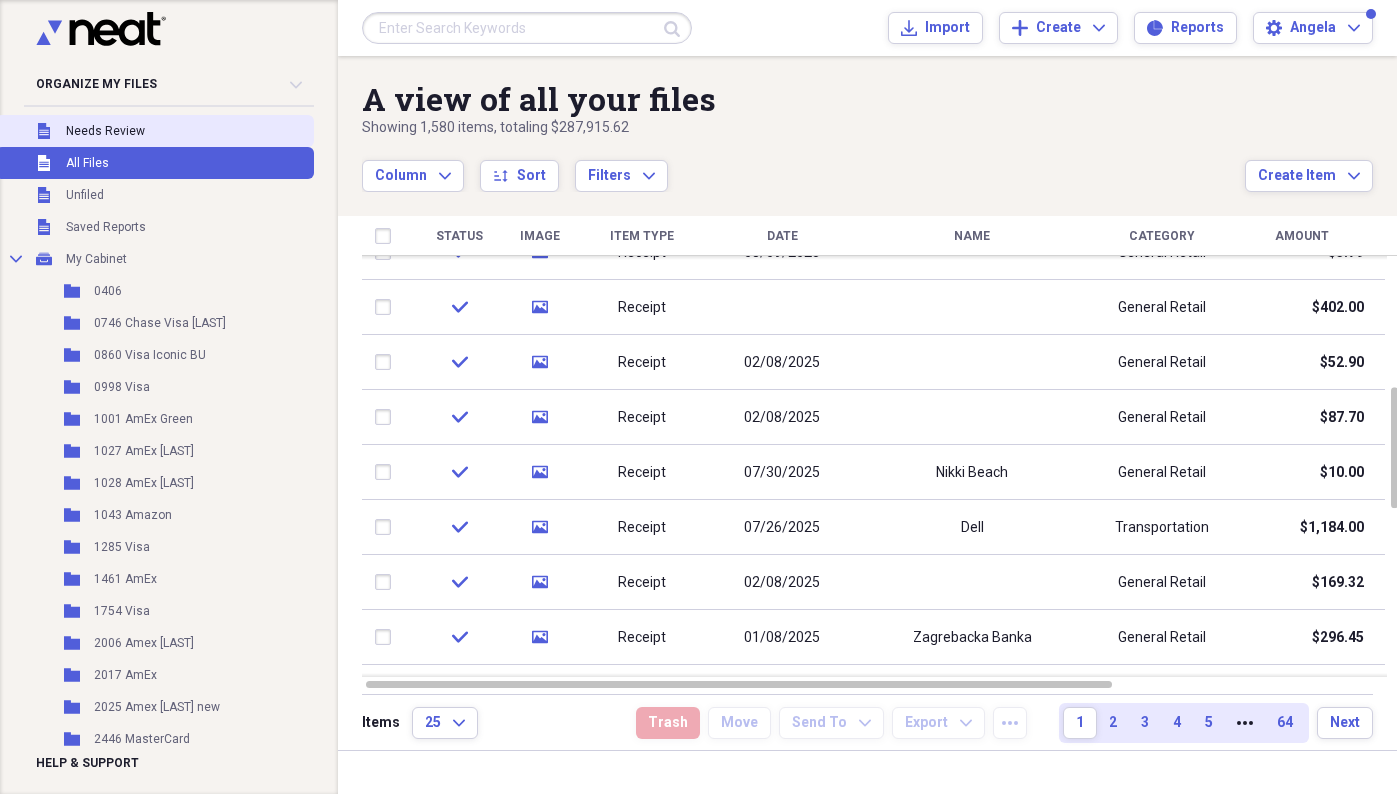 click on "Unfiled Needs Review" at bounding box center [155, 131] 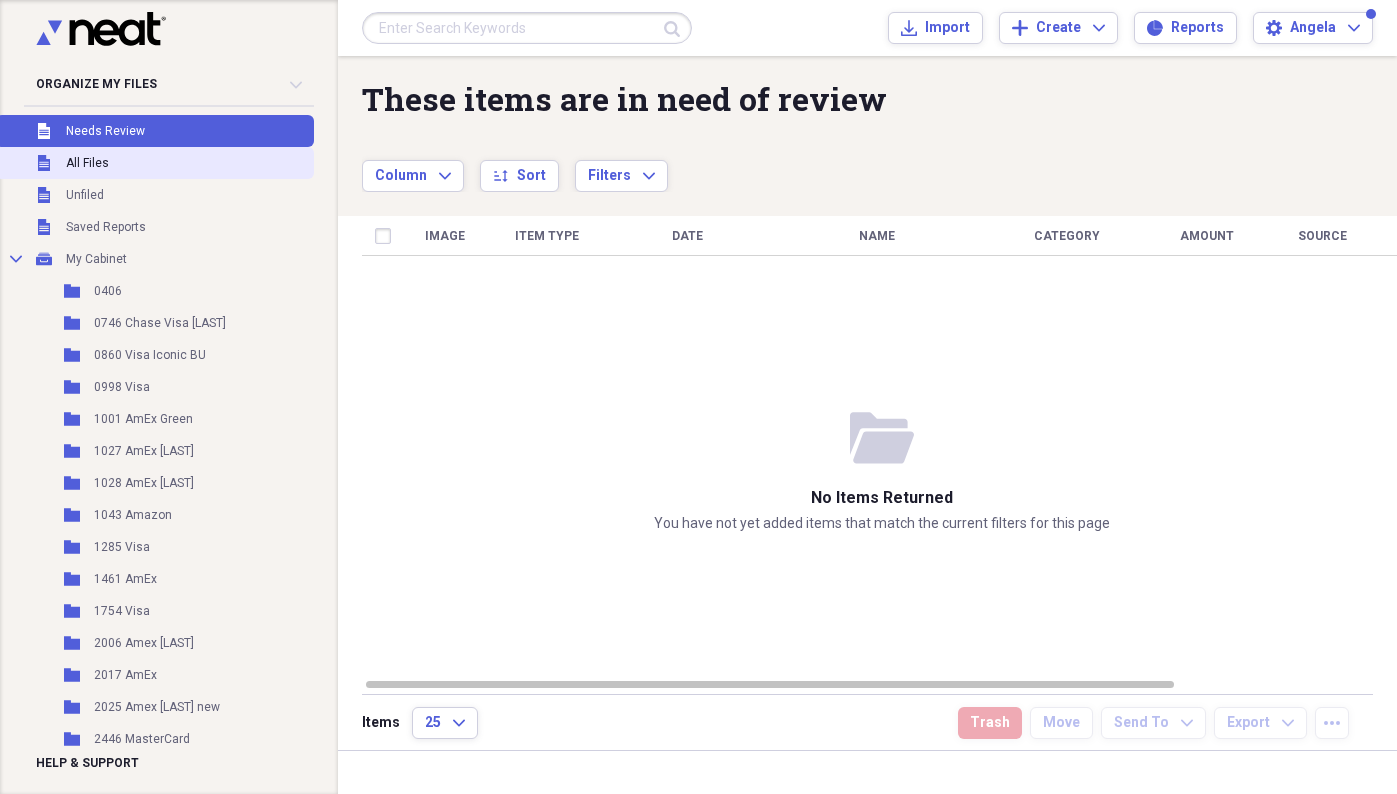click on "Unfiled All Files" at bounding box center [155, 163] 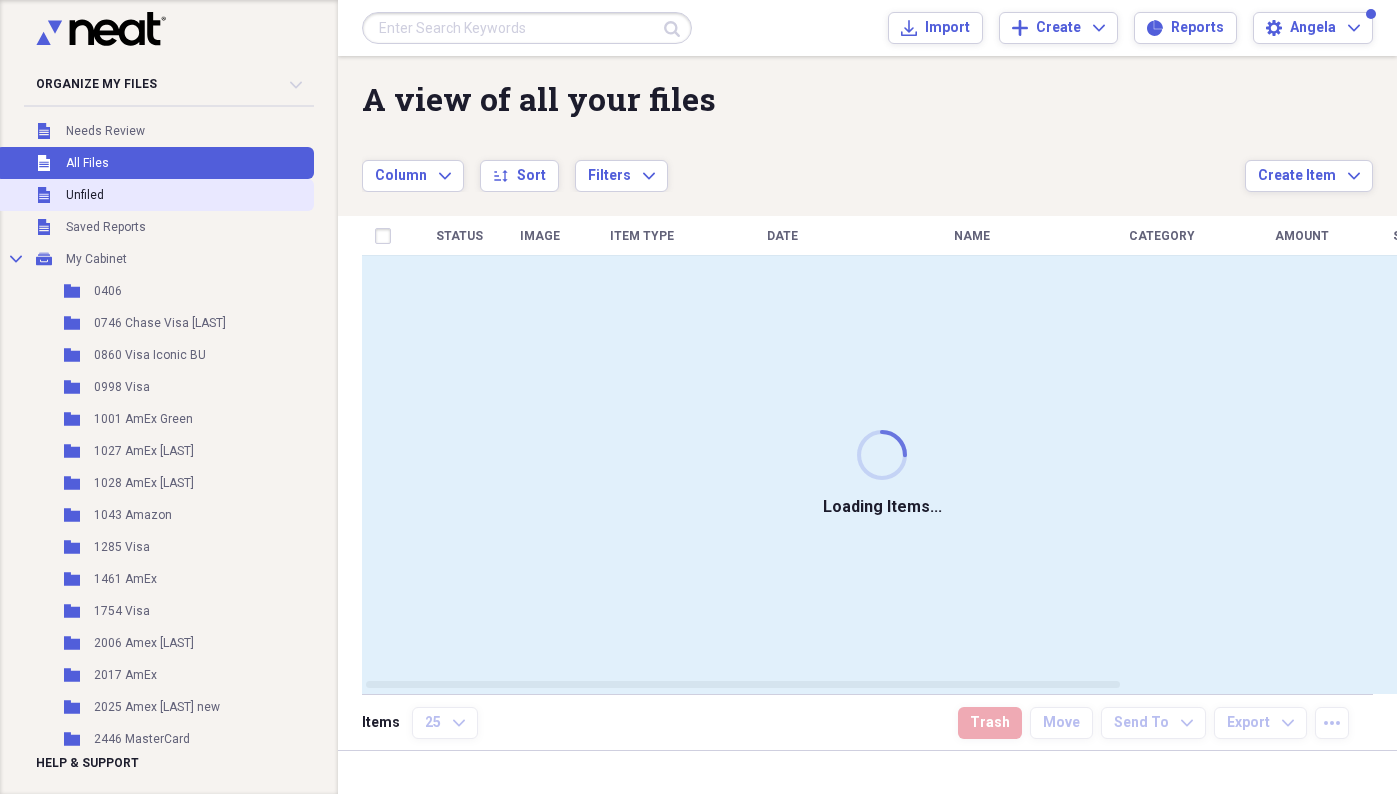 click on "Unfiled Unfiled" at bounding box center (155, 195) 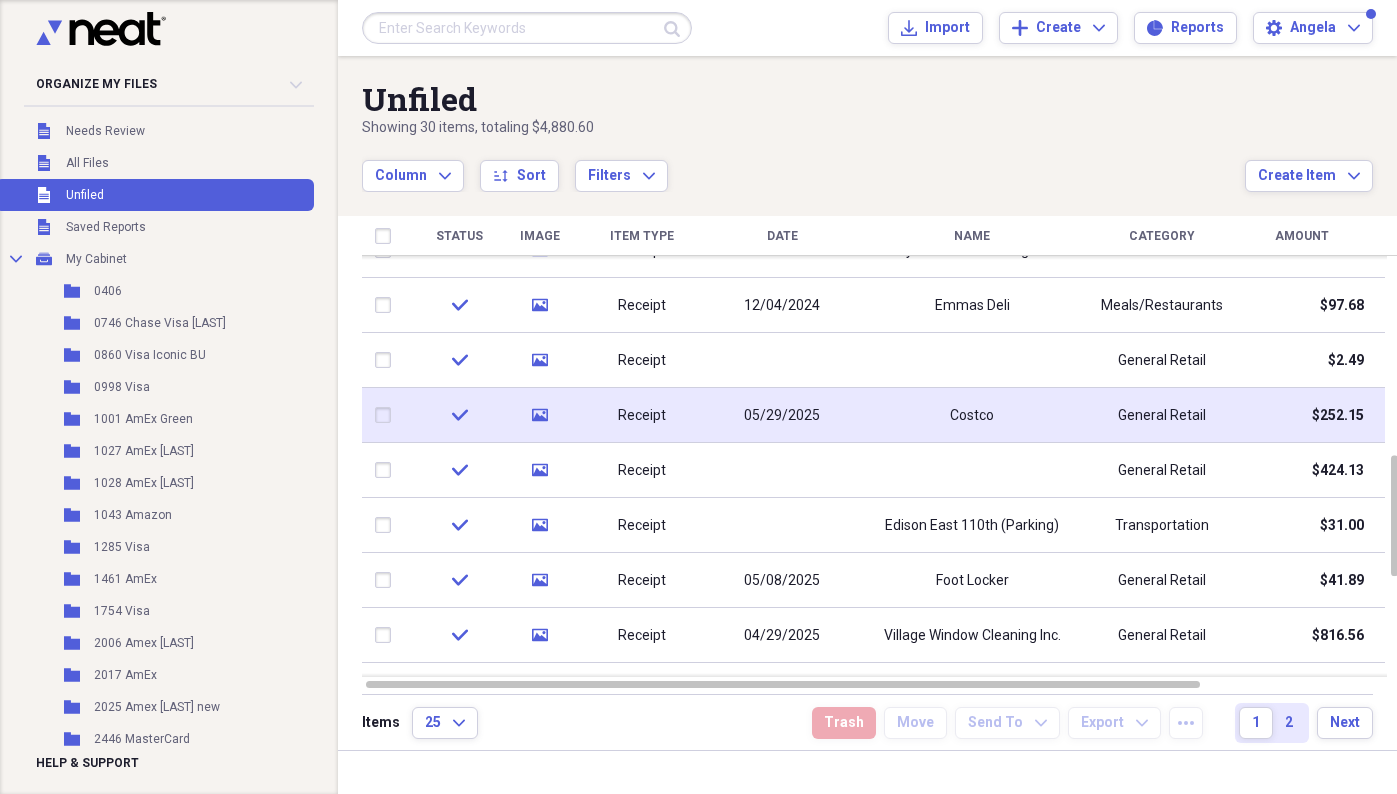 click on "05/29/2025" at bounding box center [782, 416] 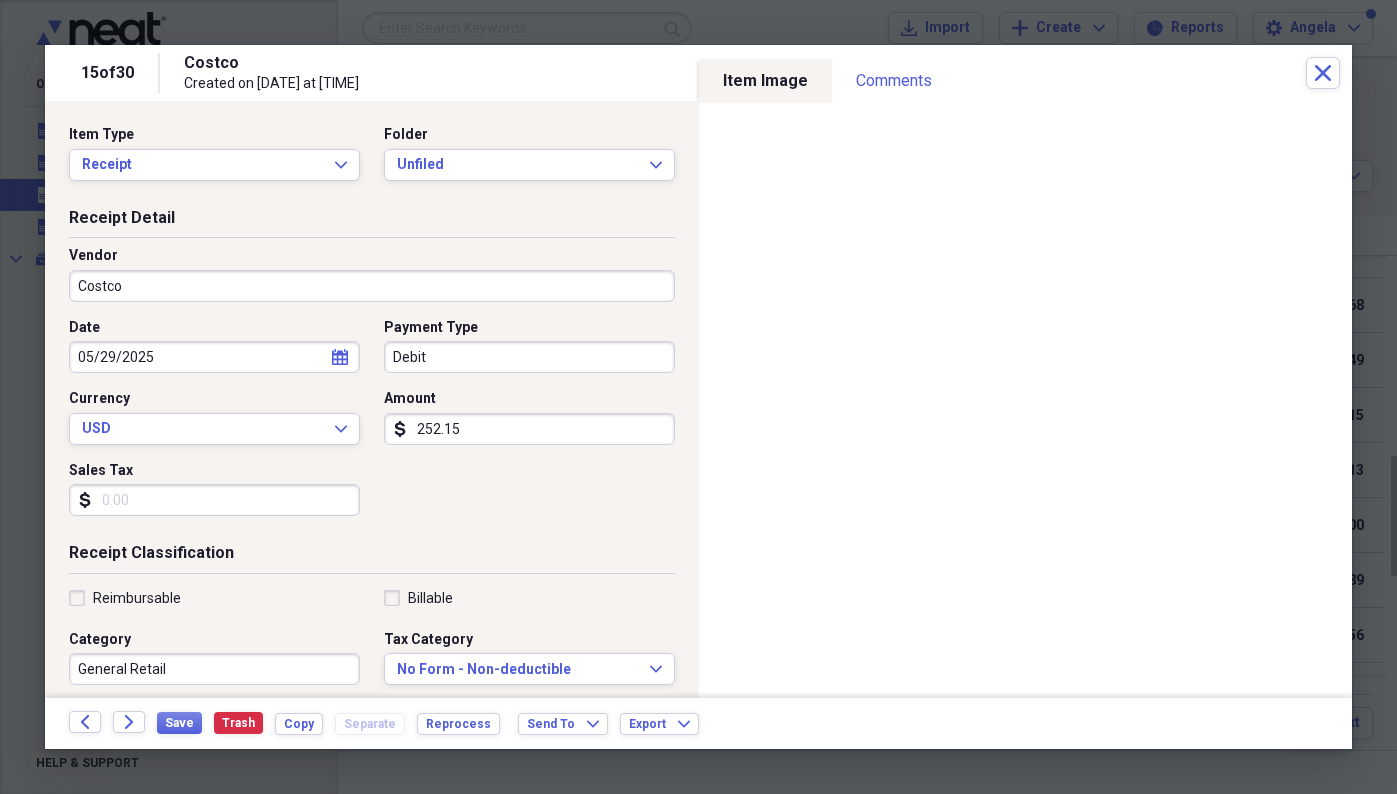 click on "Costco Created on [DATE] at [TIME]" at bounding box center [745, 73] 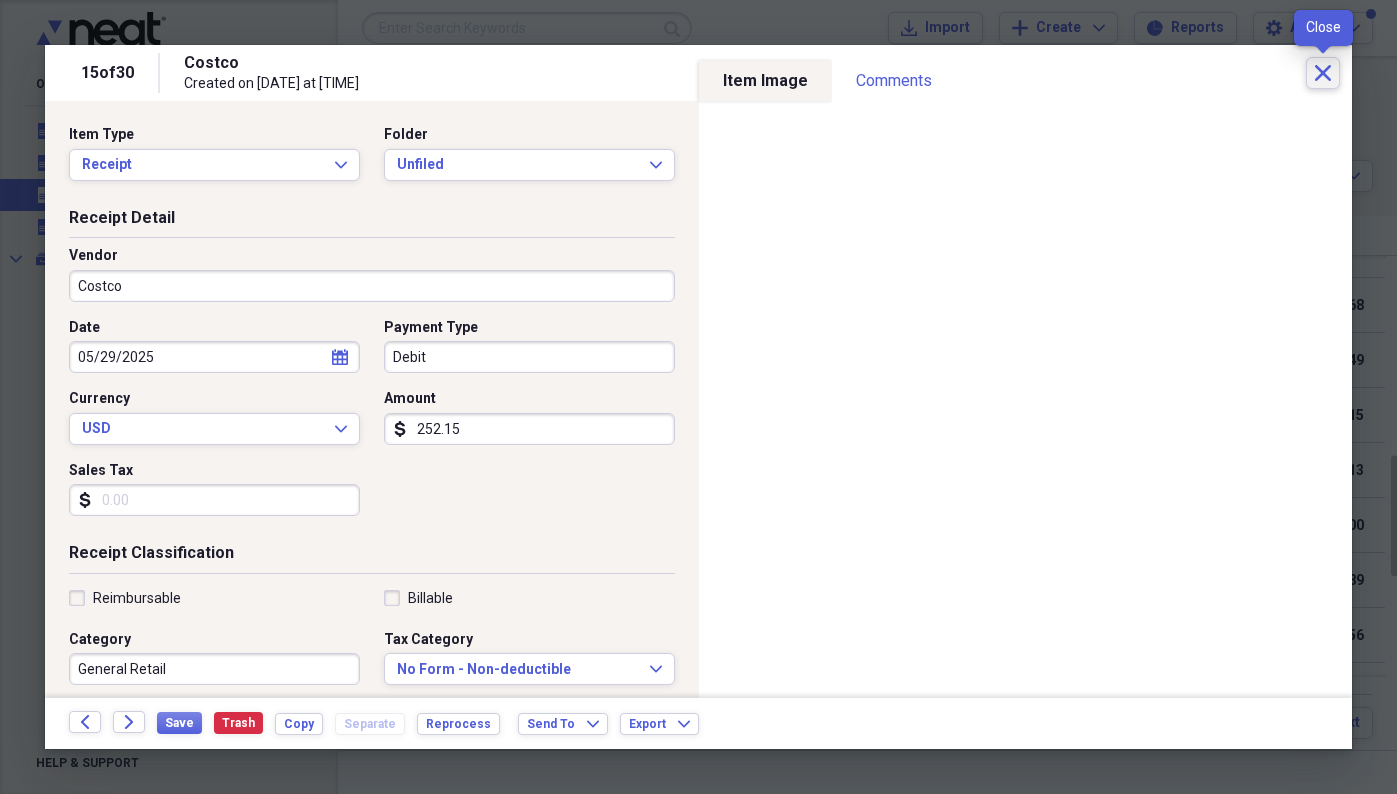 click on "Close" at bounding box center [1323, 73] 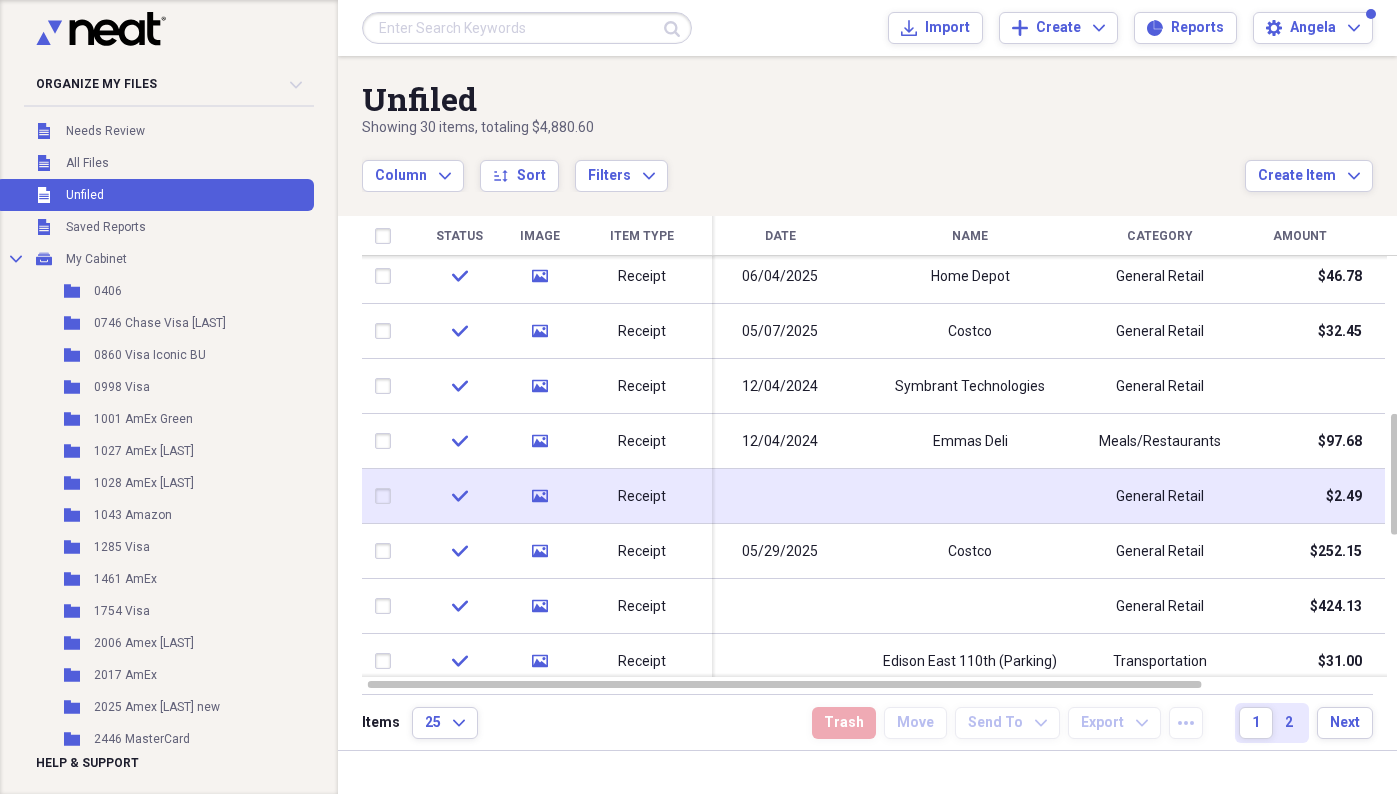 click at bounding box center [780, 496] 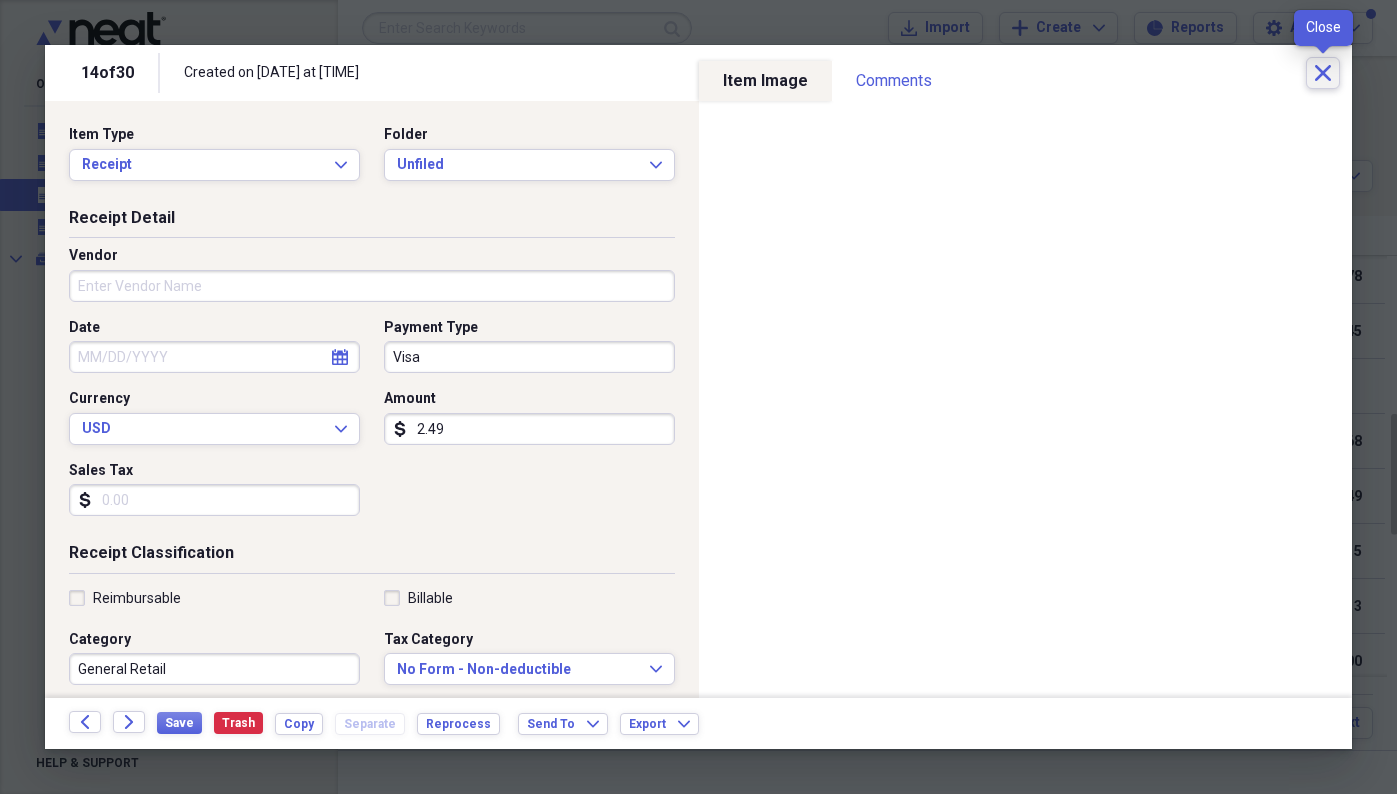 click on "Close" at bounding box center (1323, 73) 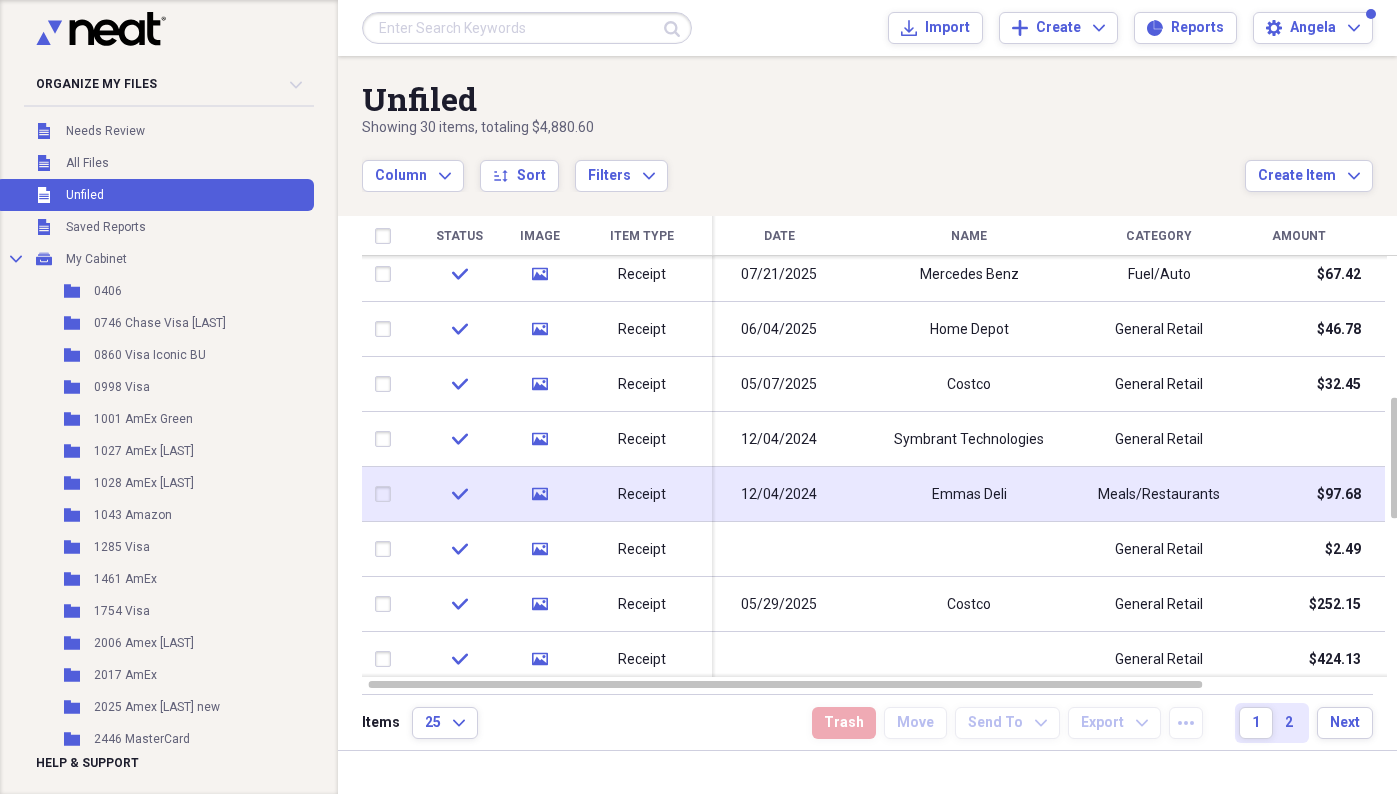 click on "12/04/2024" at bounding box center (779, 495) 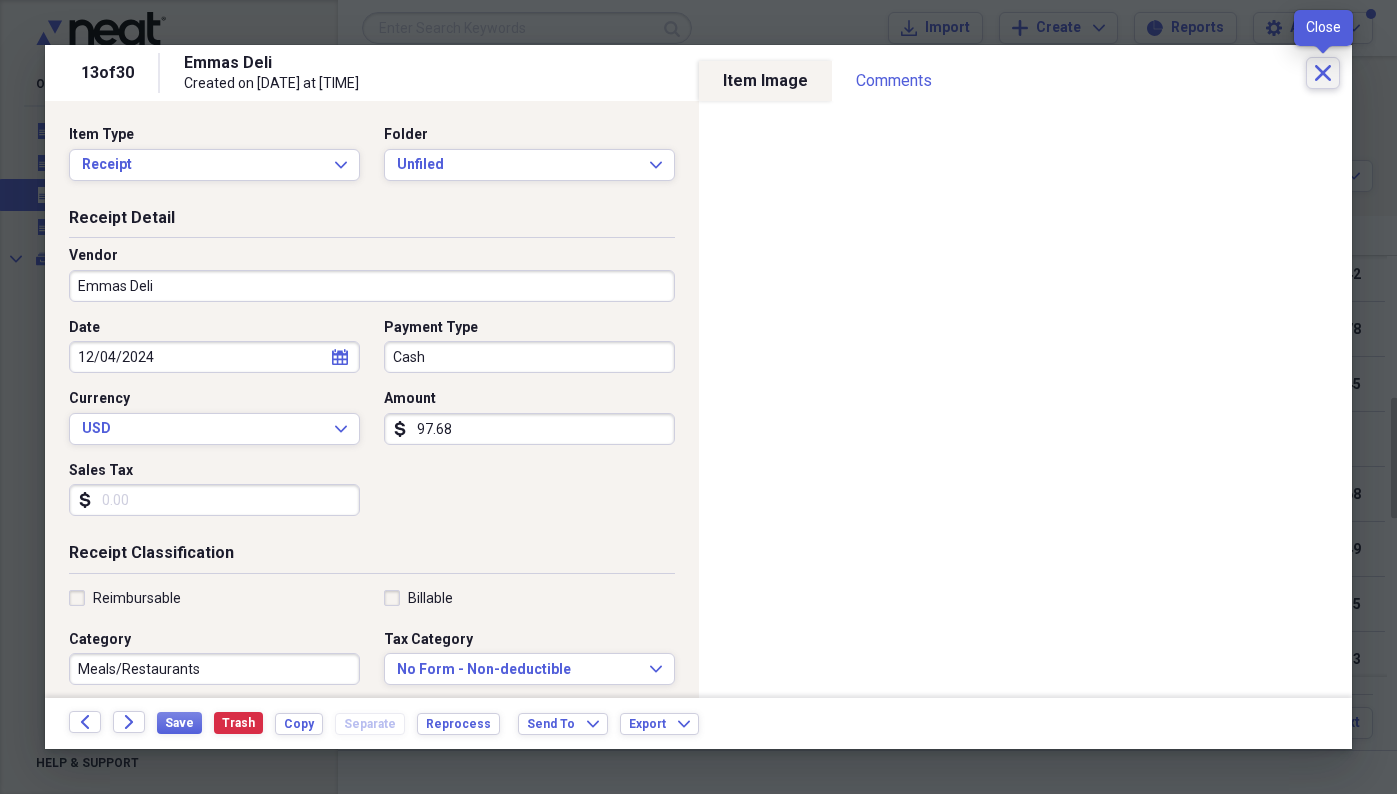 click on "Close" 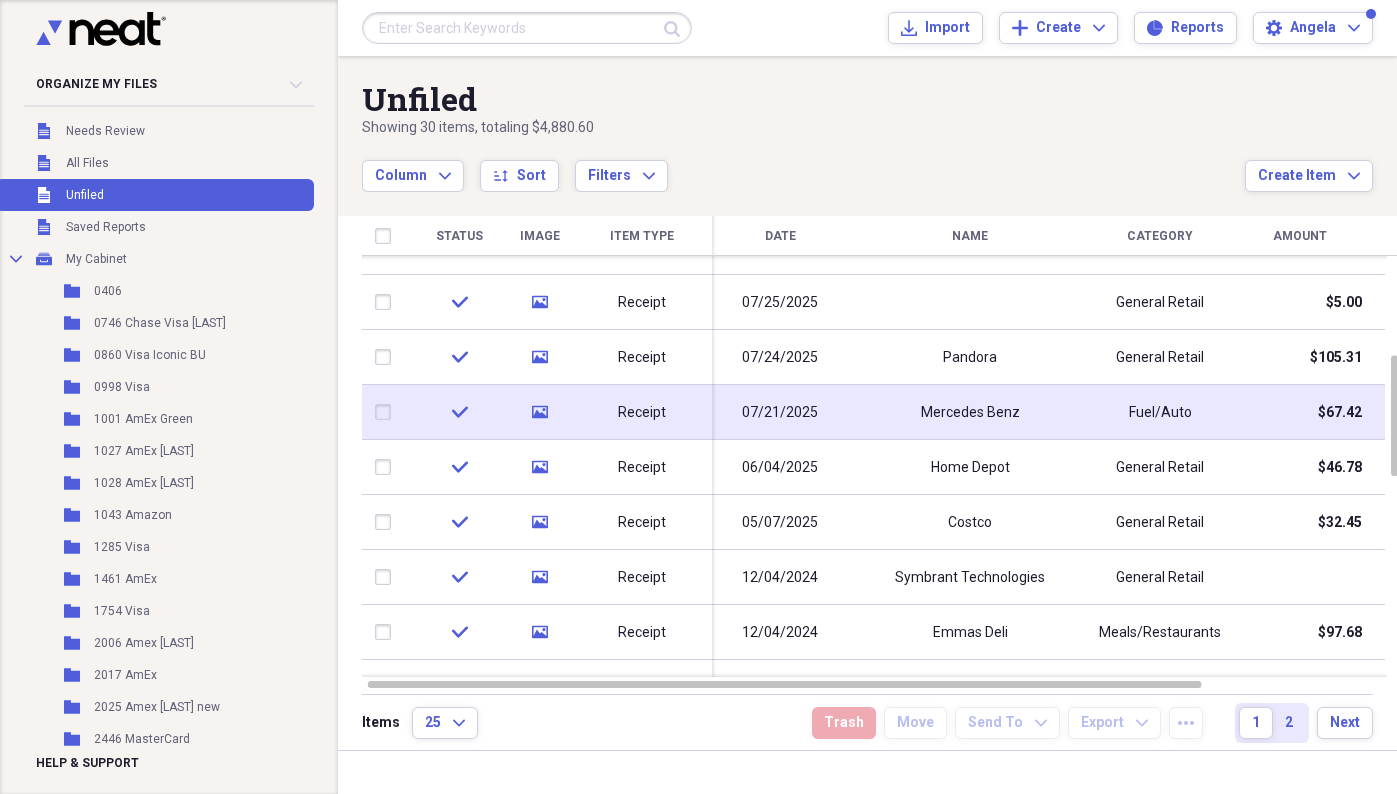 click on "07/21/2025" at bounding box center (780, 413) 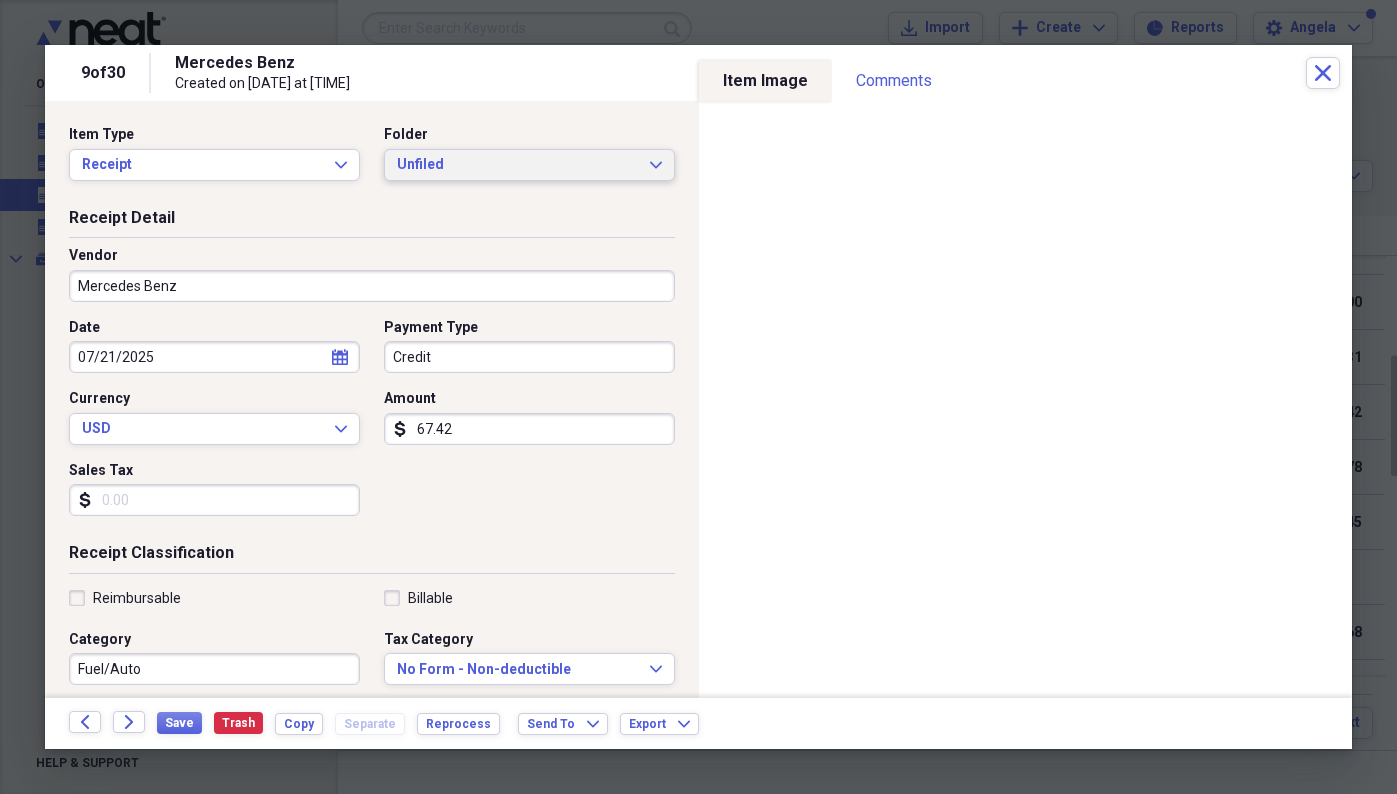 click on "Unfiled" at bounding box center [517, 165] 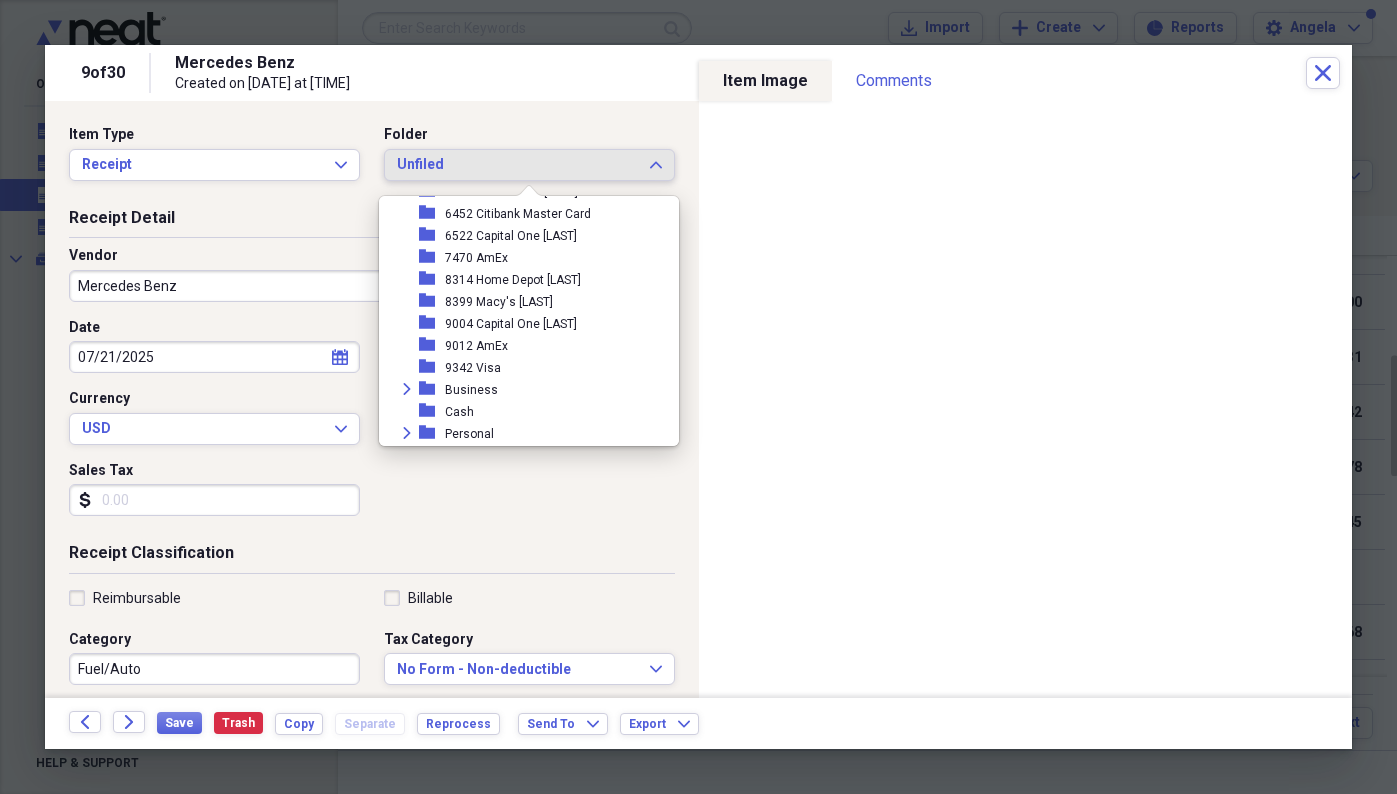 scroll, scrollTop: 711, scrollLeft: 0, axis: vertical 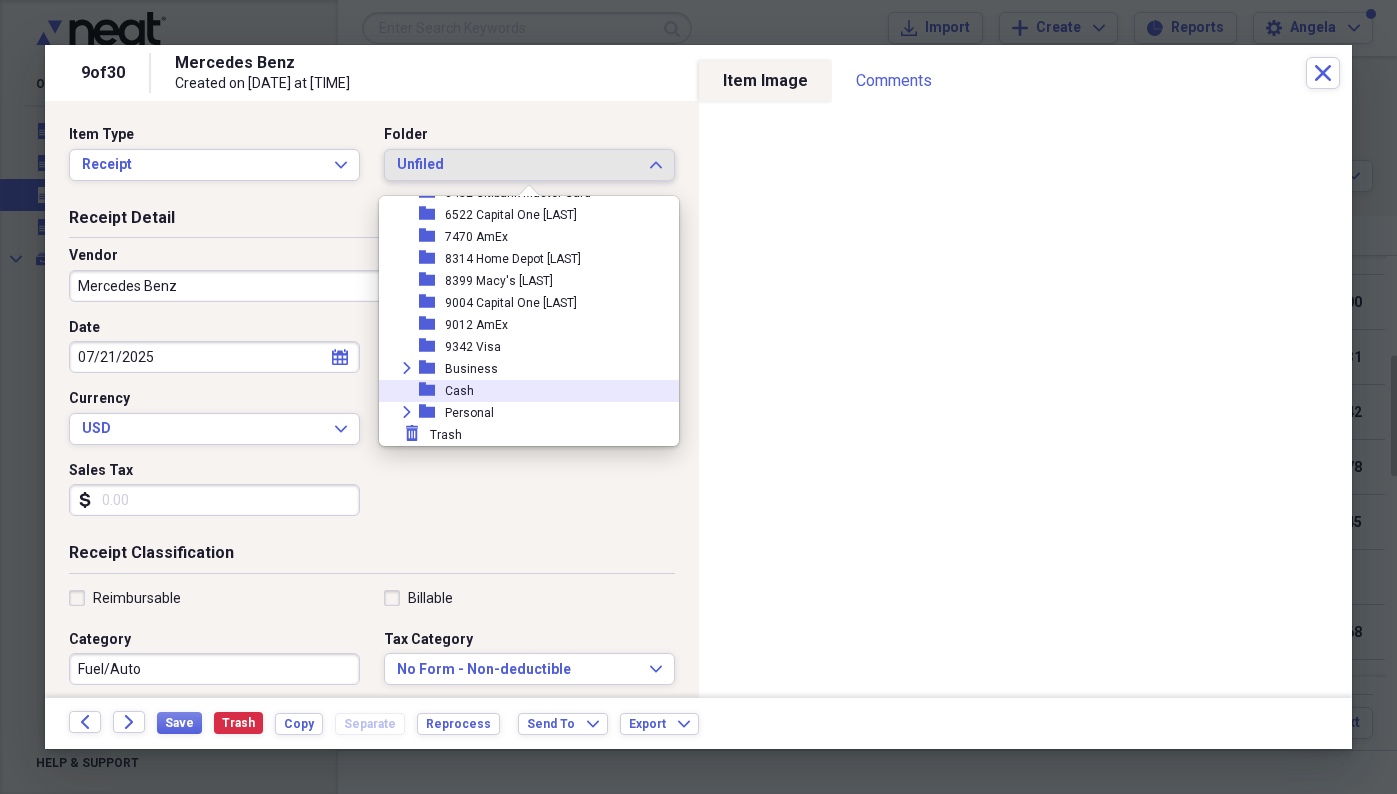 click on "folder Cash" at bounding box center [521, 391] 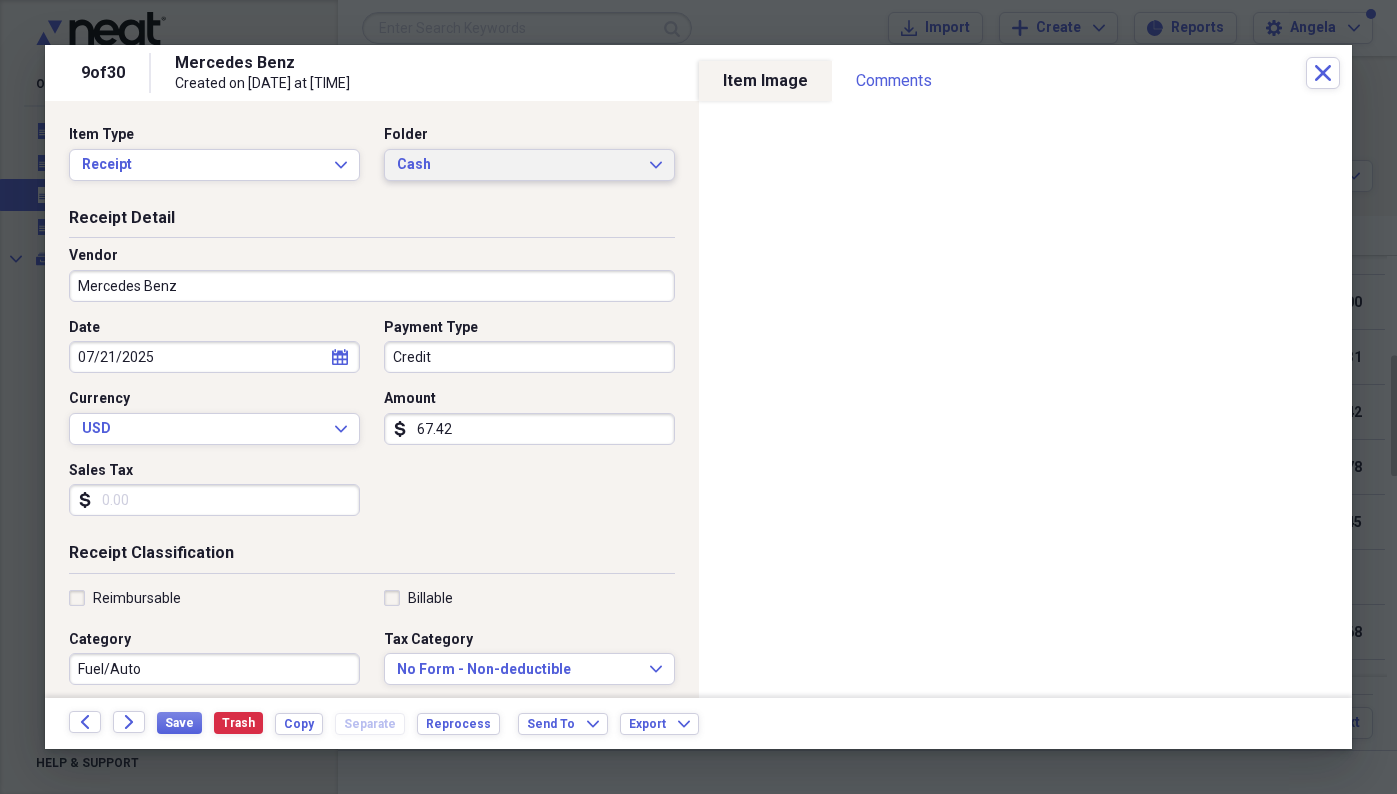 click on "Cash" at bounding box center (517, 165) 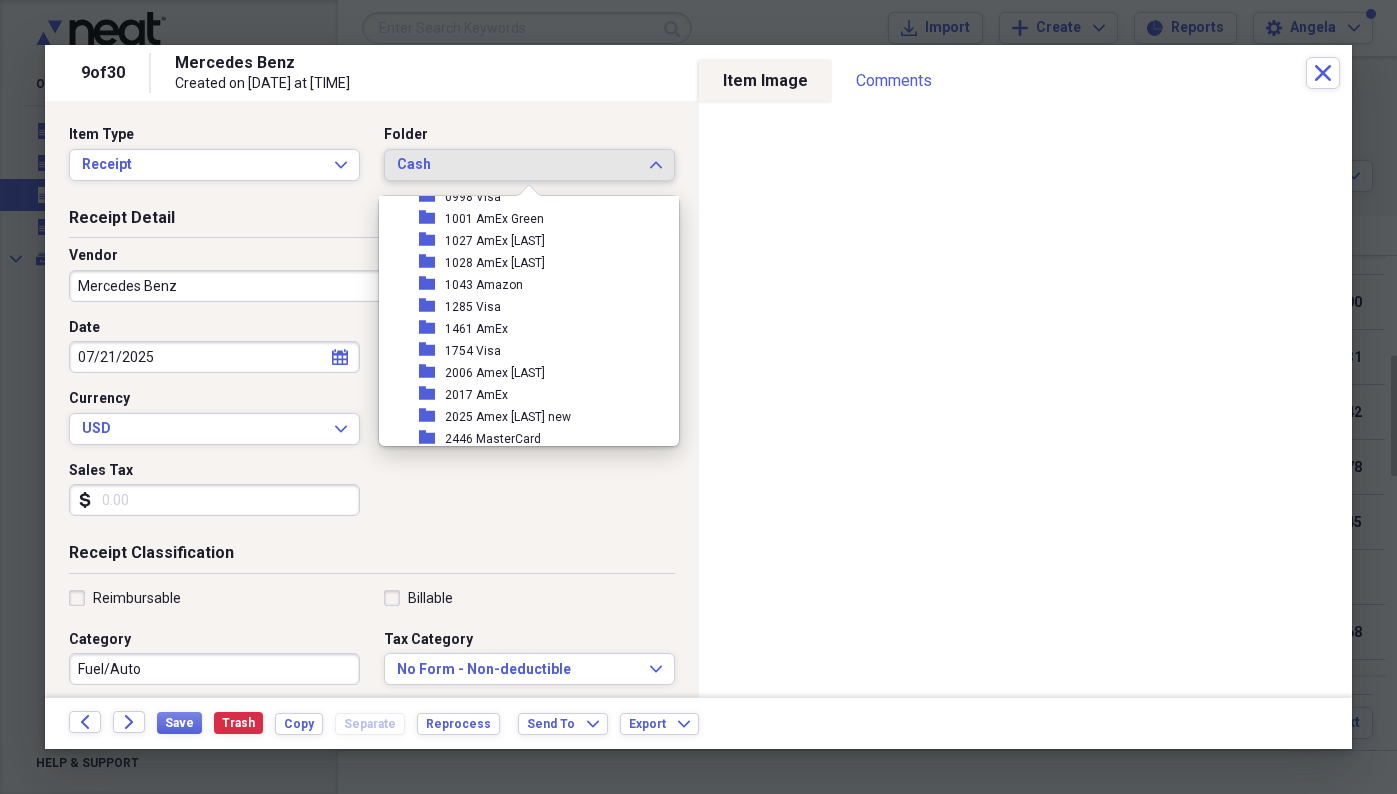 scroll, scrollTop: 0, scrollLeft: 0, axis: both 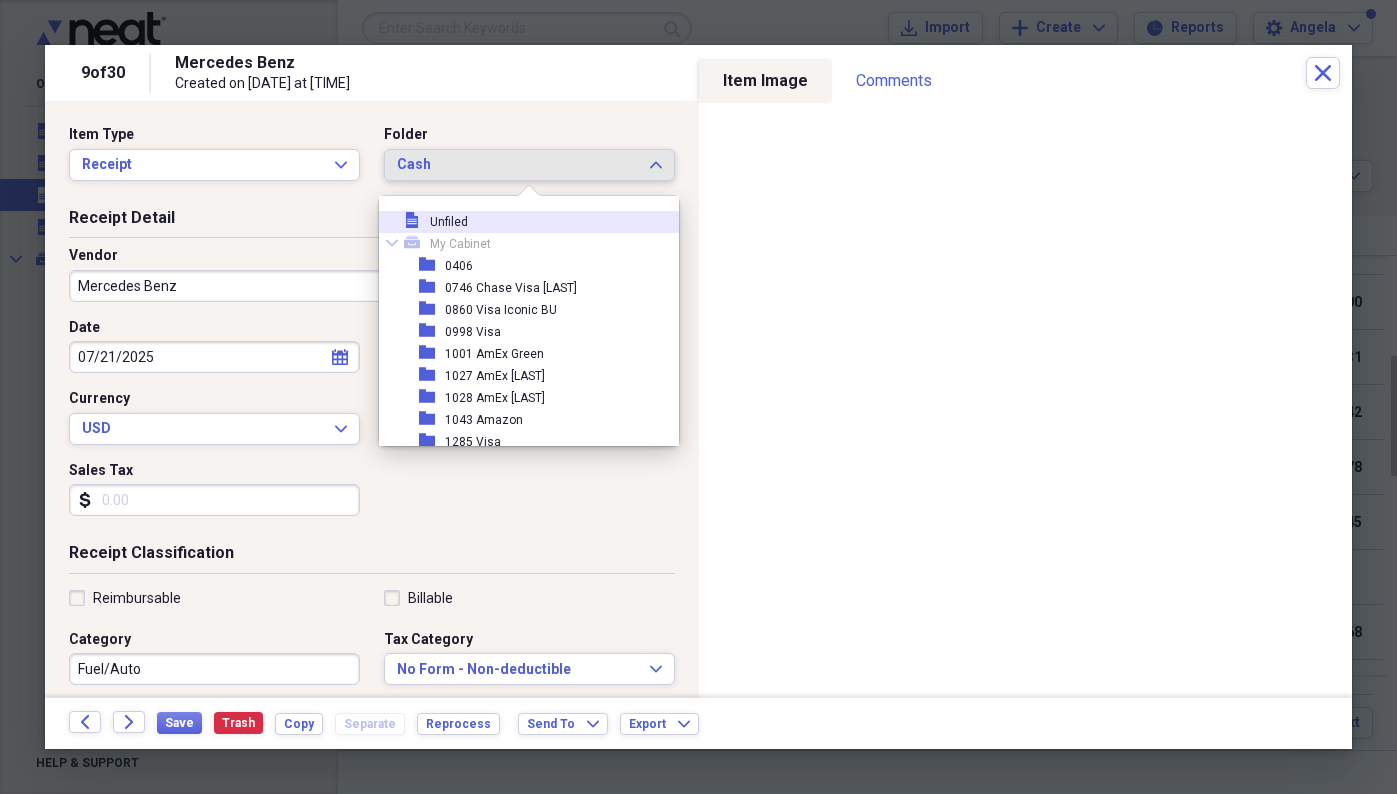 click on "file Unfiled" at bounding box center [521, 222] 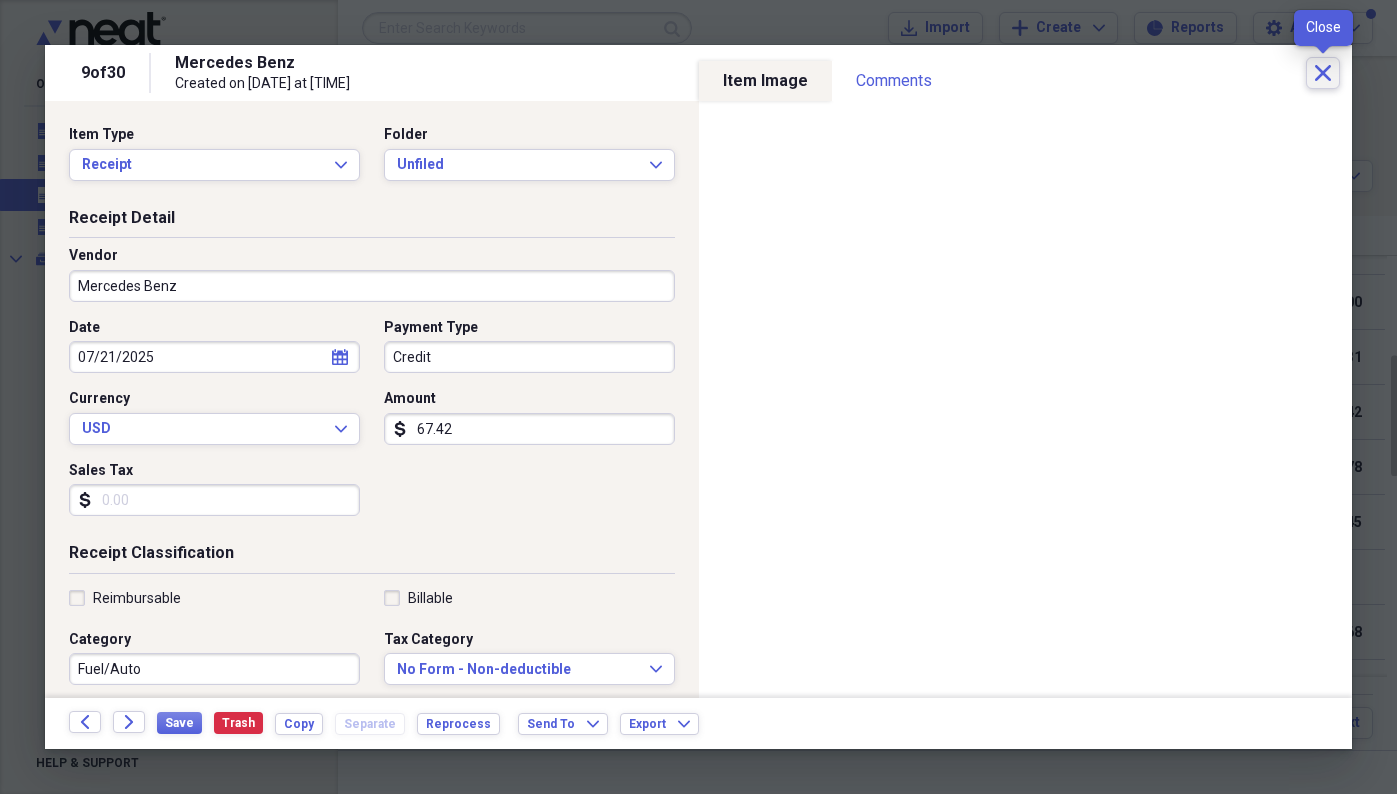 click on "Close" at bounding box center [1323, 73] 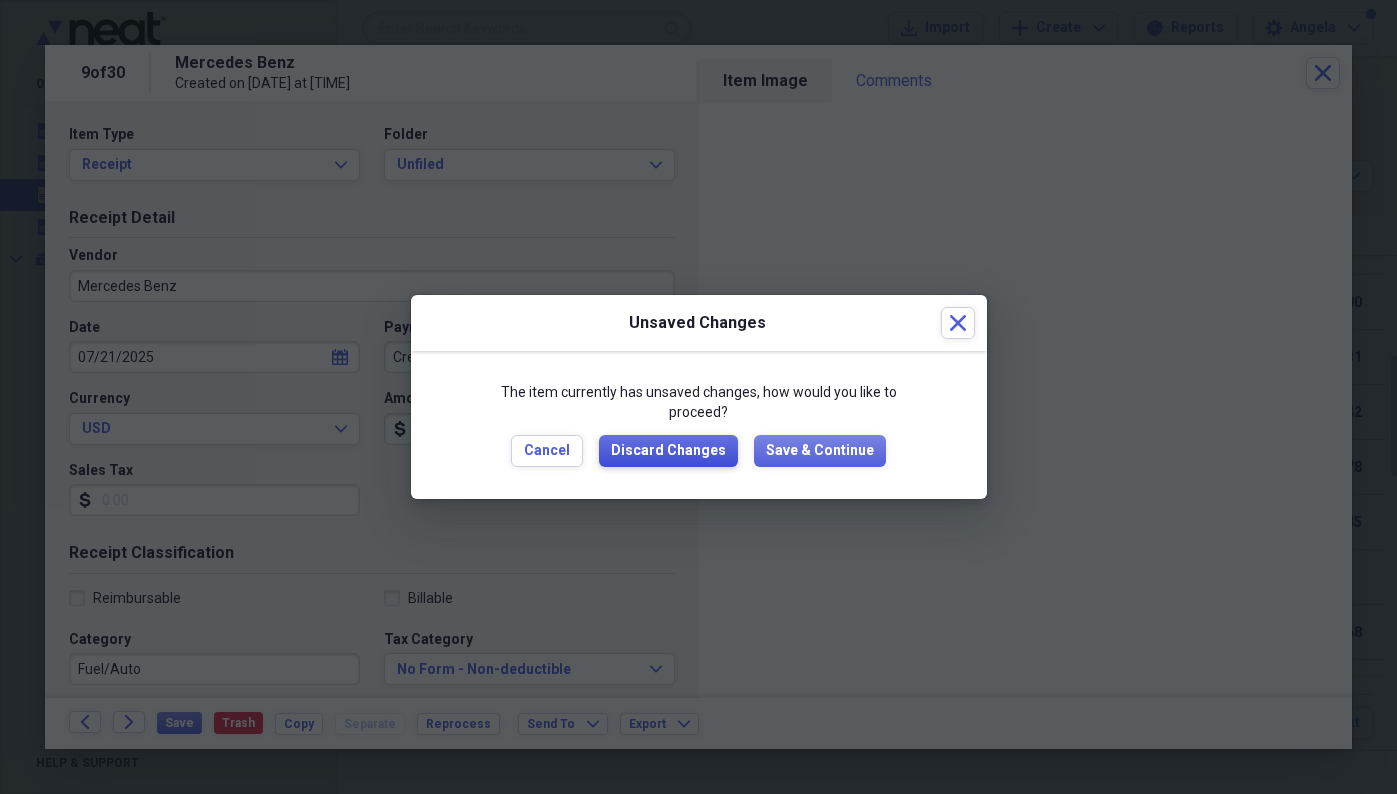 click on "Discard Changes" at bounding box center (668, 451) 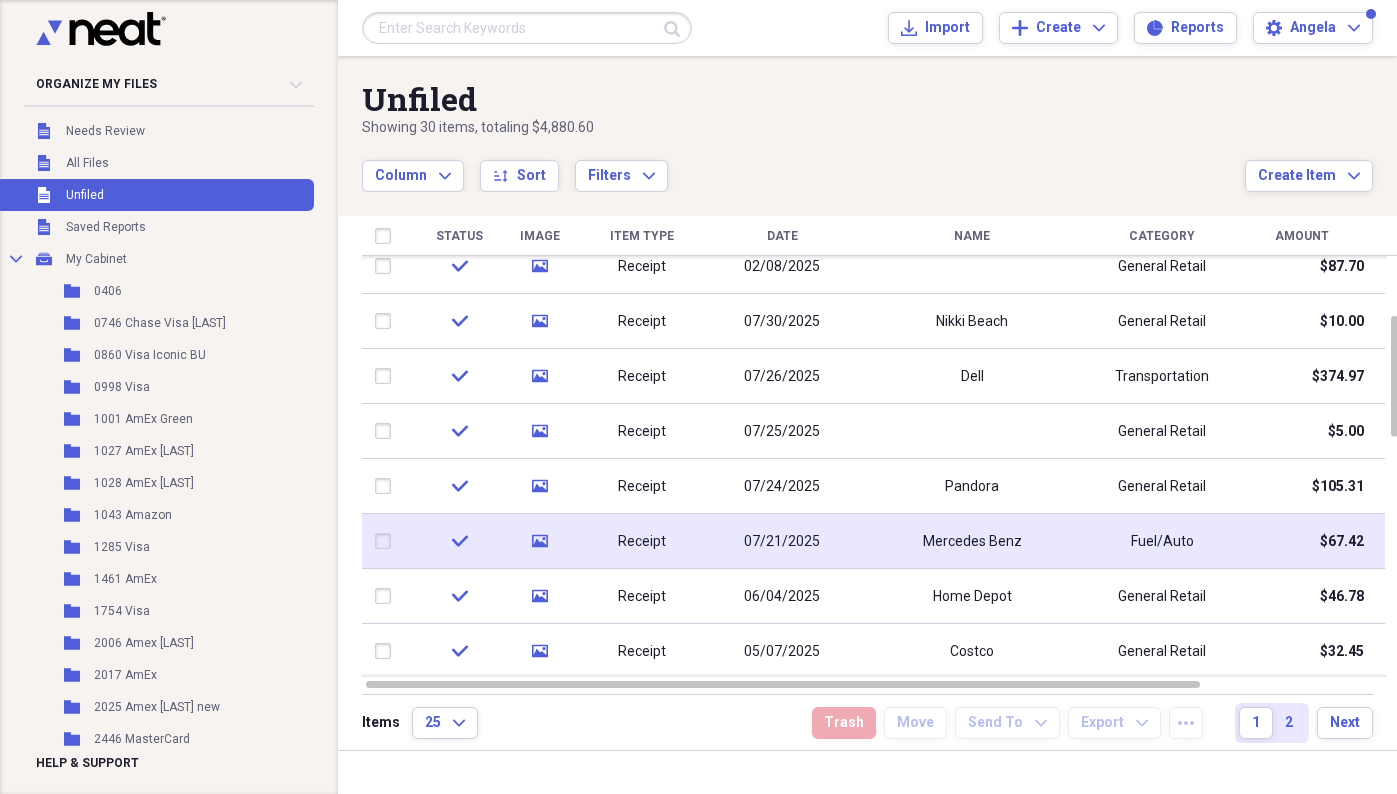click on "Mercedes Benz" at bounding box center [972, 541] 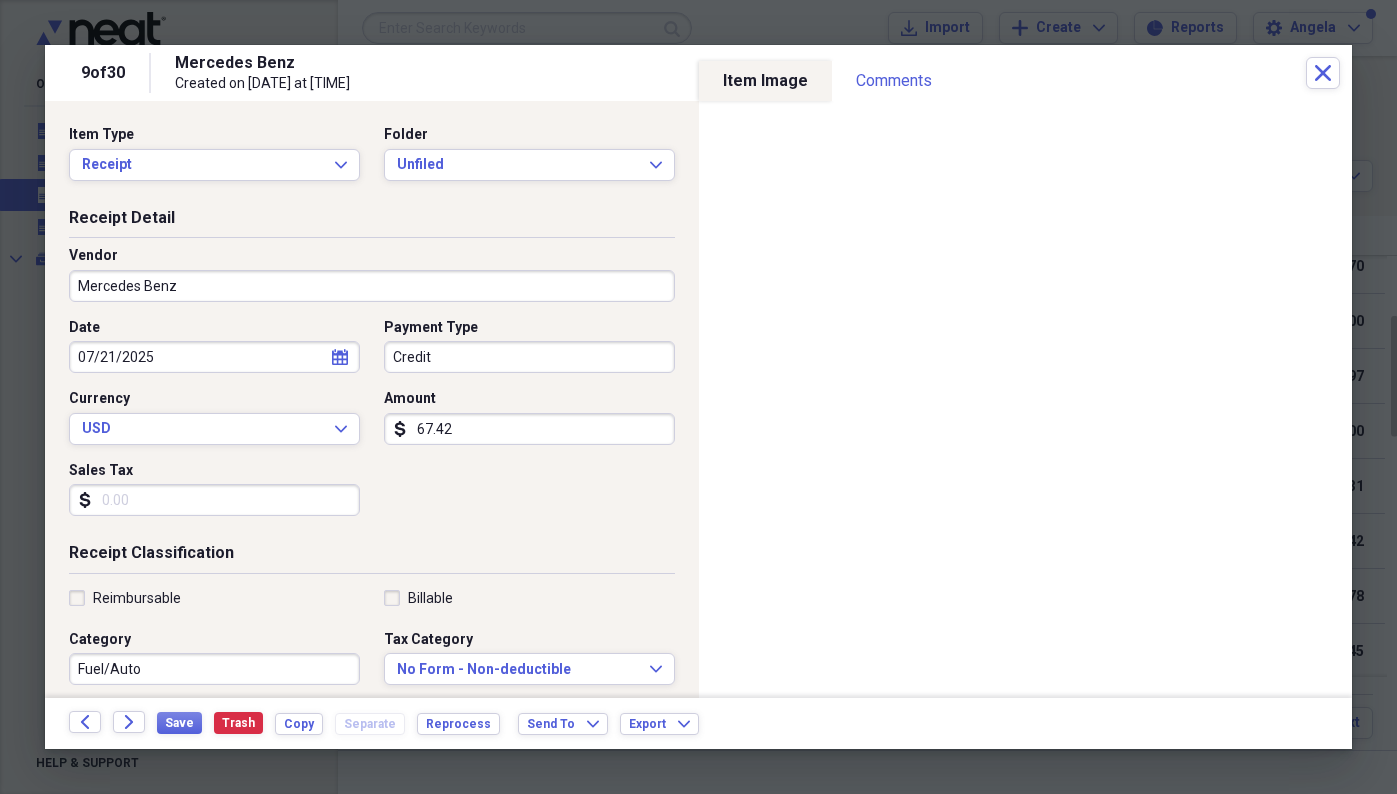 click on "9 of 30 Mercedes Benz Created on [DATE] at [TIME] Close" at bounding box center [698, 73] 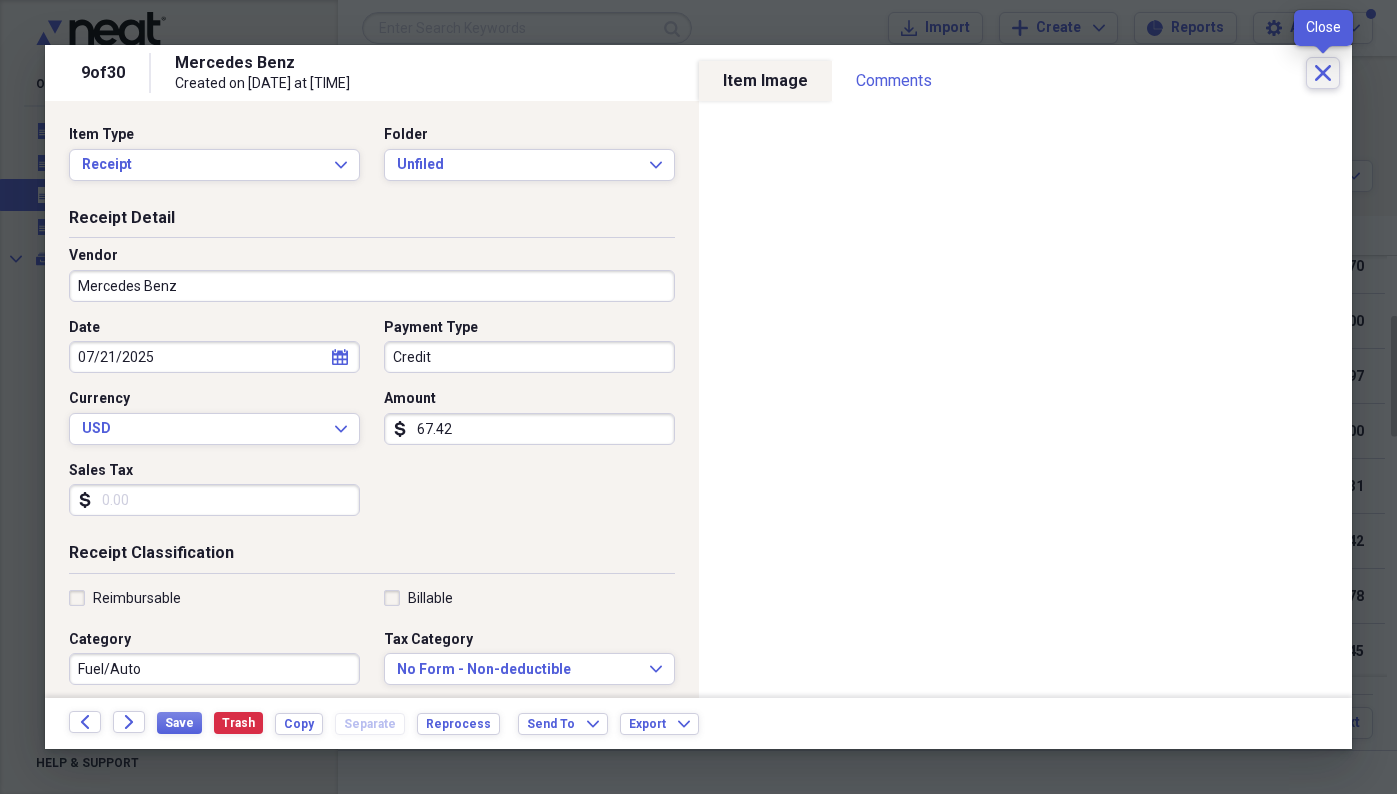 click on "Close" at bounding box center (1323, 73) 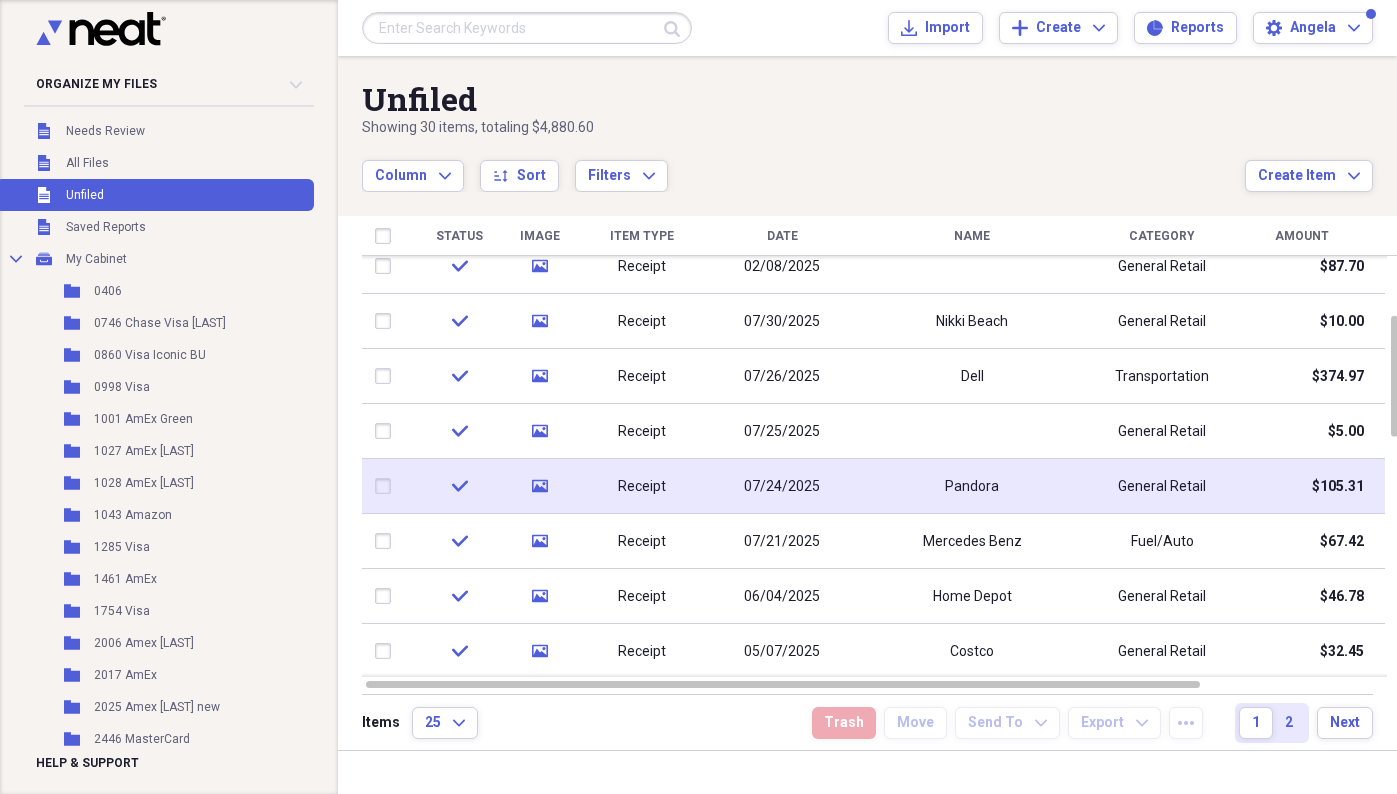 click on "07/24/2025" at bounding box center (782, 486) 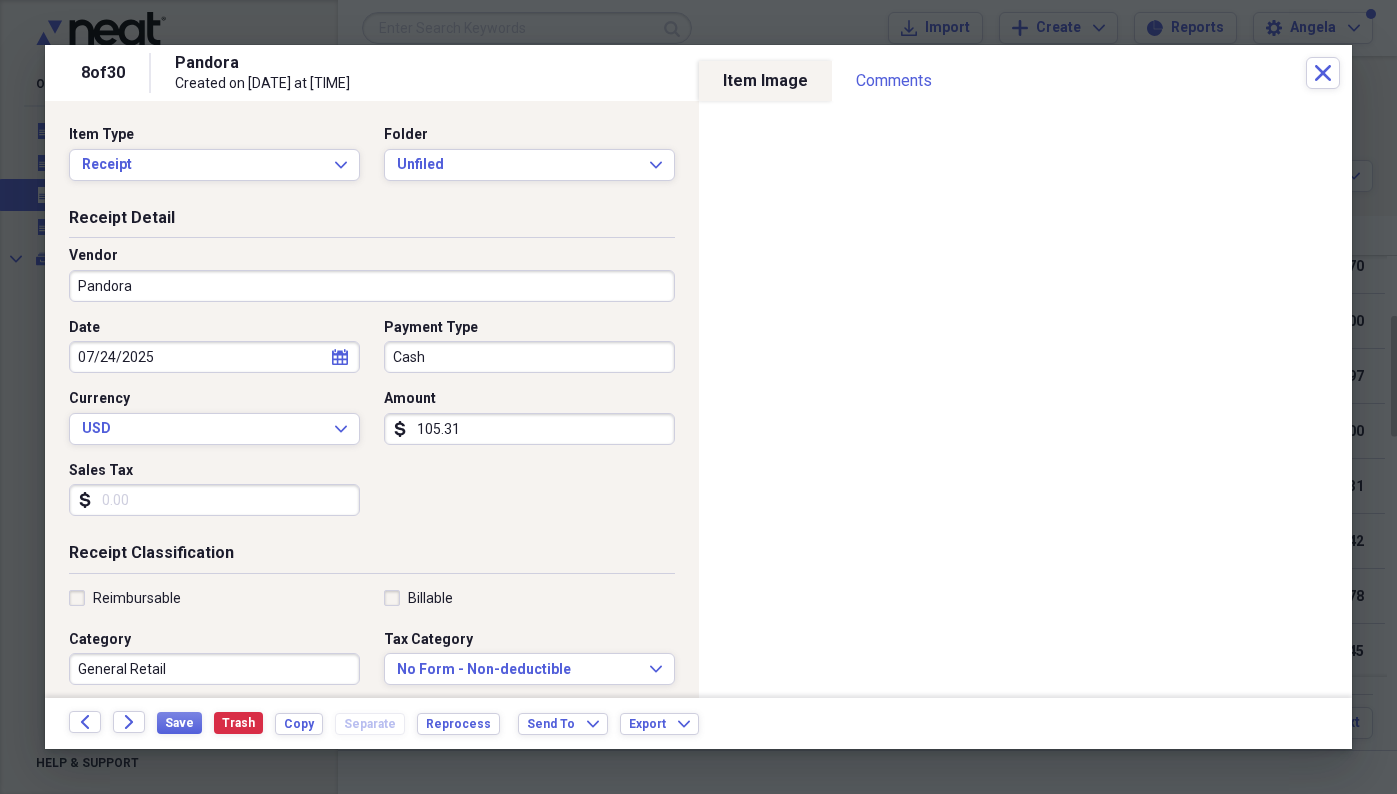 click on "105.31" at bounding box center (529, 429) 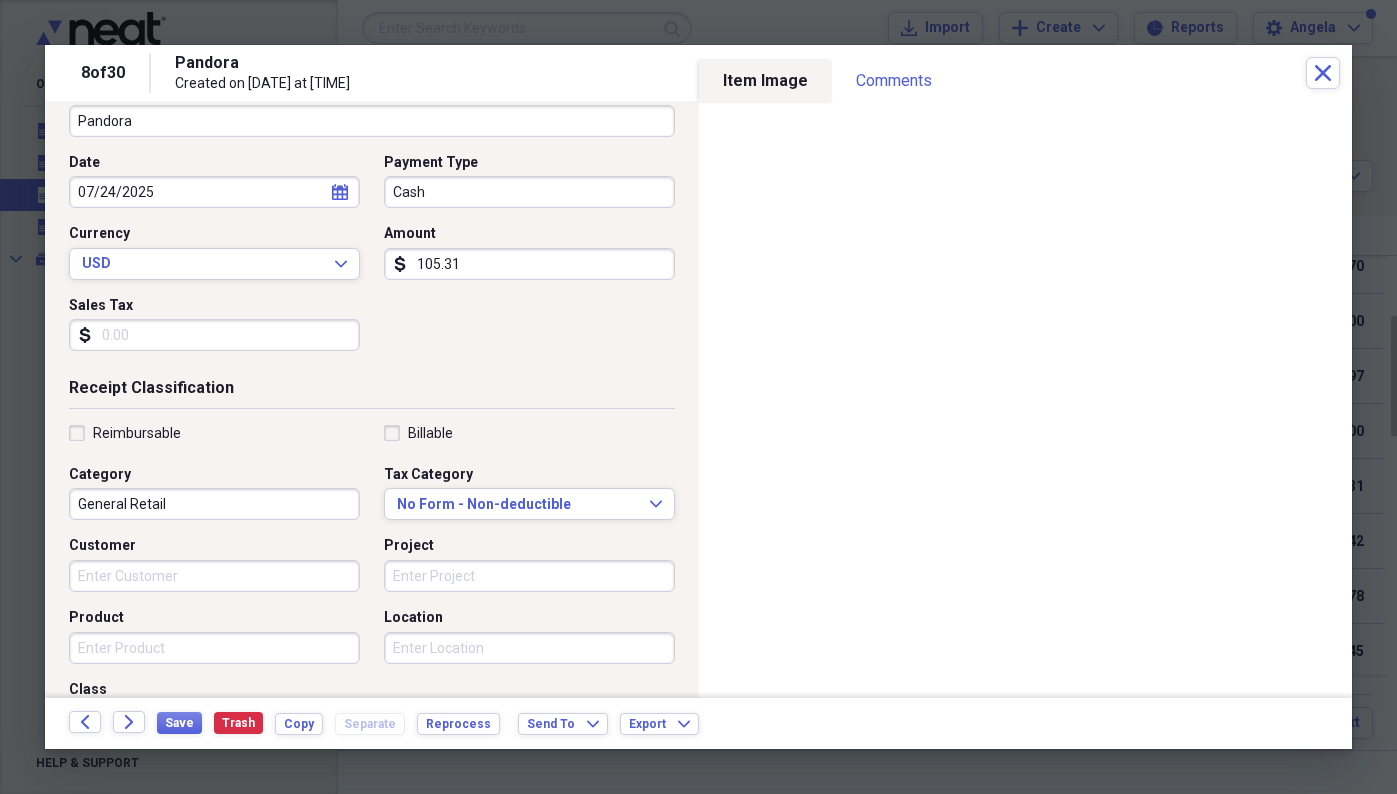 scroll, scrollTop: 199, scrollLeft: 0, axis: vertical 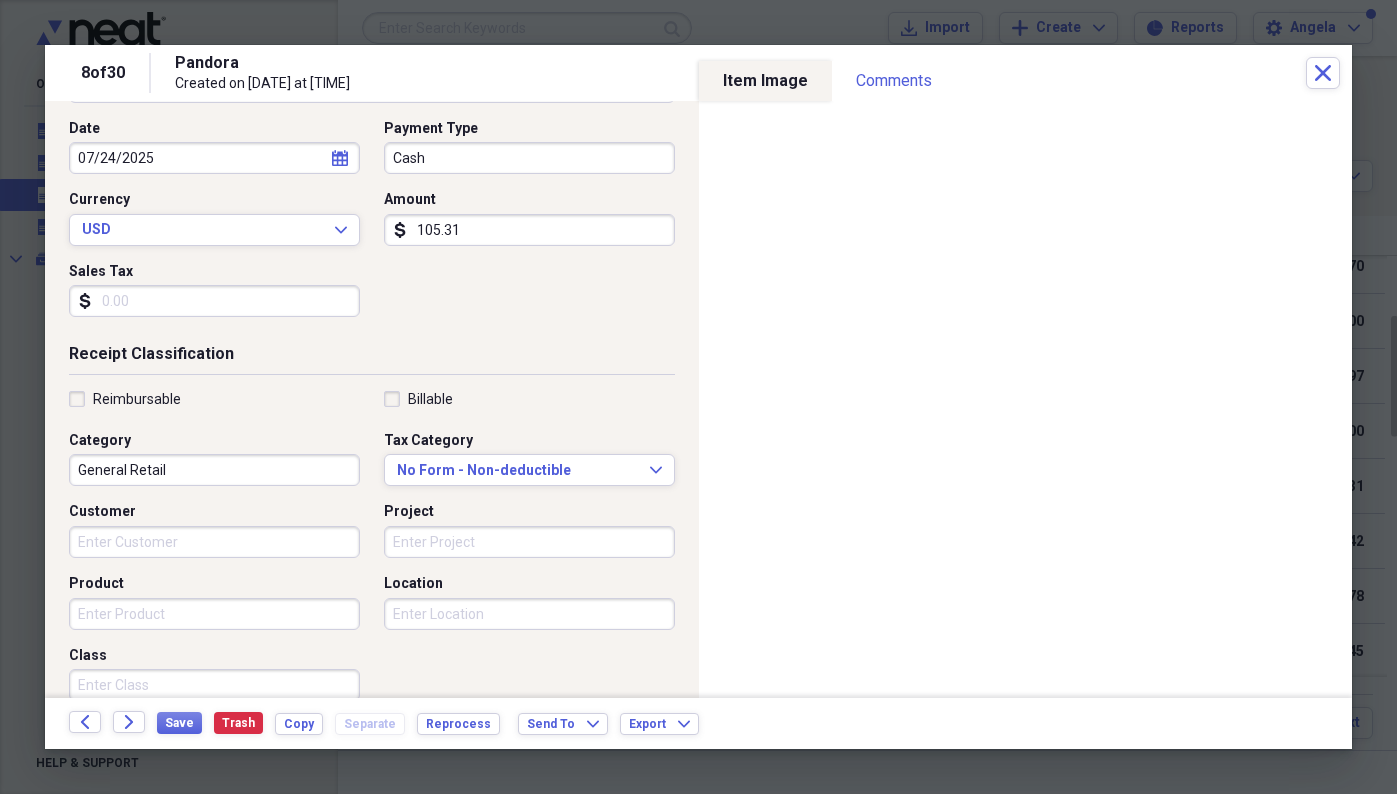 click on "Receipt Classification" at bounding box center (372, 358) 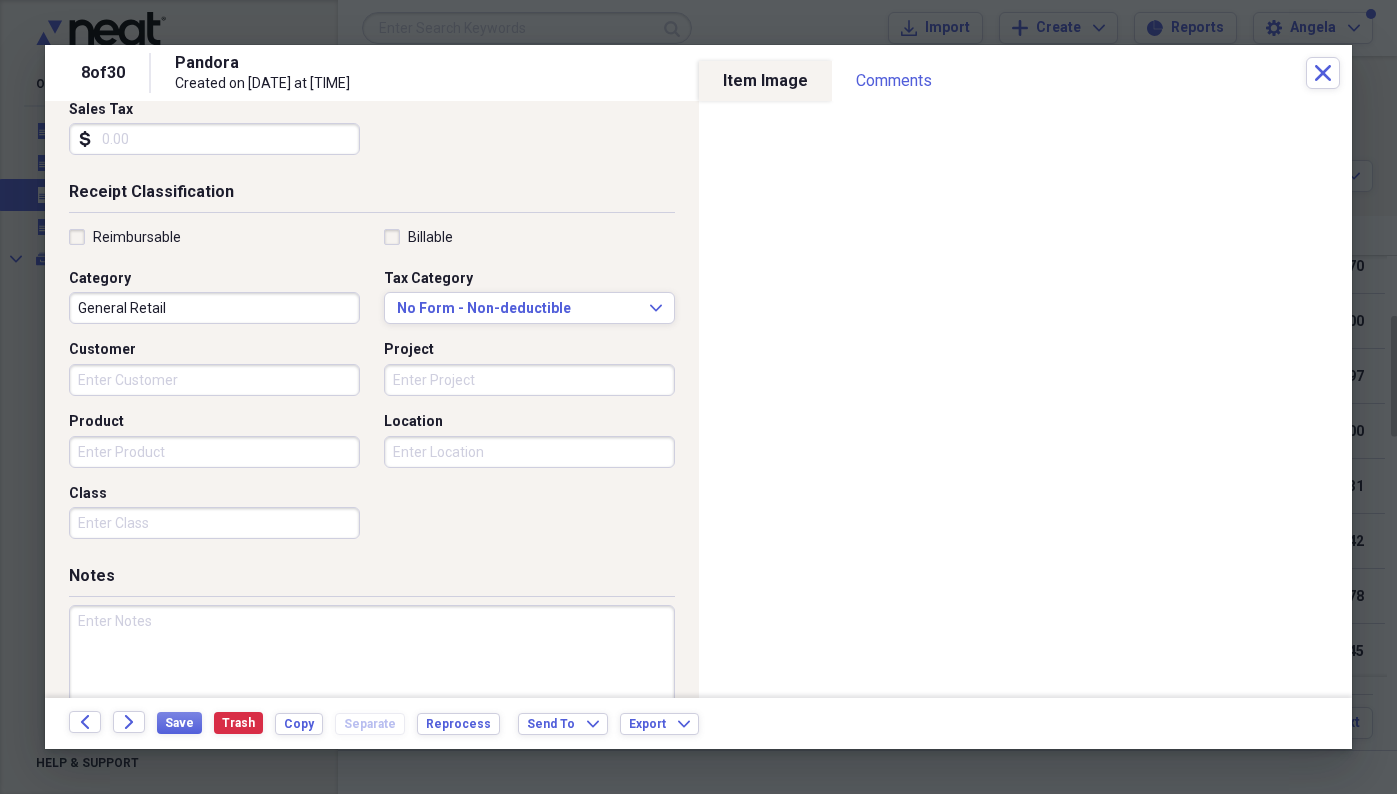 scroll, scrollTop: 423, scrollLeft: 0, axis: vertical 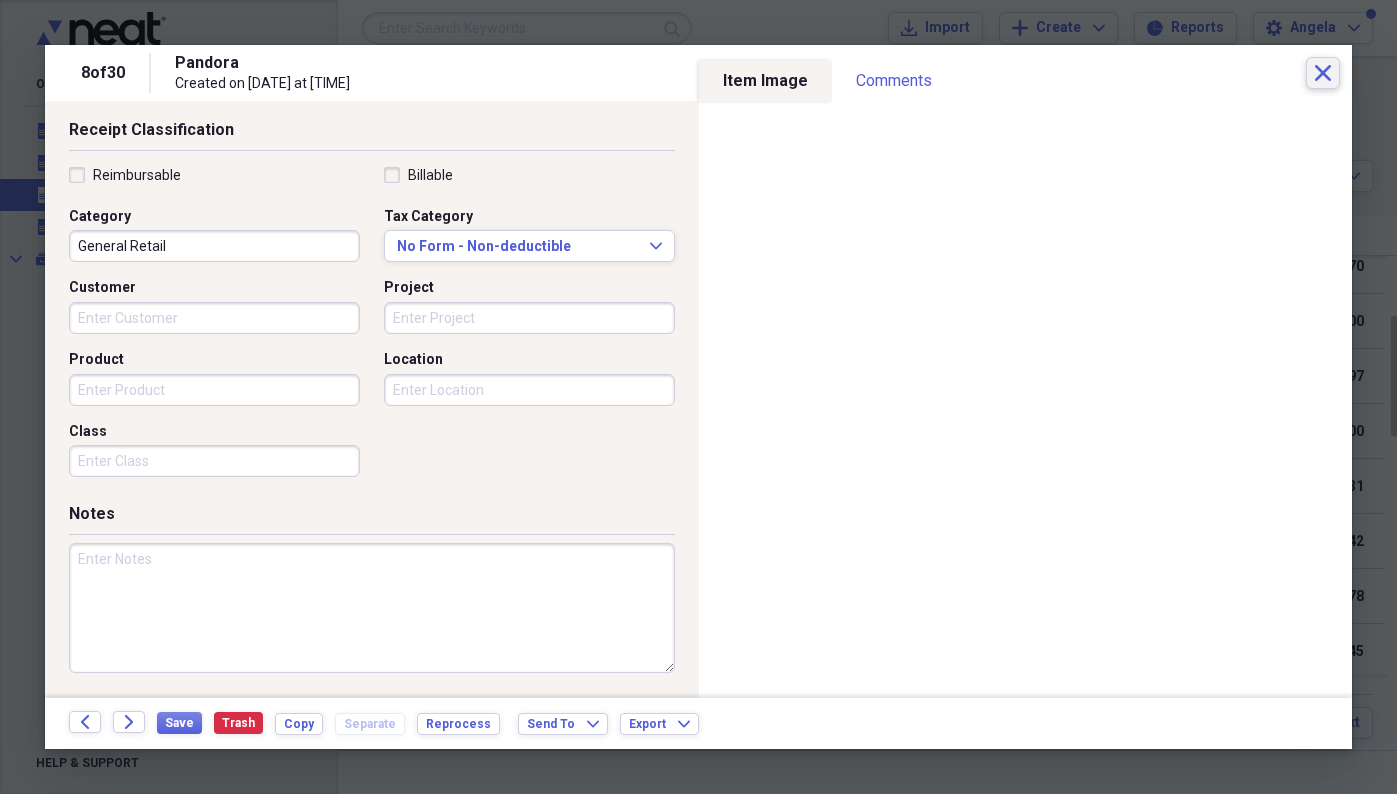 click on "Close" 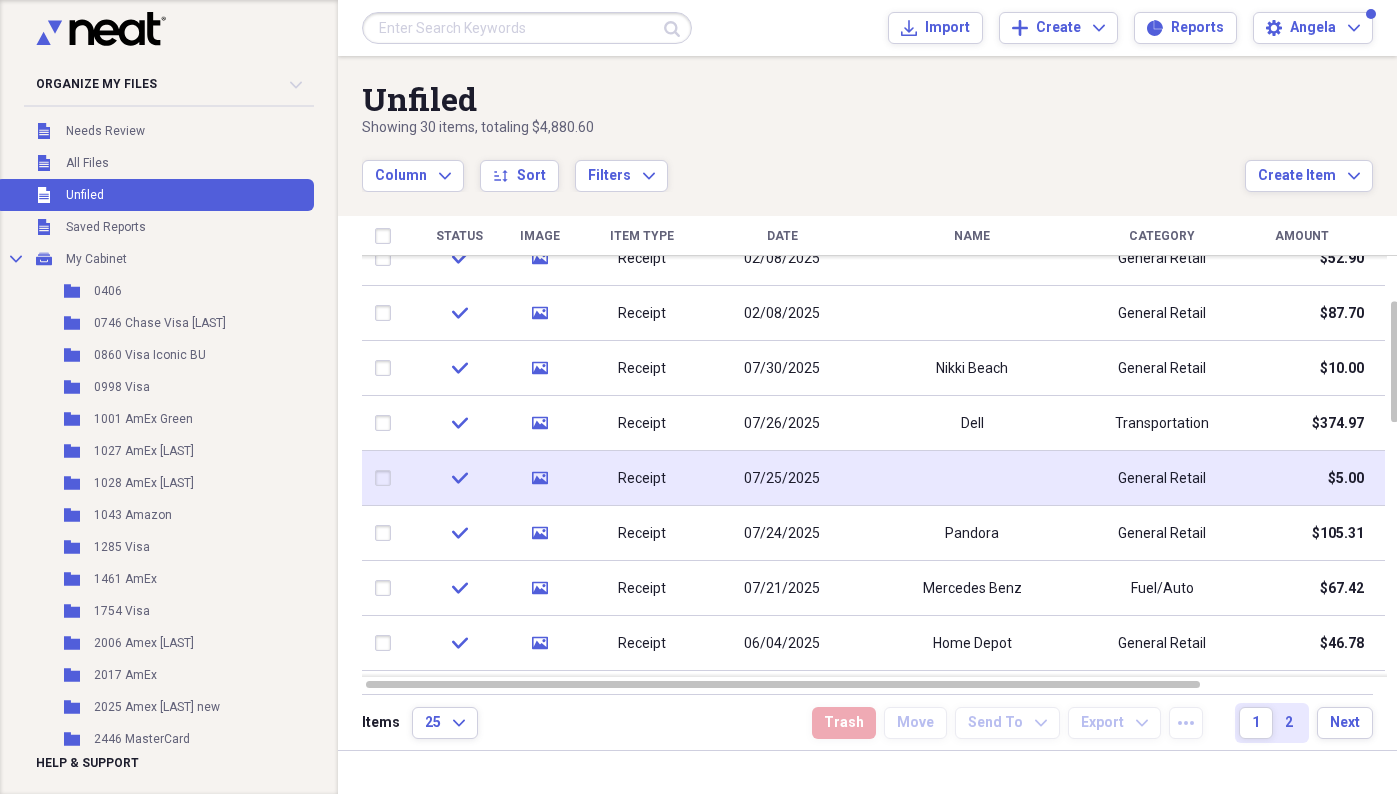 click at bounding box center (972, 478) 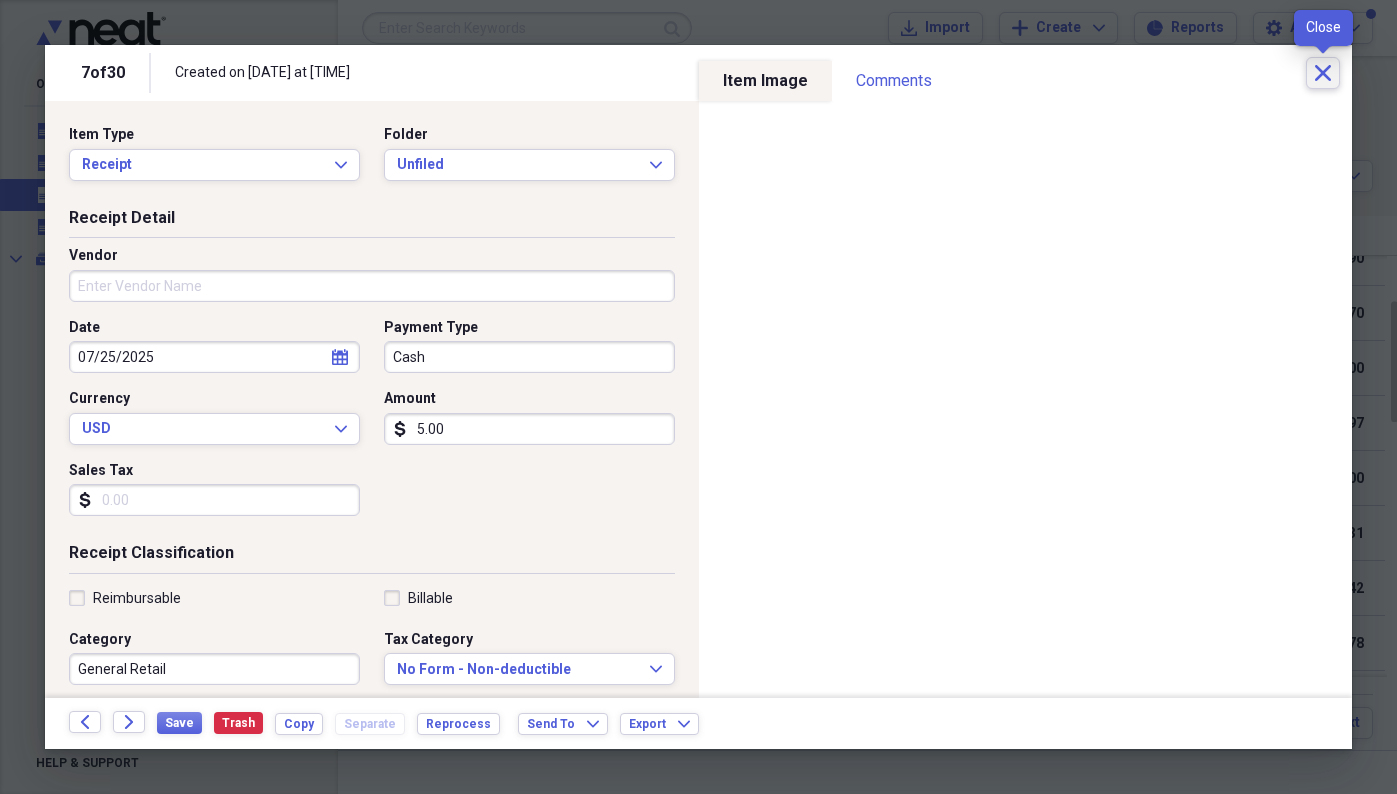 click 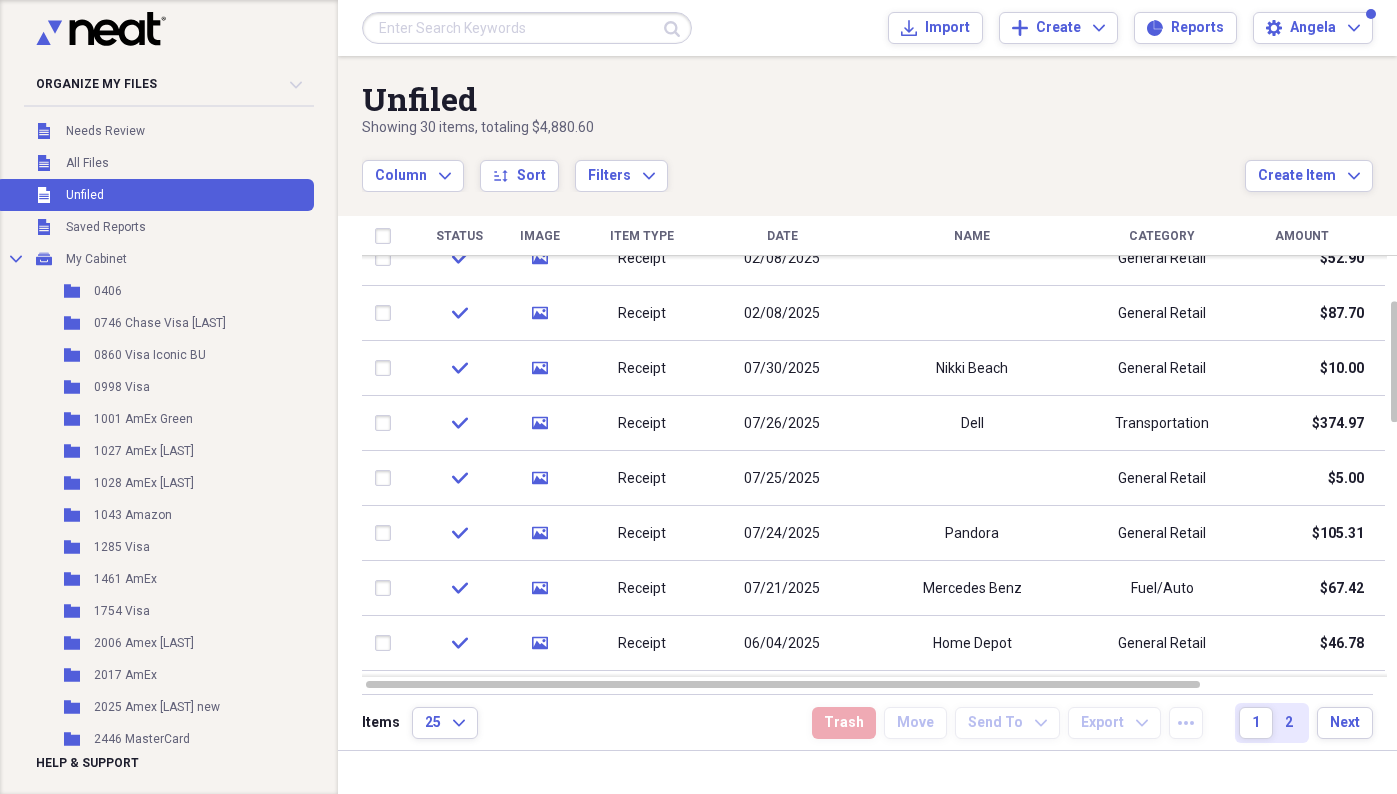 click on "Pandora" at bounding box center [972, 533] 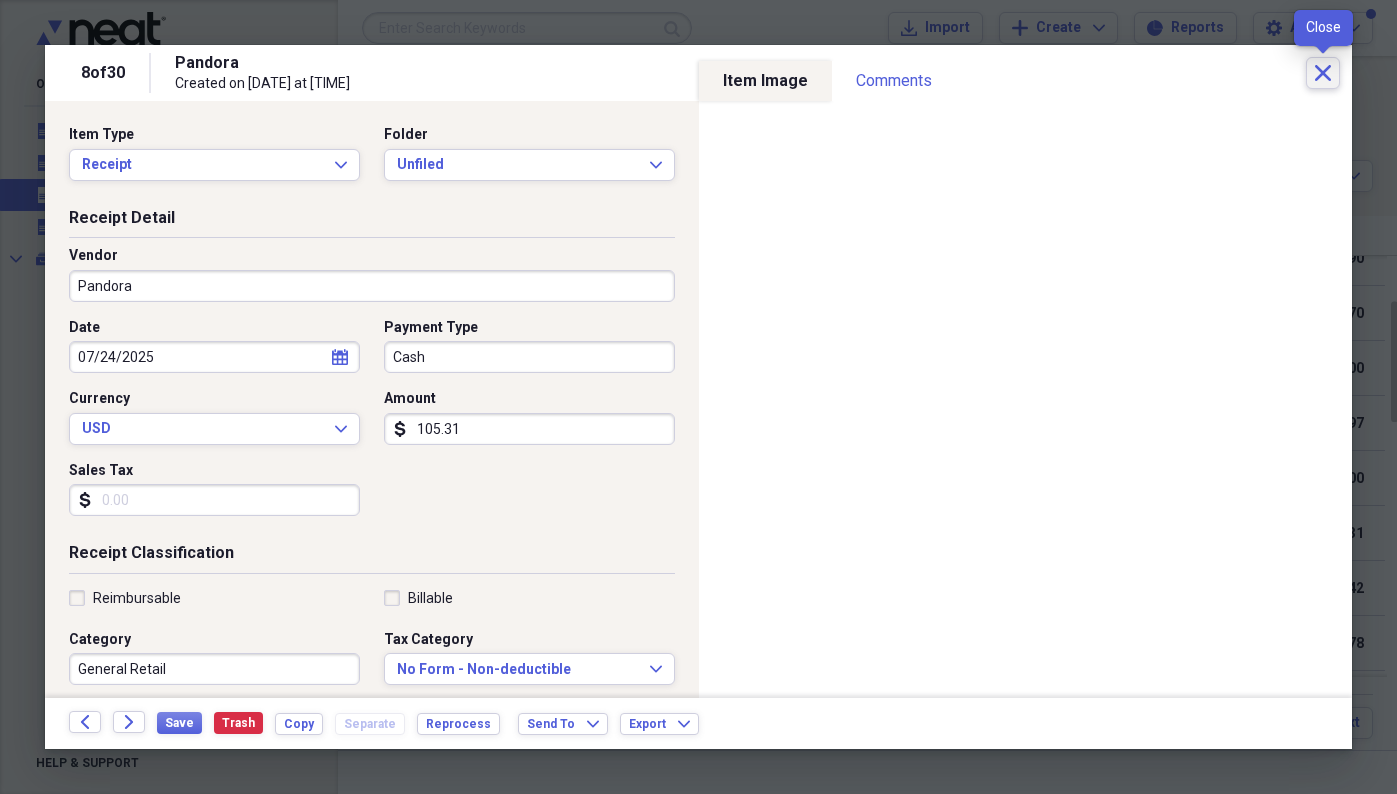 click on "Close" at bounding box center (1323, 73) 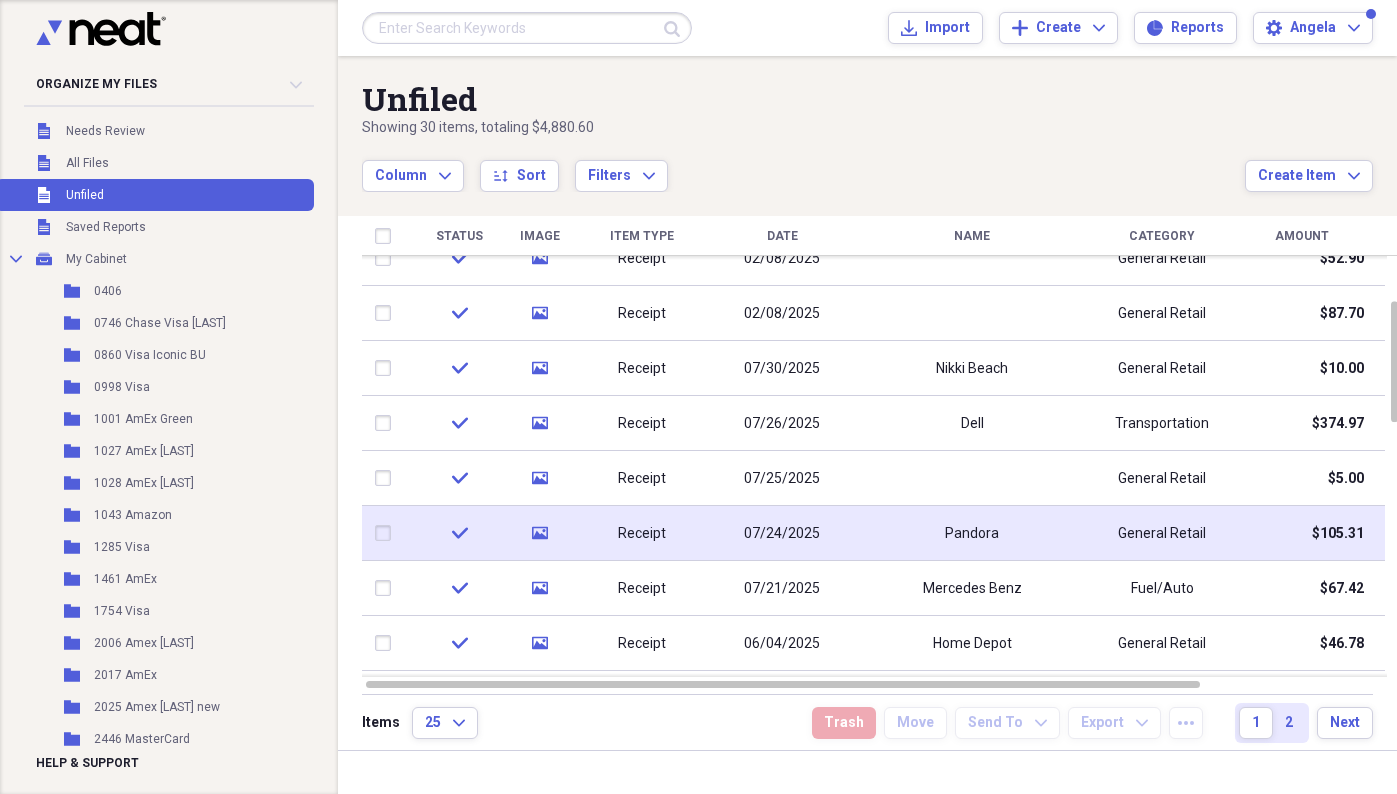click on "Pandora" at bounding box center (972, 534) 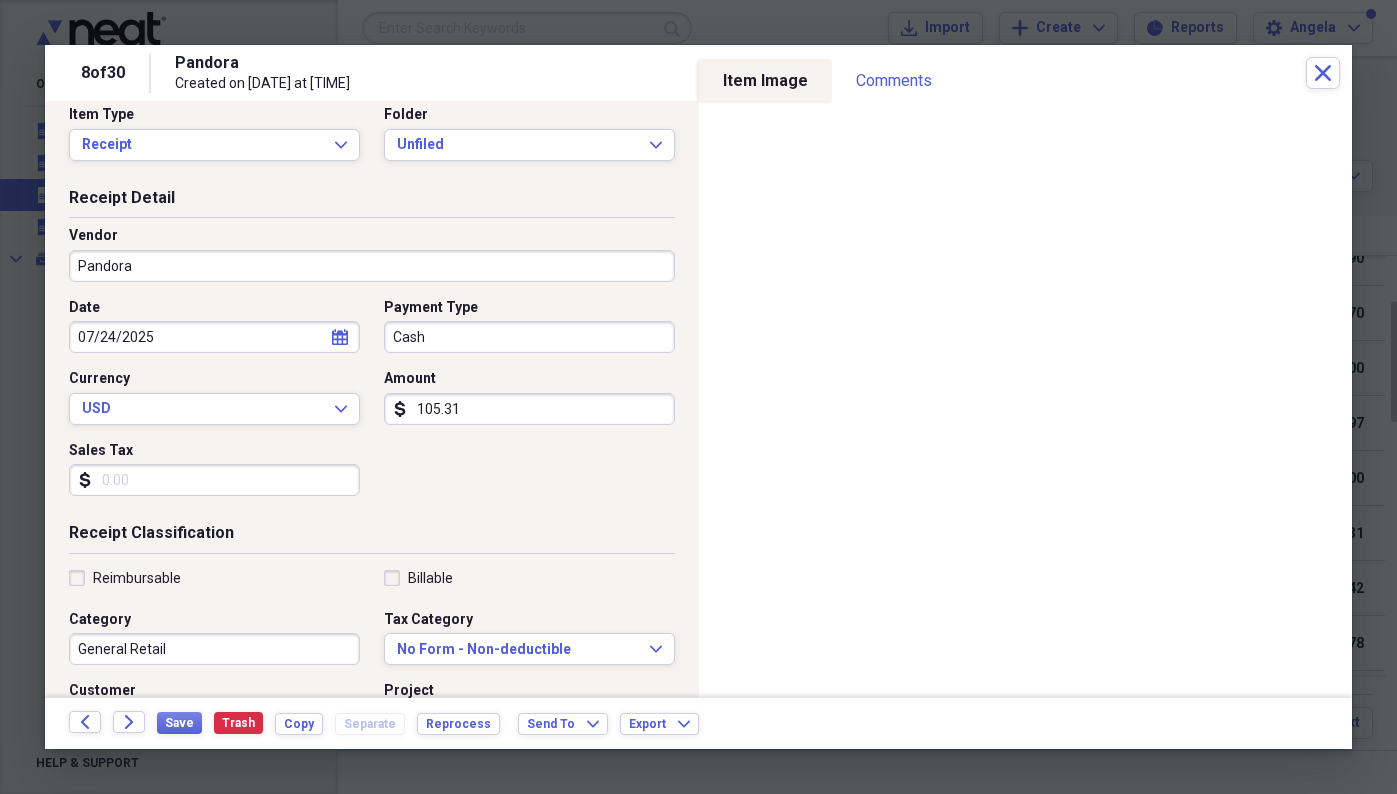 scroll, scrollTop: 16, scrollLeft: 0, axis: vertical 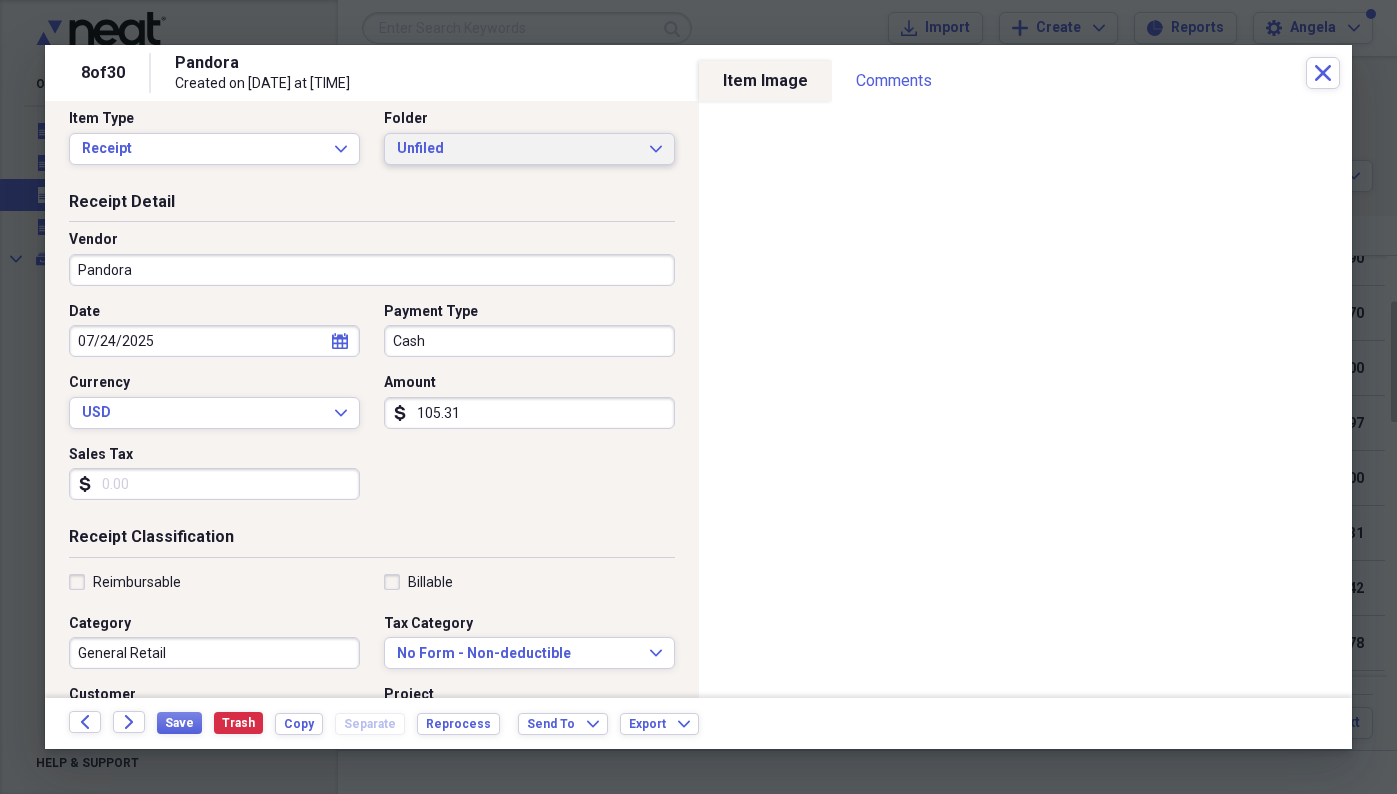 click on "Unfiled" at bounding box center (517, 149) 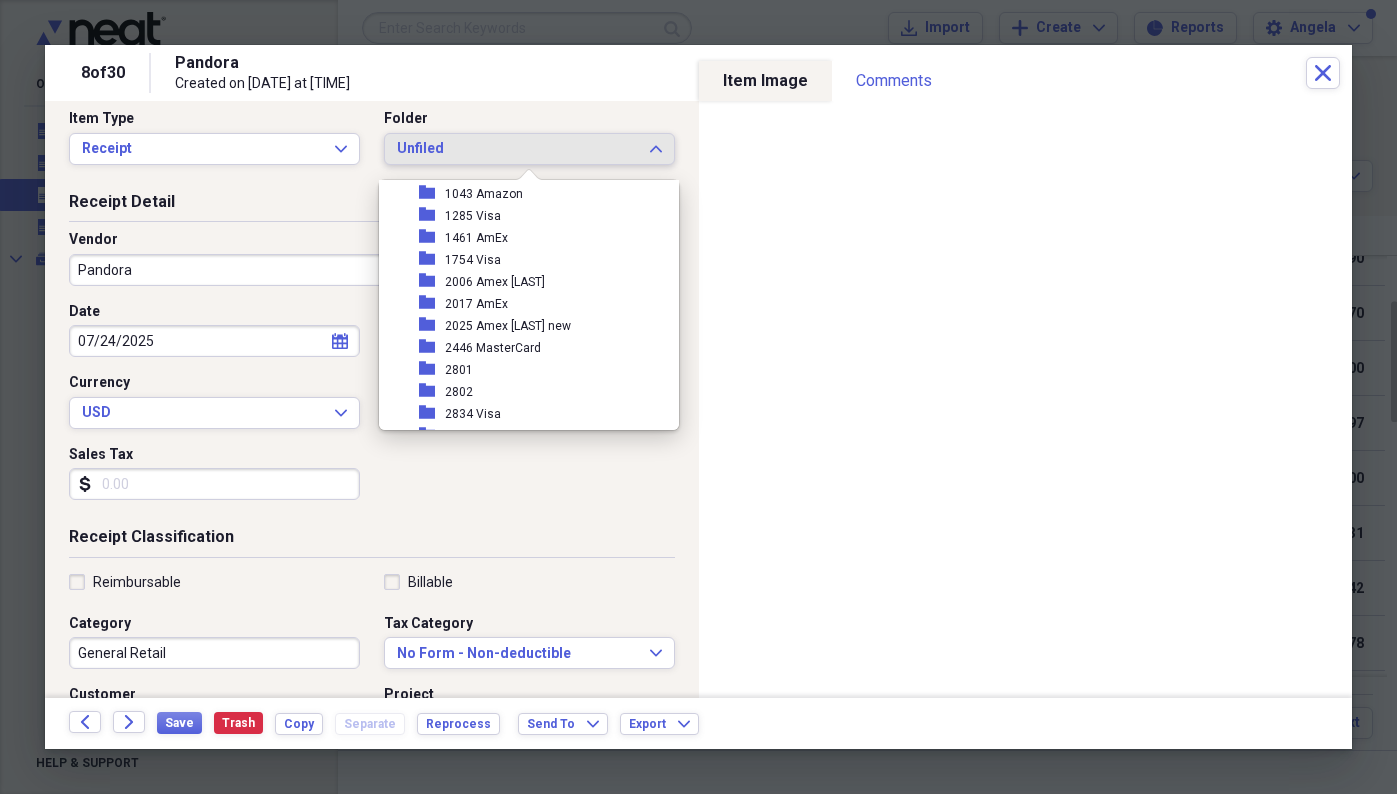 scroll, scrollTop: 202, scrollLeft: 0, axis: vertical 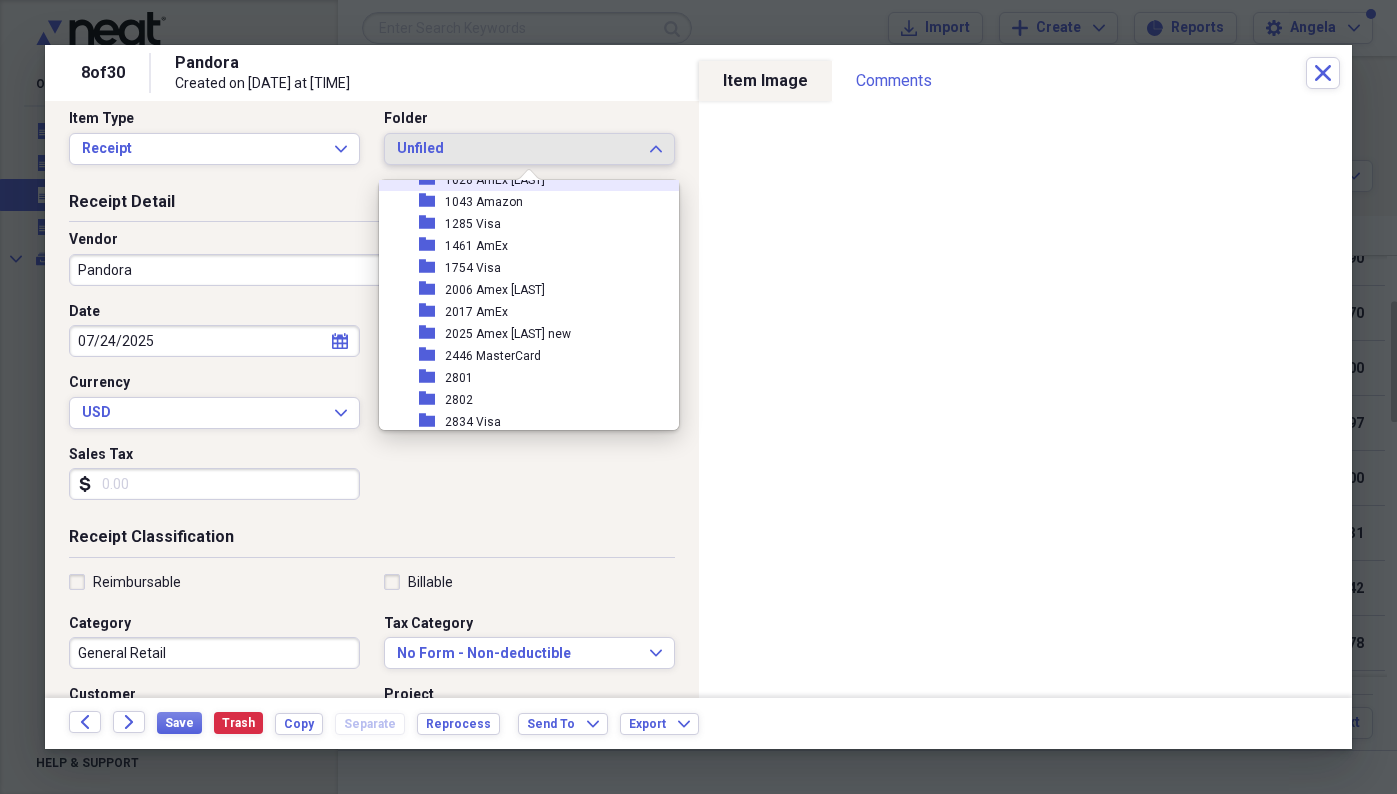 click on "Unfiled Expand" at bounding box center [529, 149] 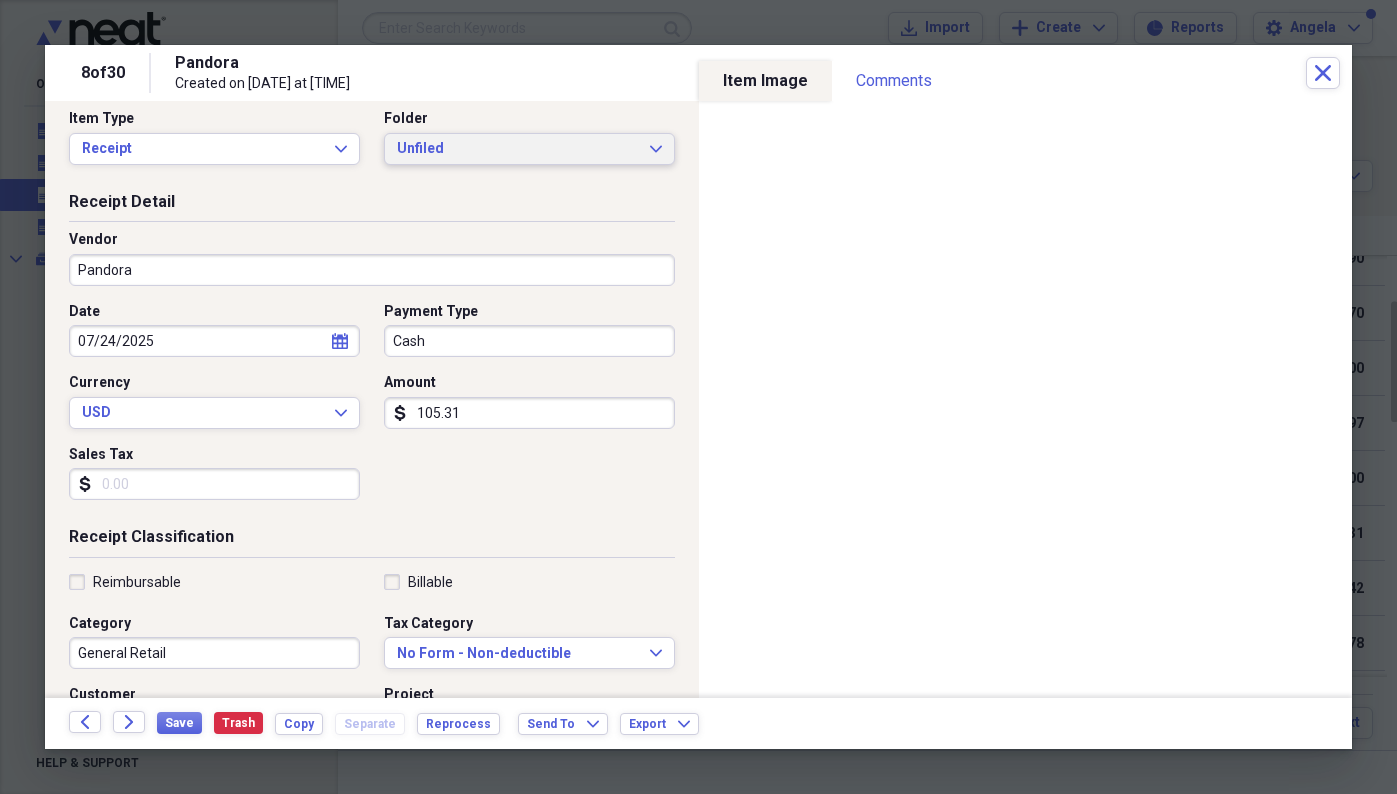 scroll, scrollTop: 0, scrollLeft: 0, axis: both 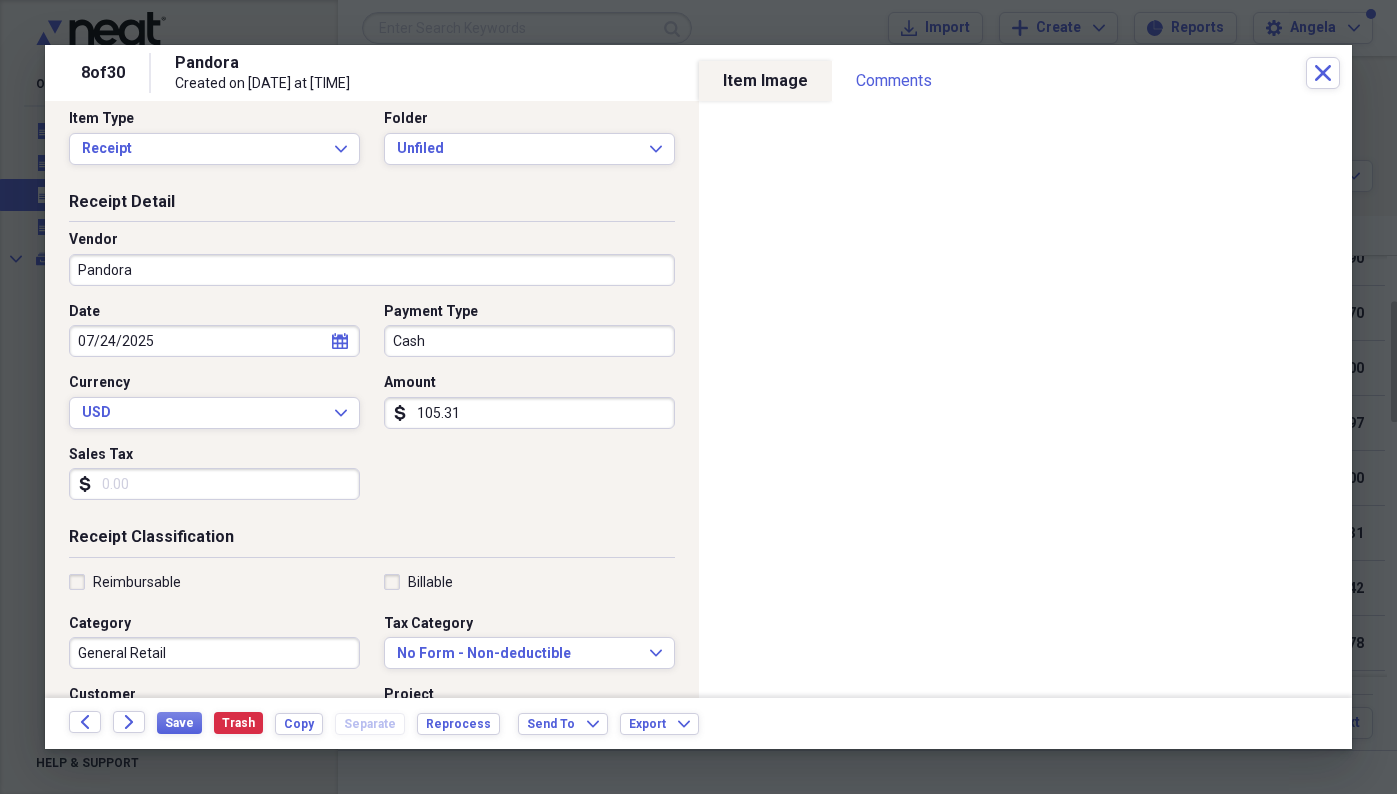 click on "Receipt Detail" at bounding box center [372, 206] 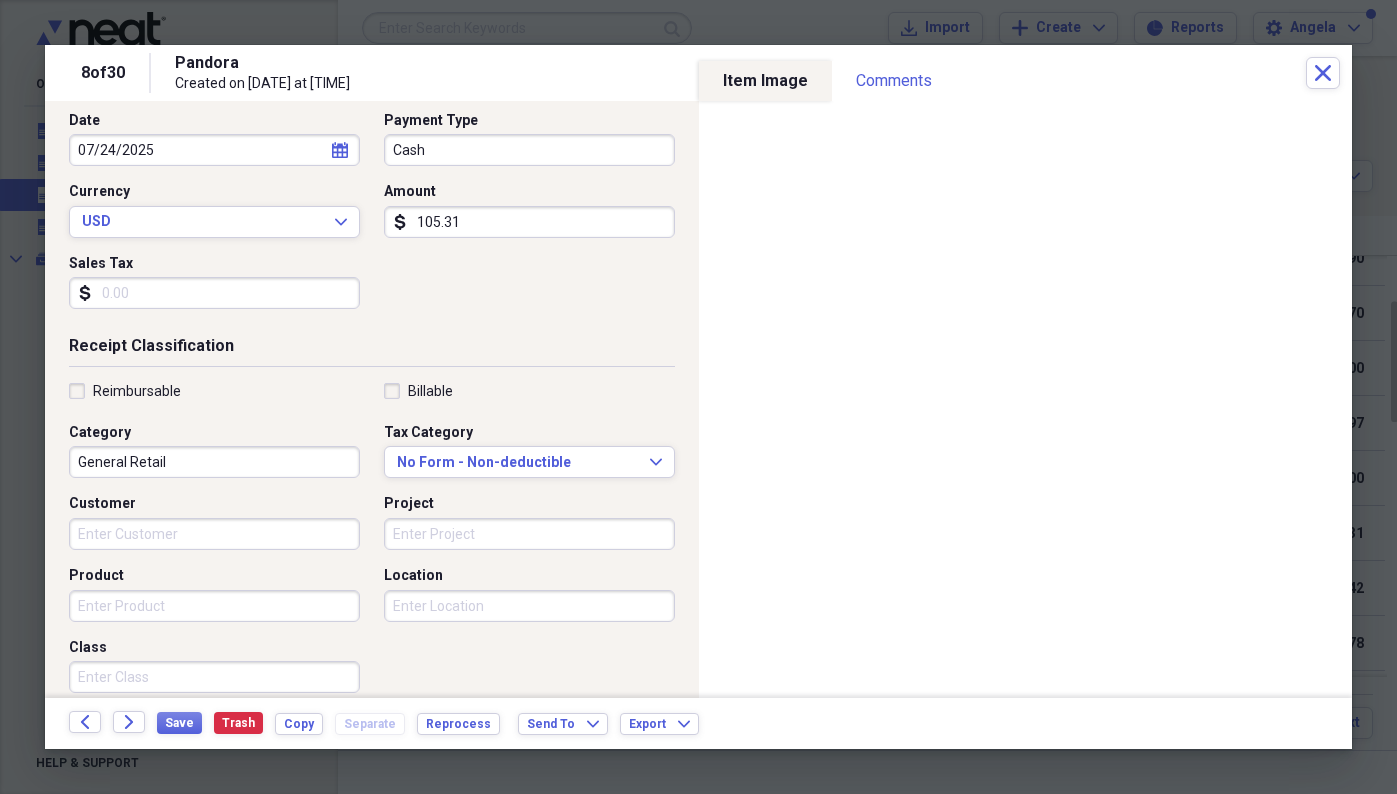 scroll, scrollTop: 4, scrollLeft: 0, axis: vertical 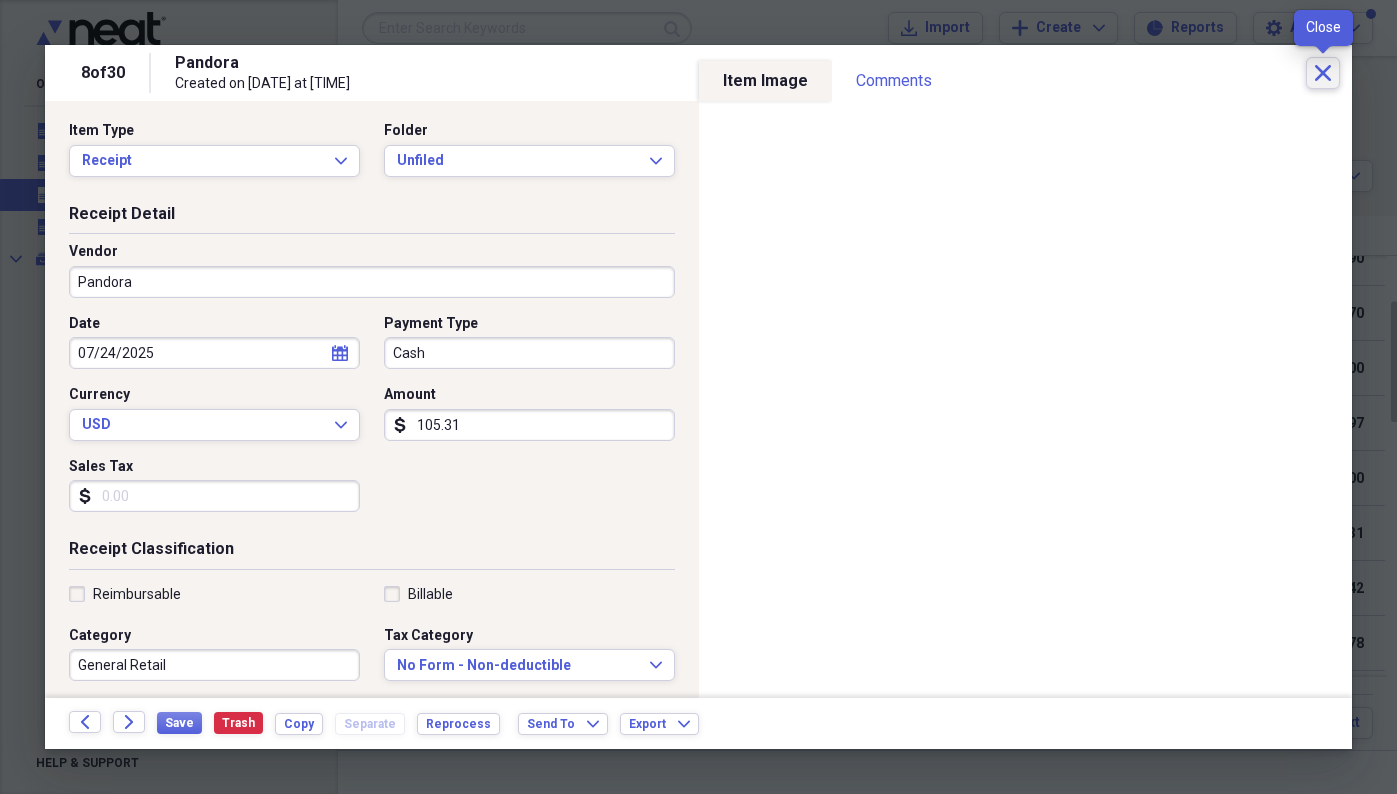 click on "Close" 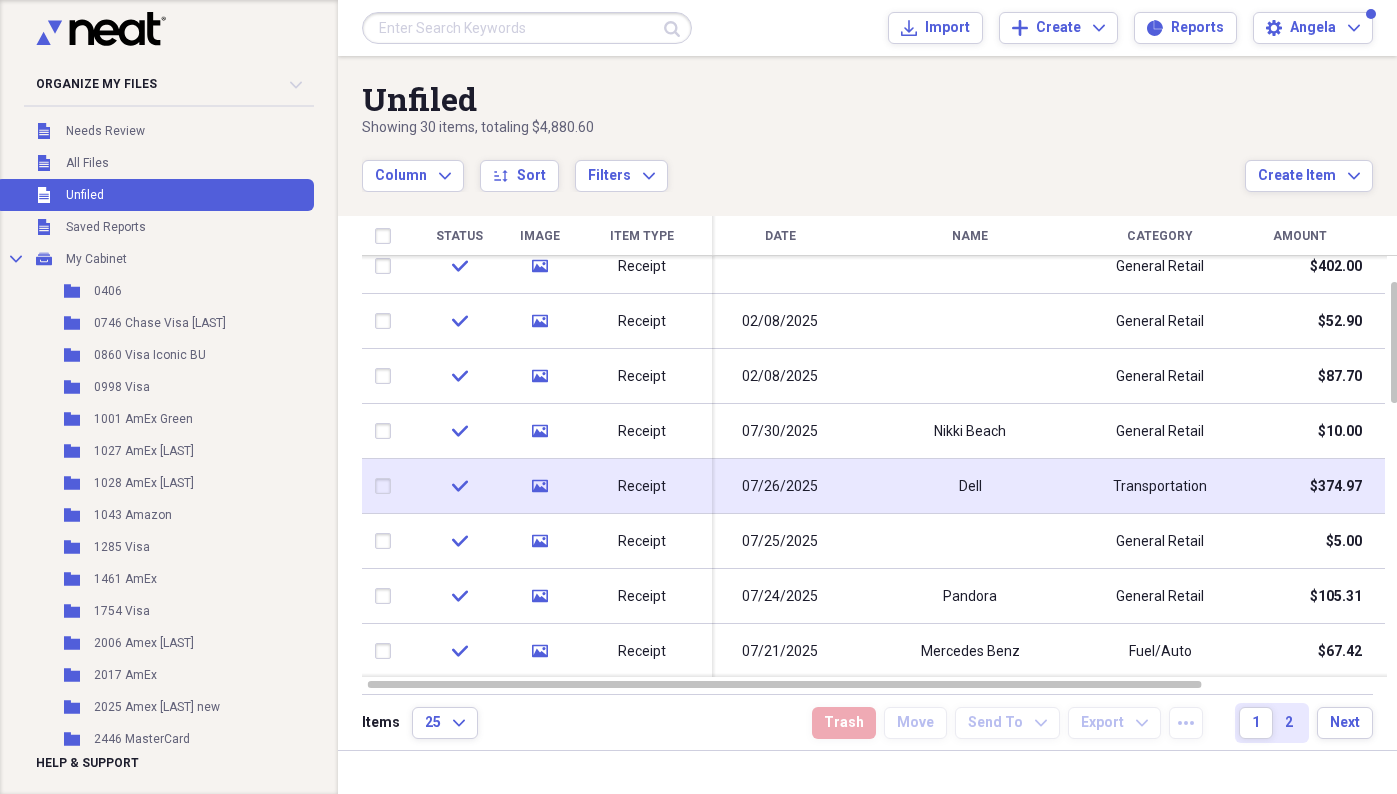 click on "Dell" at bounding box center [970, 486] 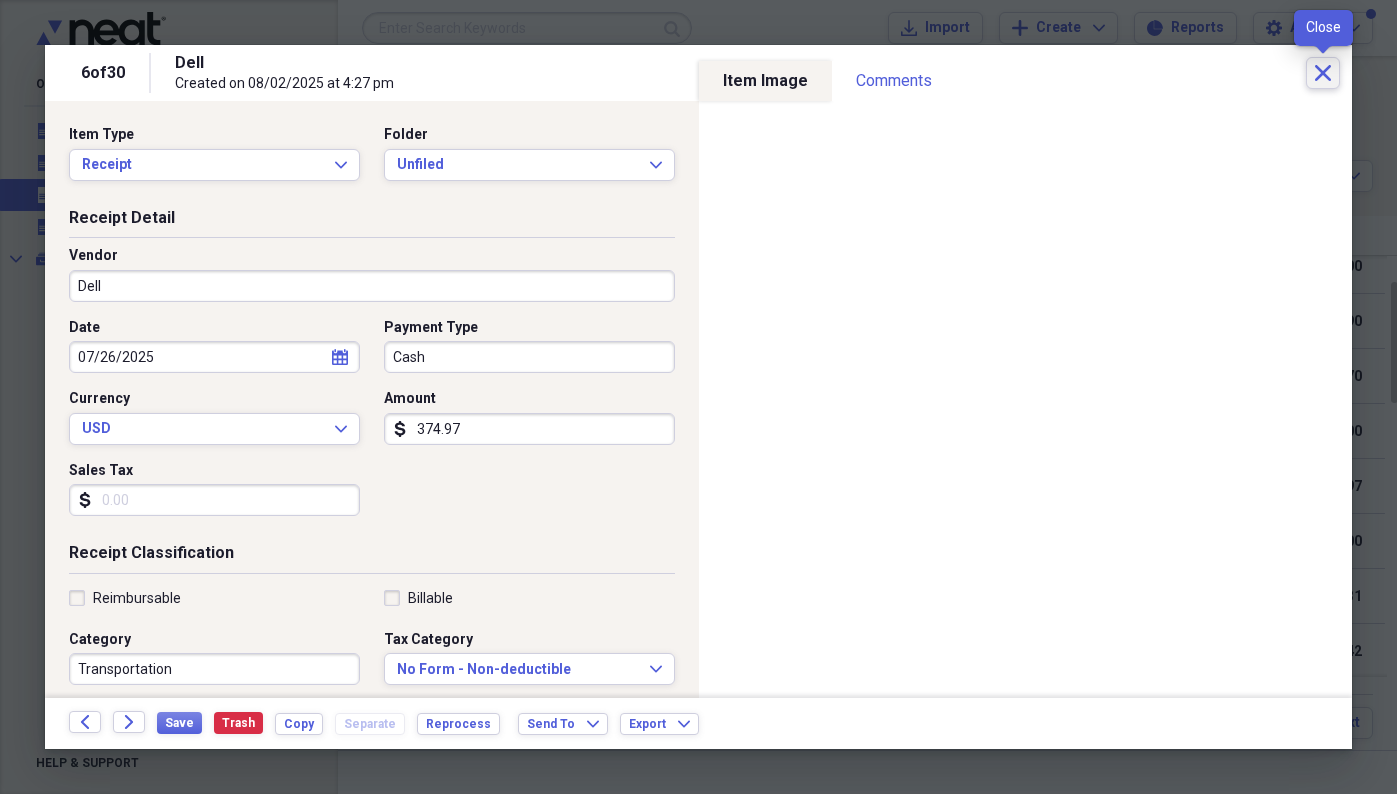 click on "Close" 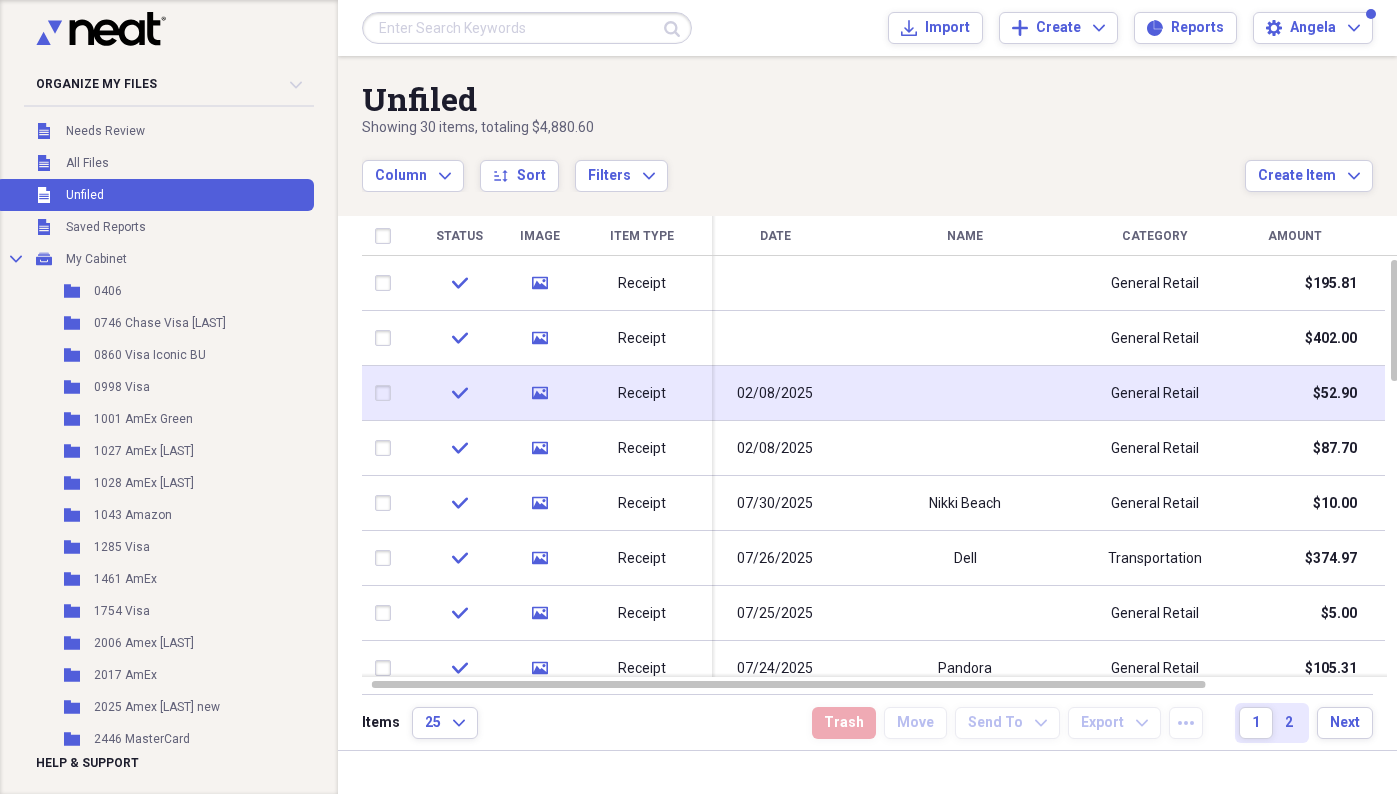 click on "02/08/2025" at bounding box center [775, 394] 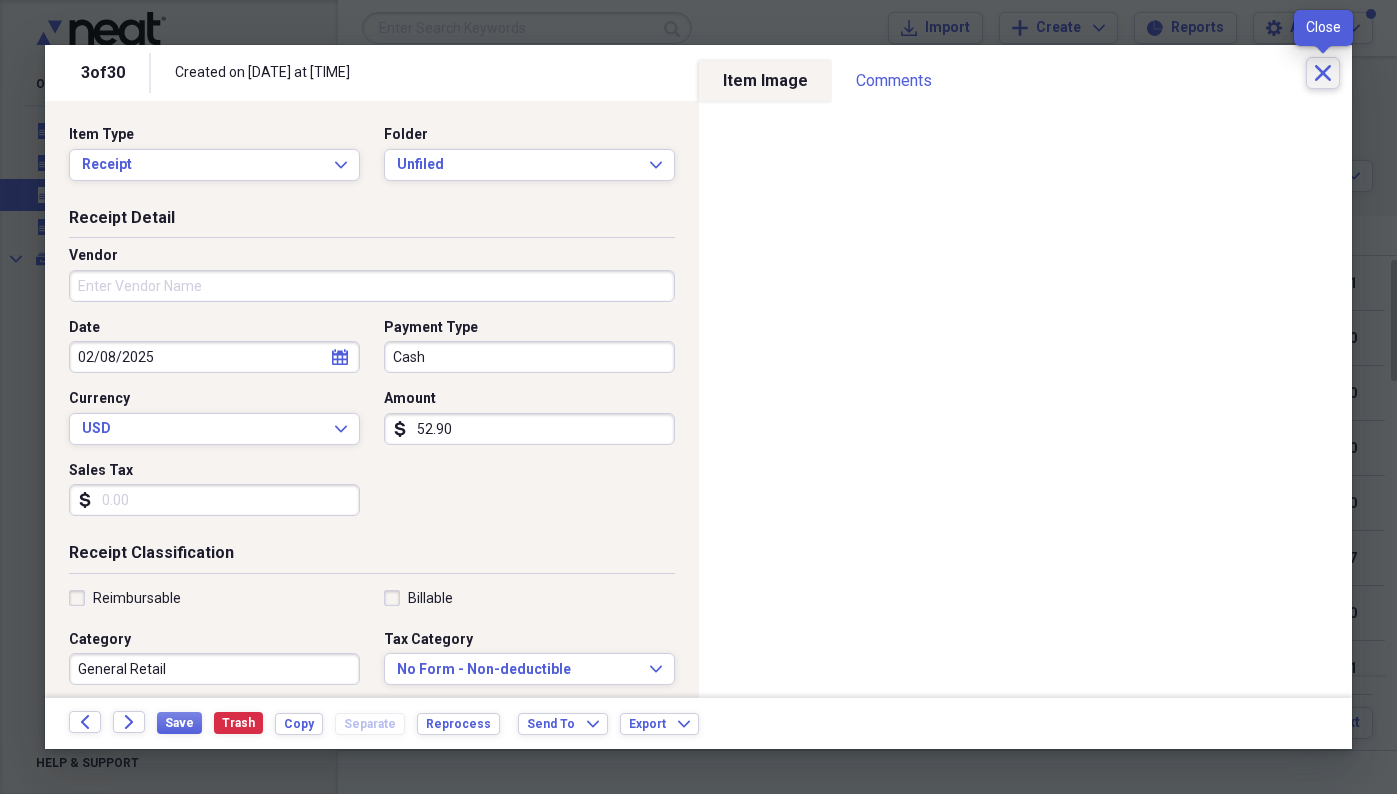 click on "Close" 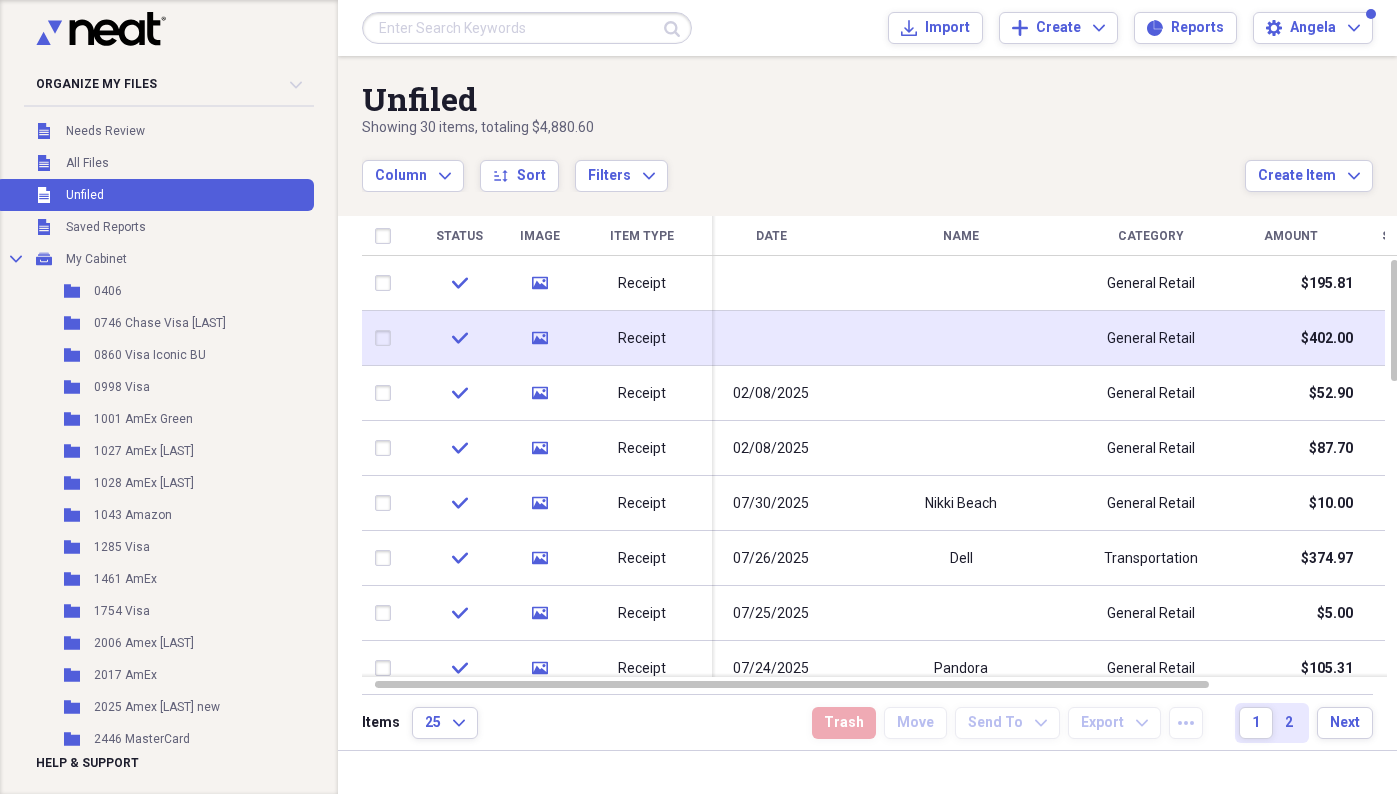 click at bounding box center [961, 338] 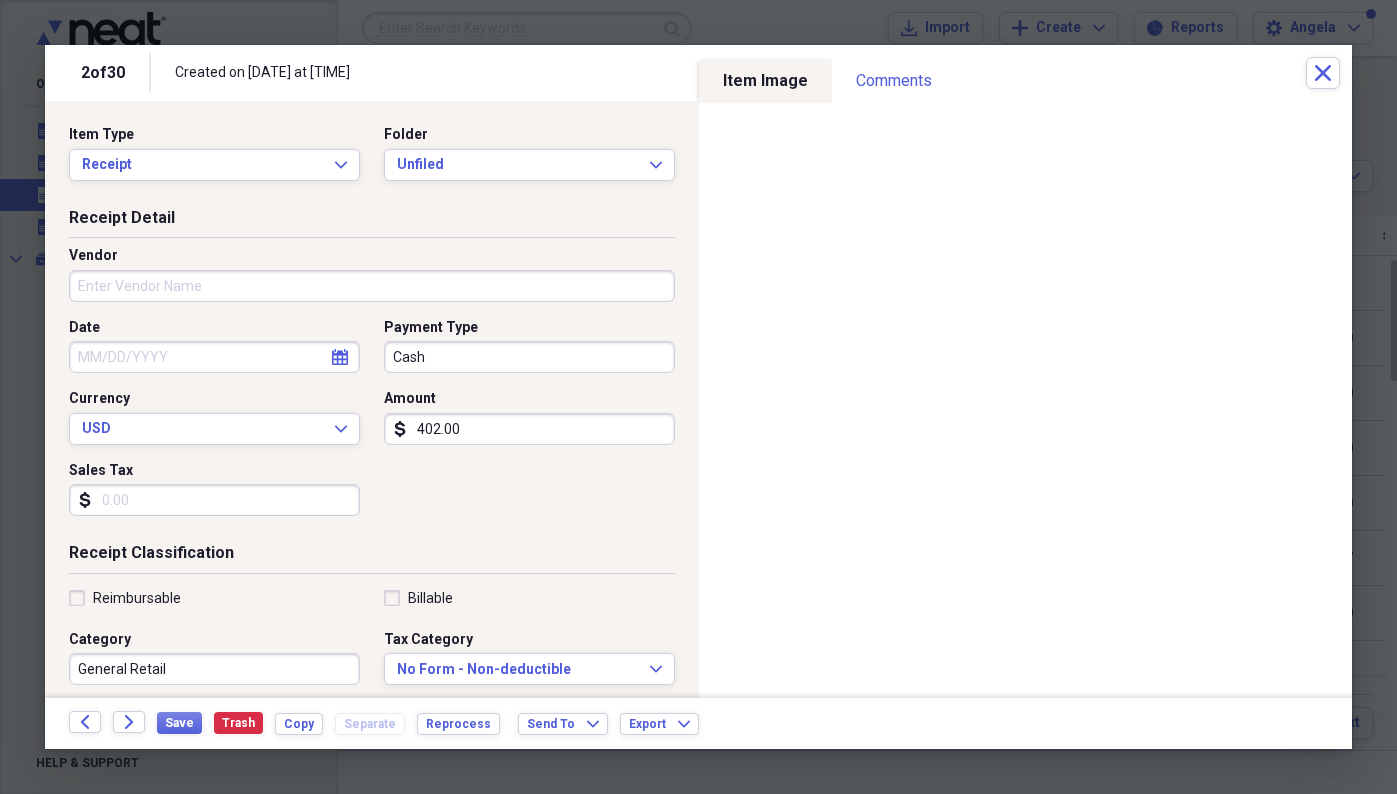 scroll, scrollTop: 423, scrollLeft: 0, axis: vertical 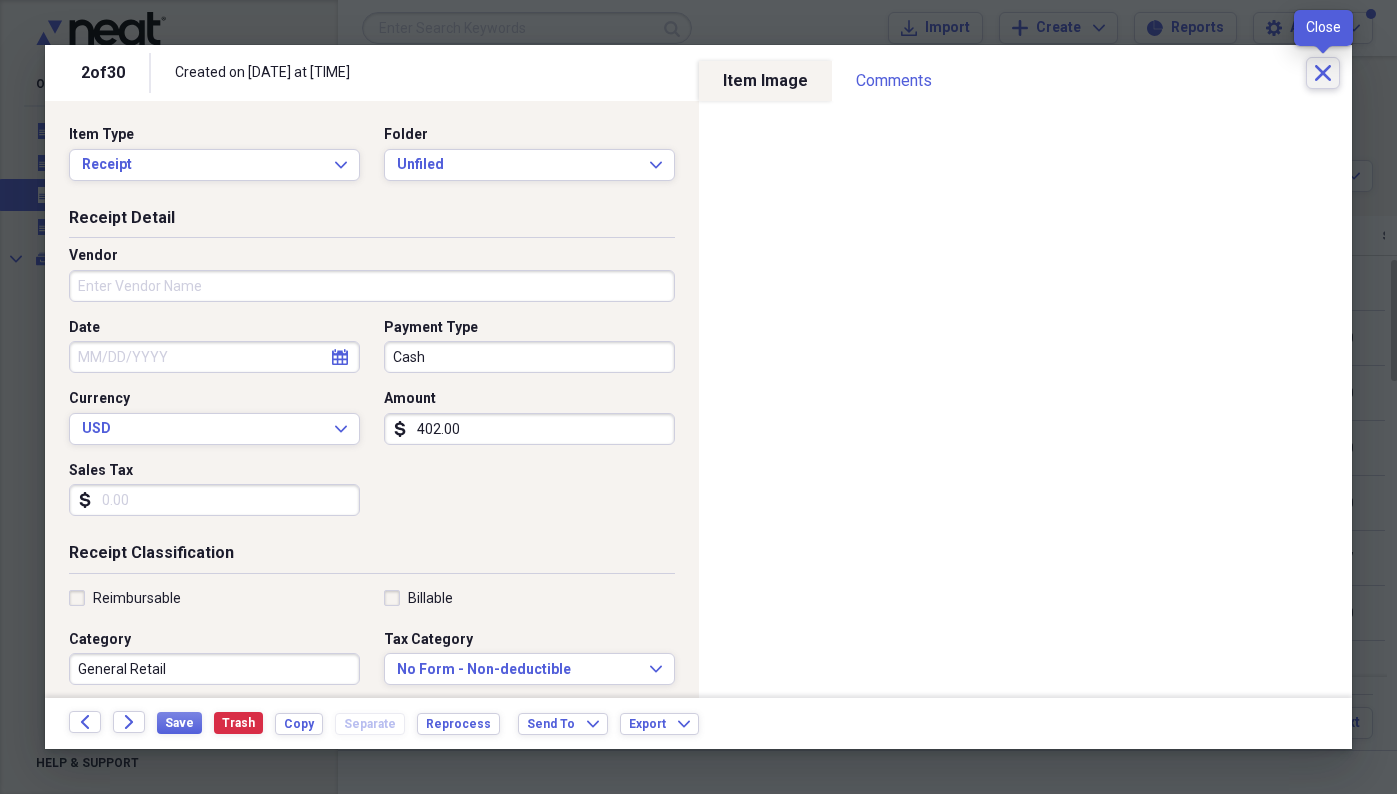 click on "Close" 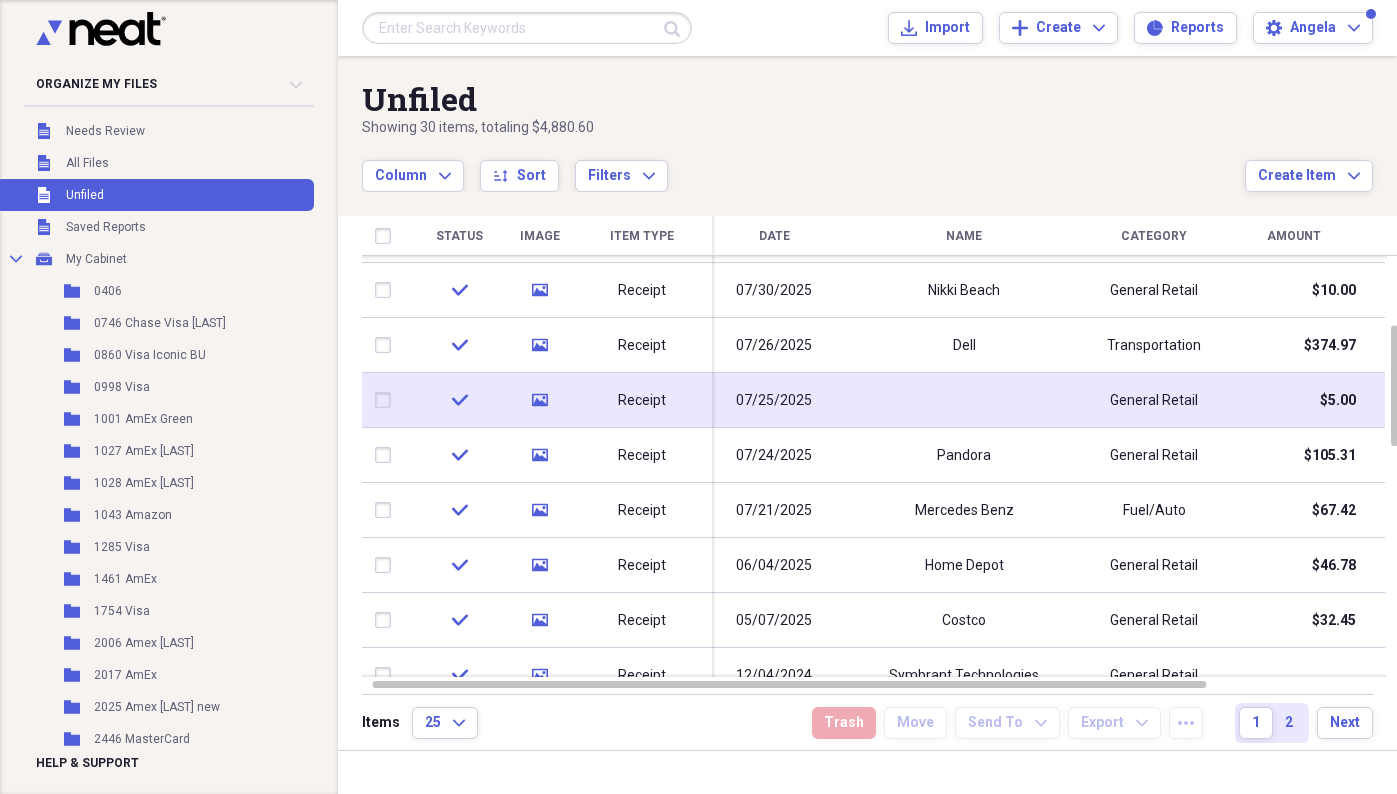 click at bounding box center [964, 400] 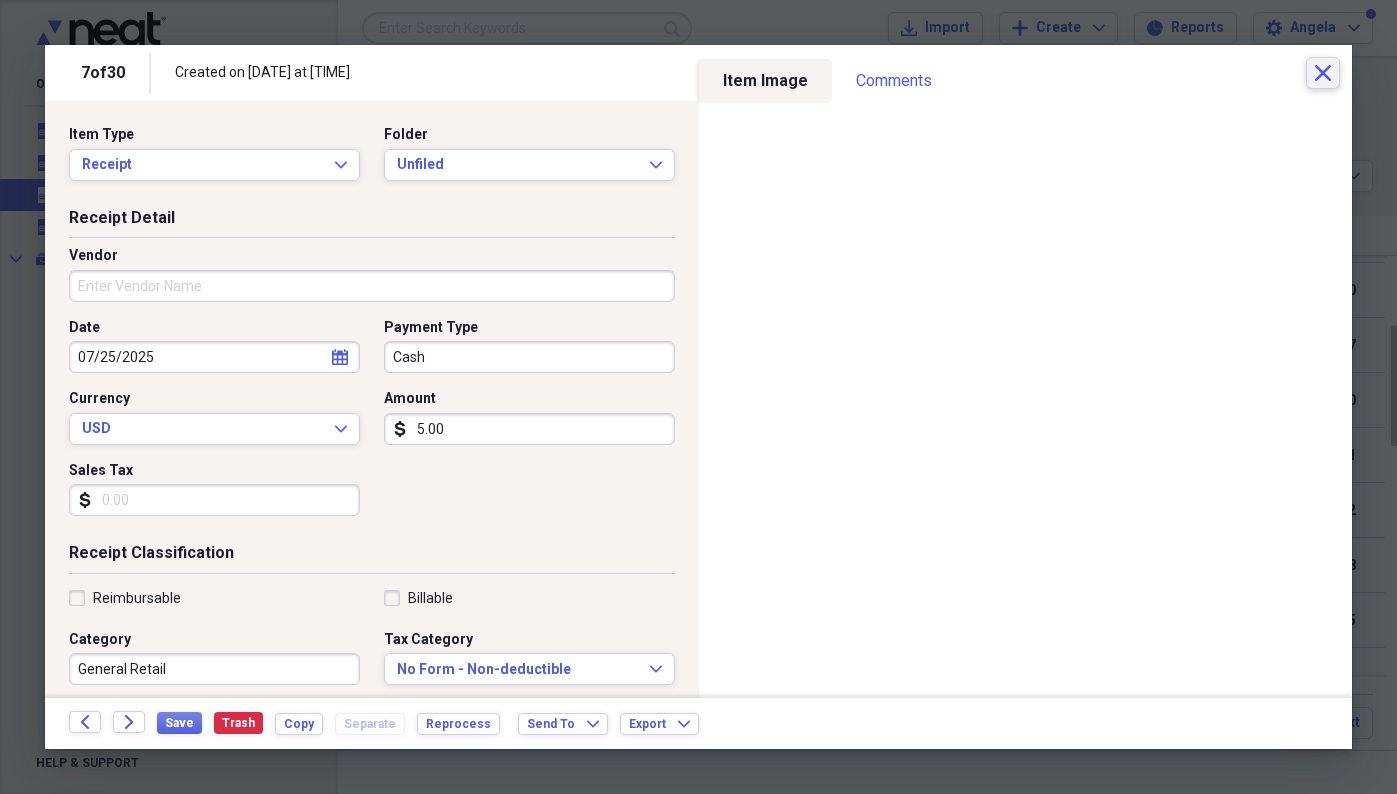 click 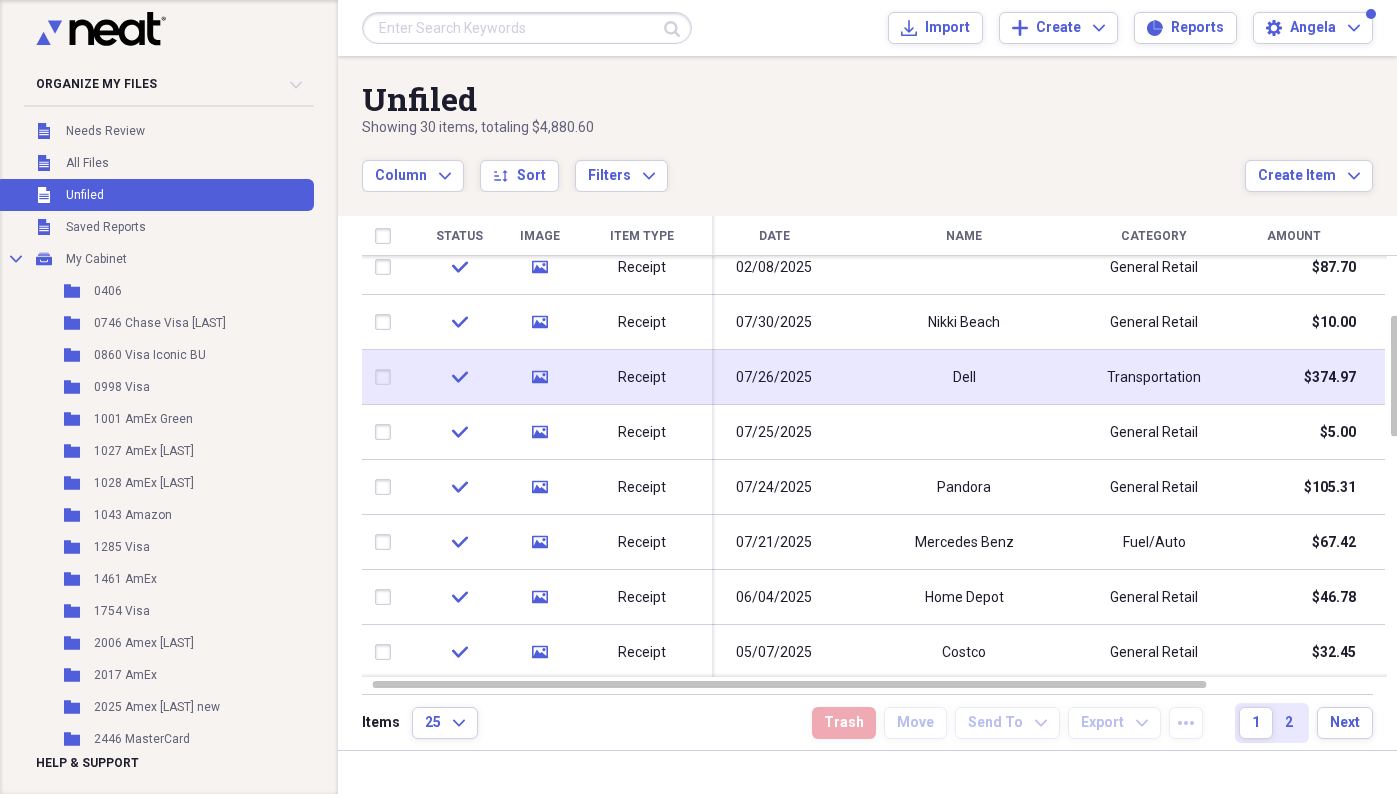 click on "Dell" at bounding box center (964, 377) 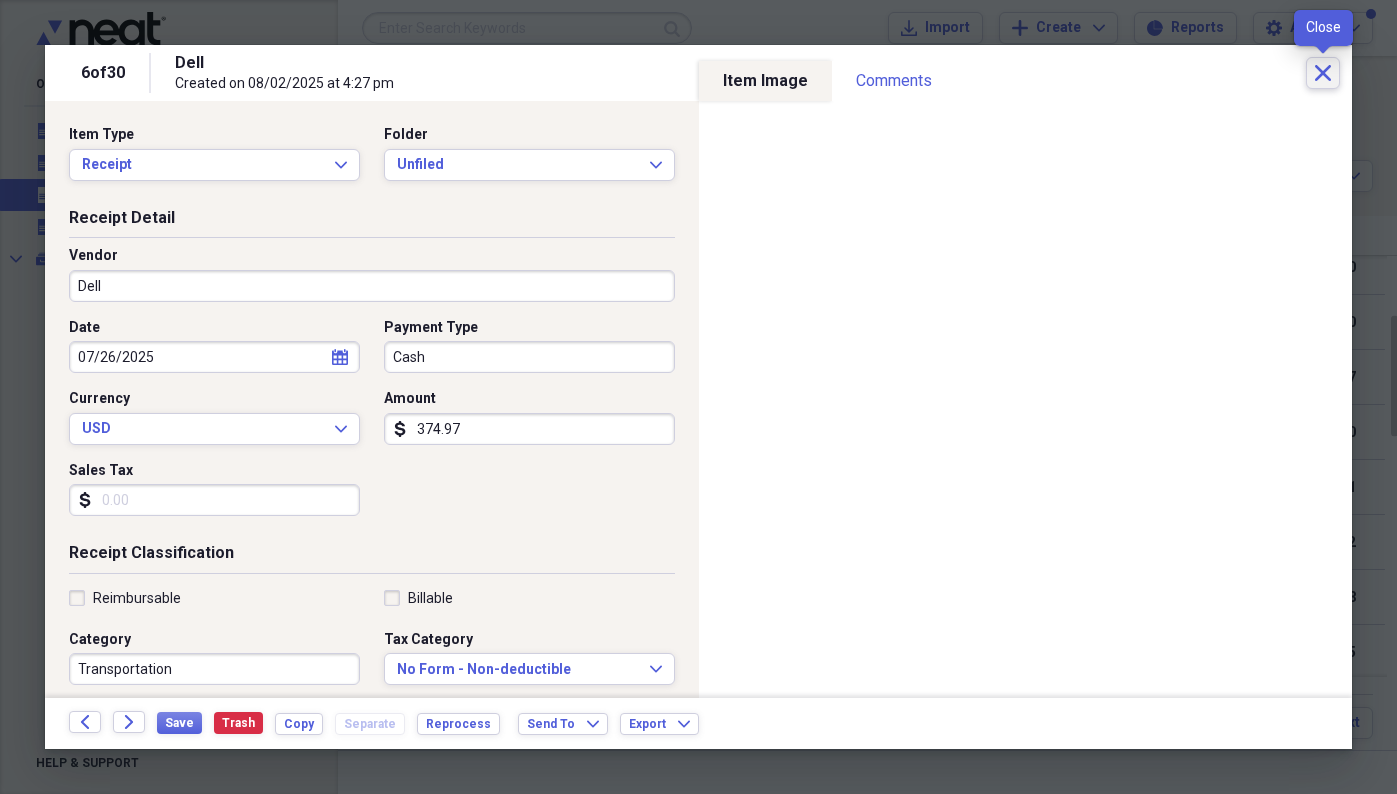 click on "Close" at bounding box center [1323, 73] 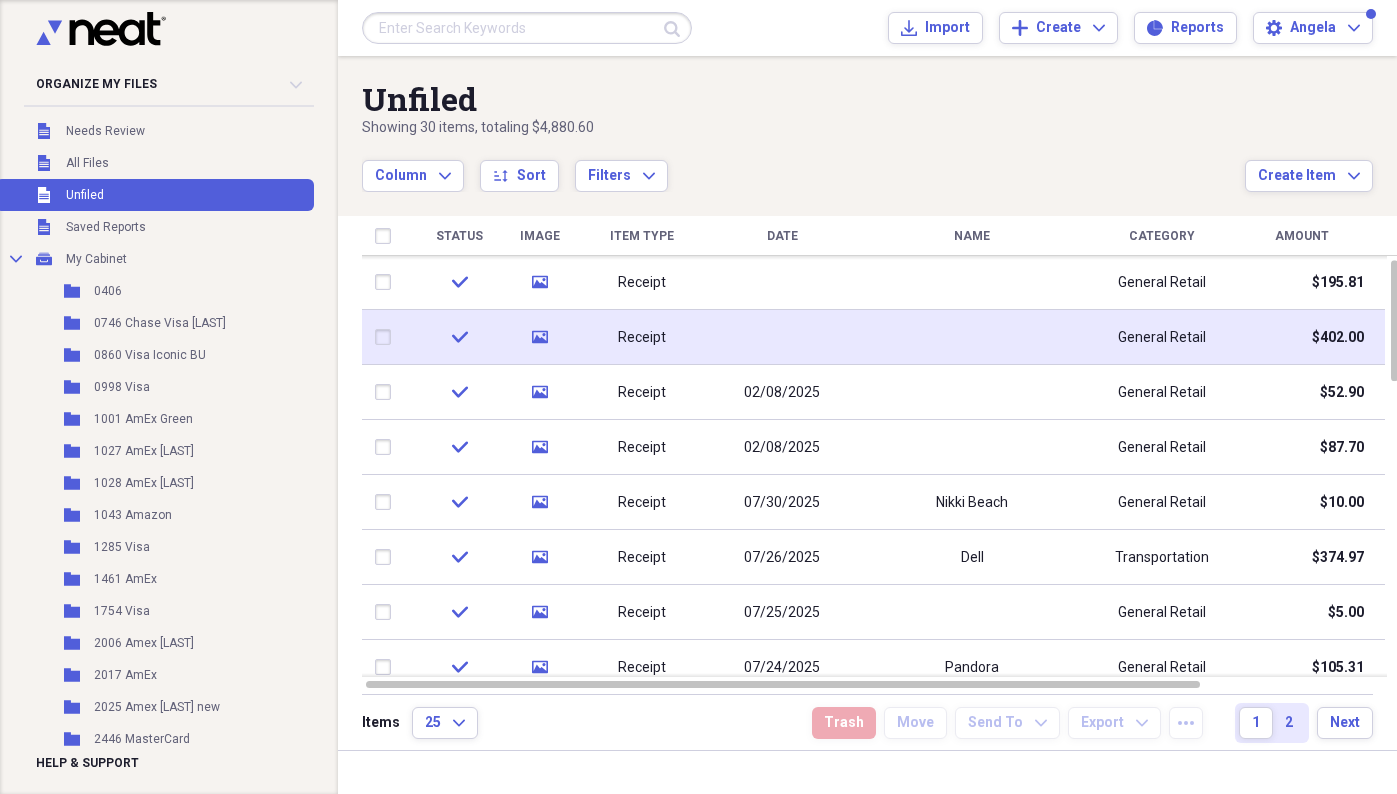 click at bounding box center [782, 337] 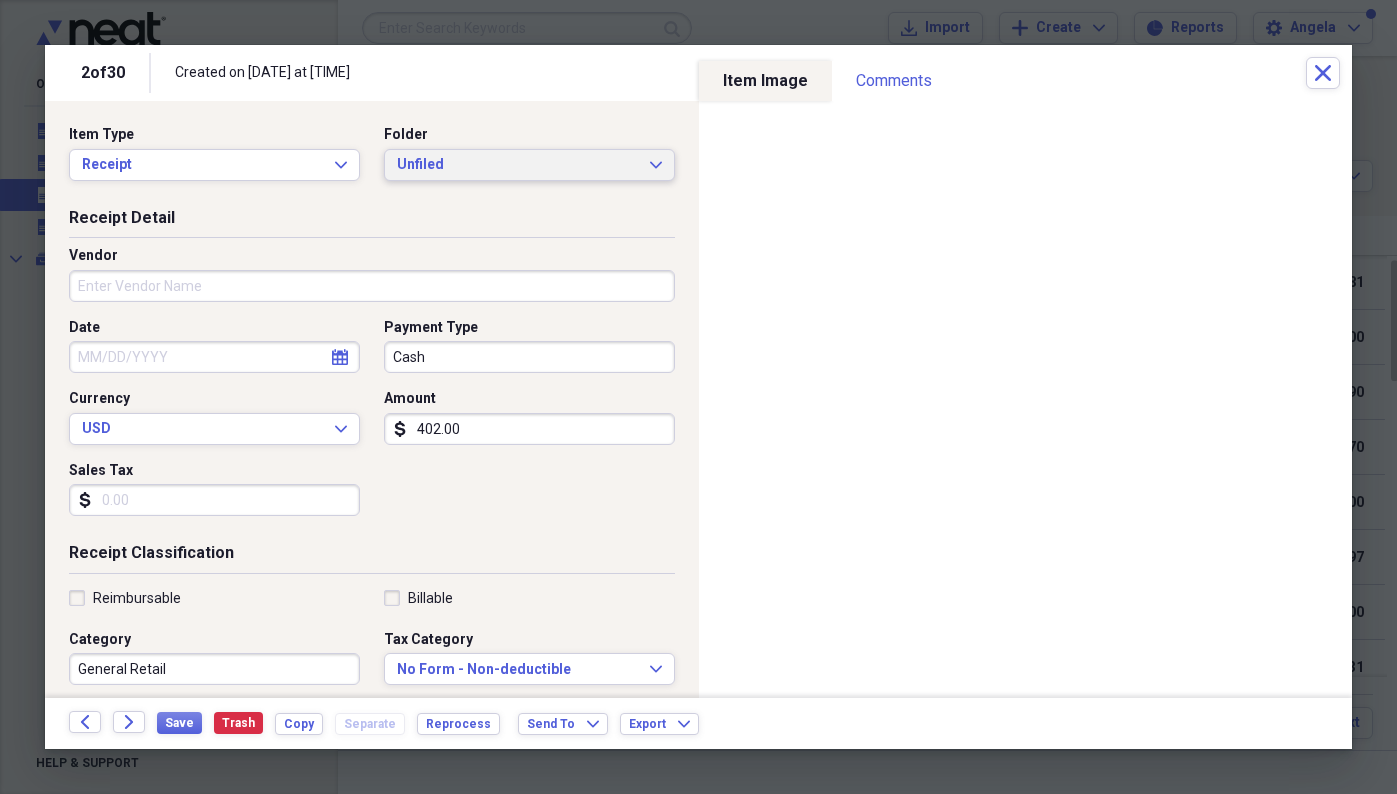 click on "Unfiled" at bounding box center (517, 165) 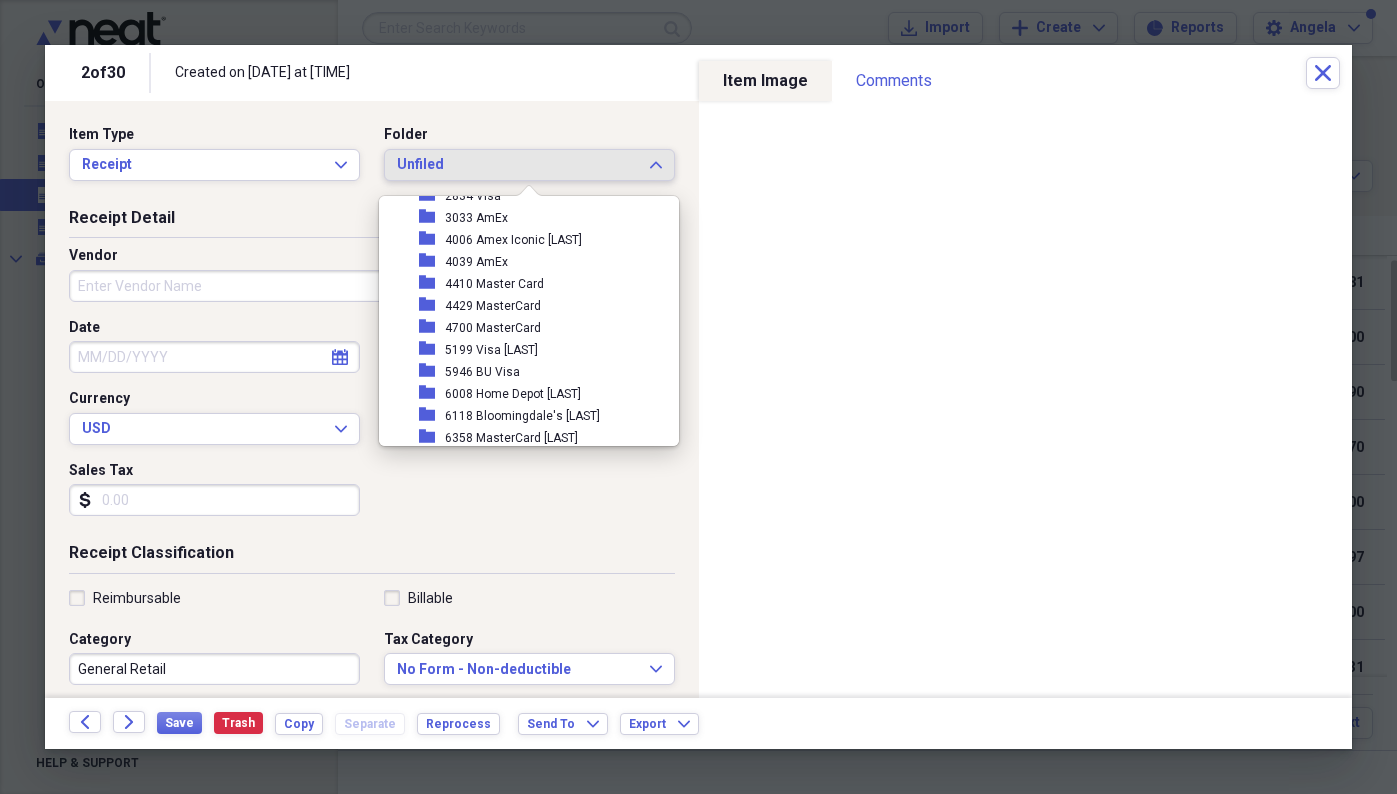 scroll, scrollTop: 711, scrollLeft: 0, axis: vertical 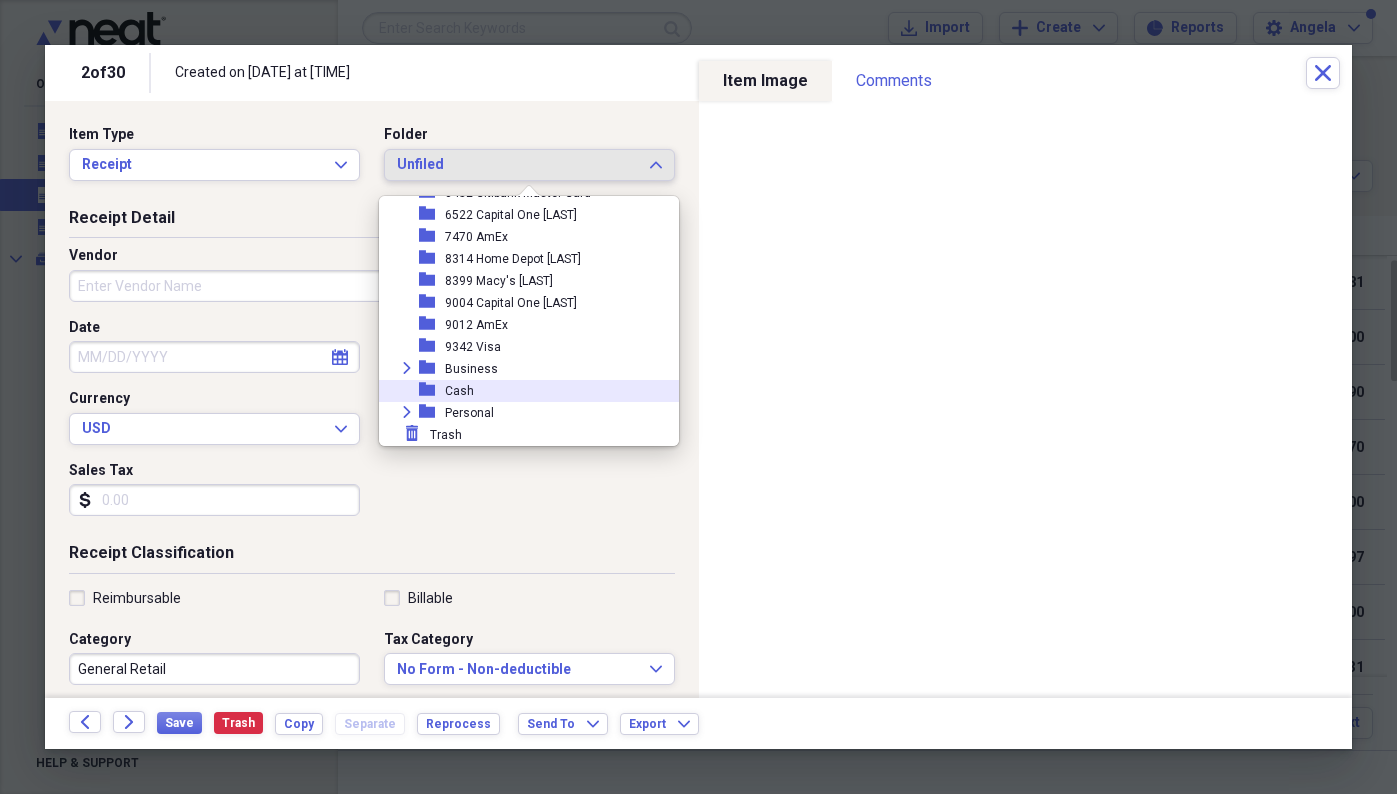 click on "folder Cash" at bounding box center (521, 391) 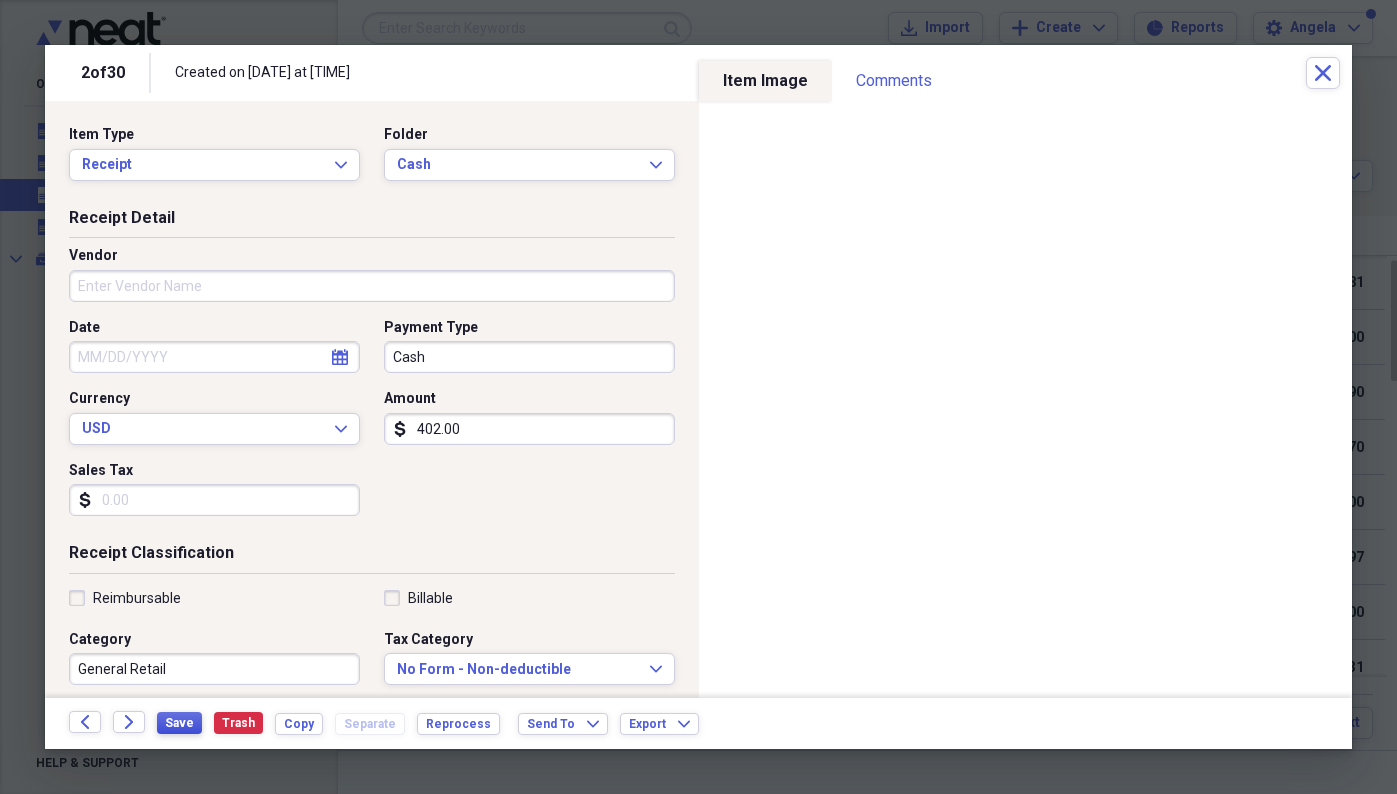 click on "Save" at bounding box center [179, 723] 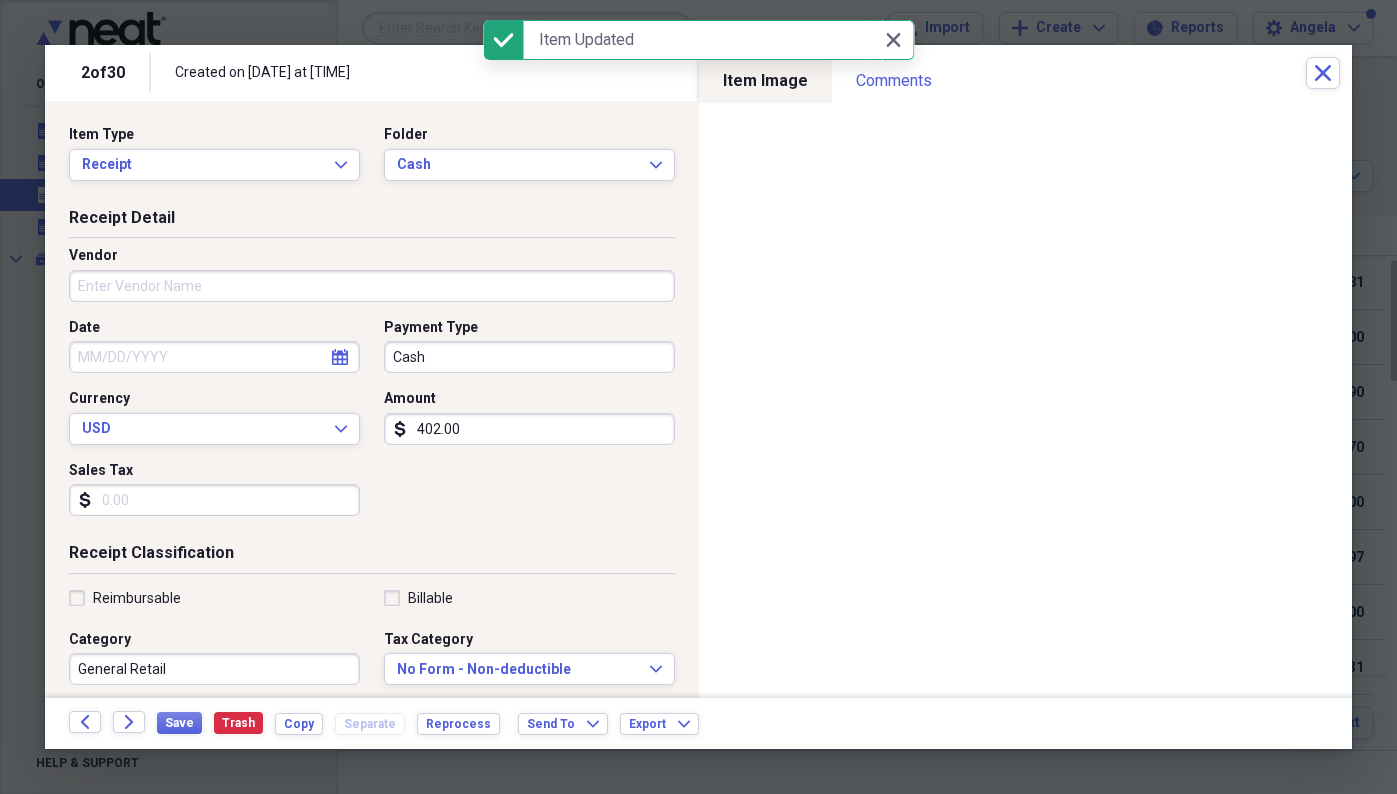 click on "2  of  30 Created on [DATE] at [TIME] Close" at bounding box center [698, 73] 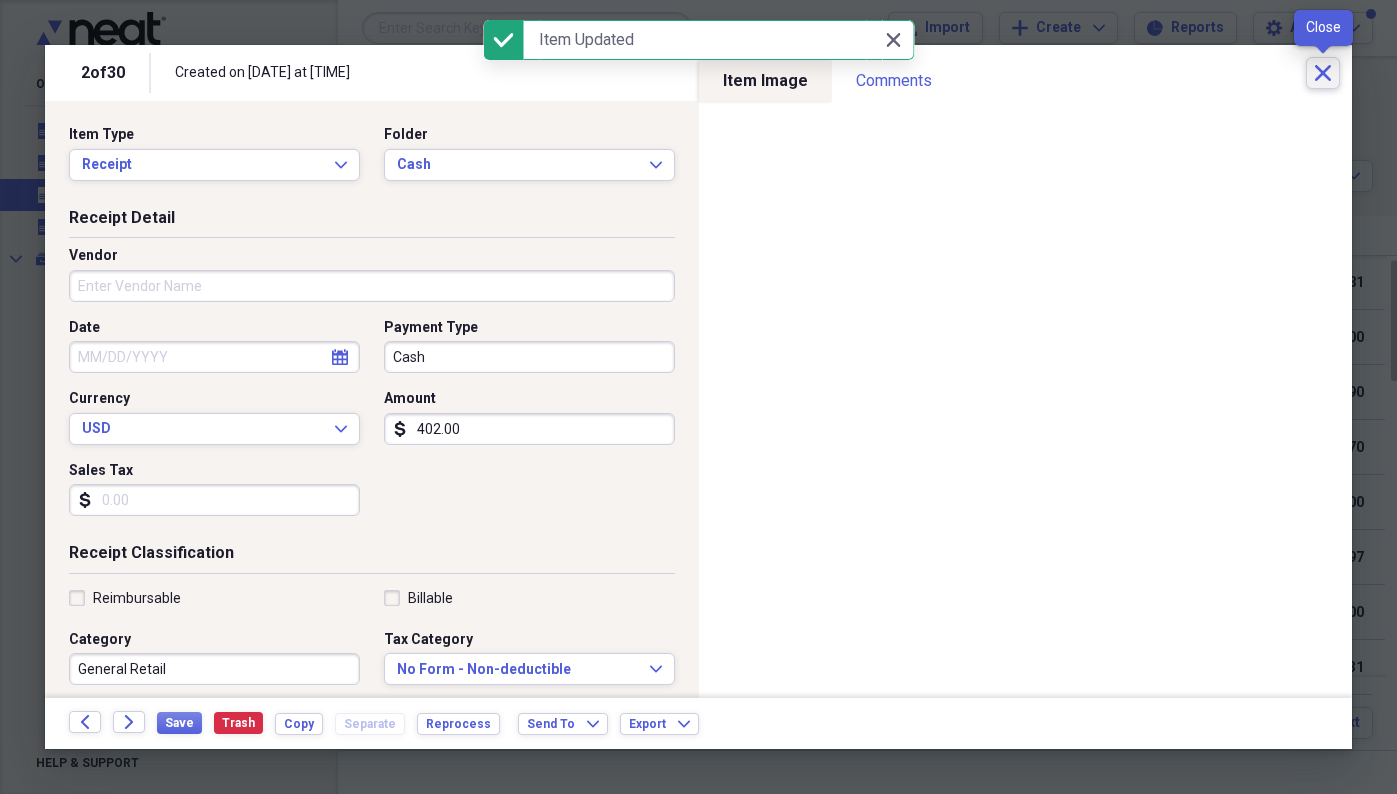 click on "Close" 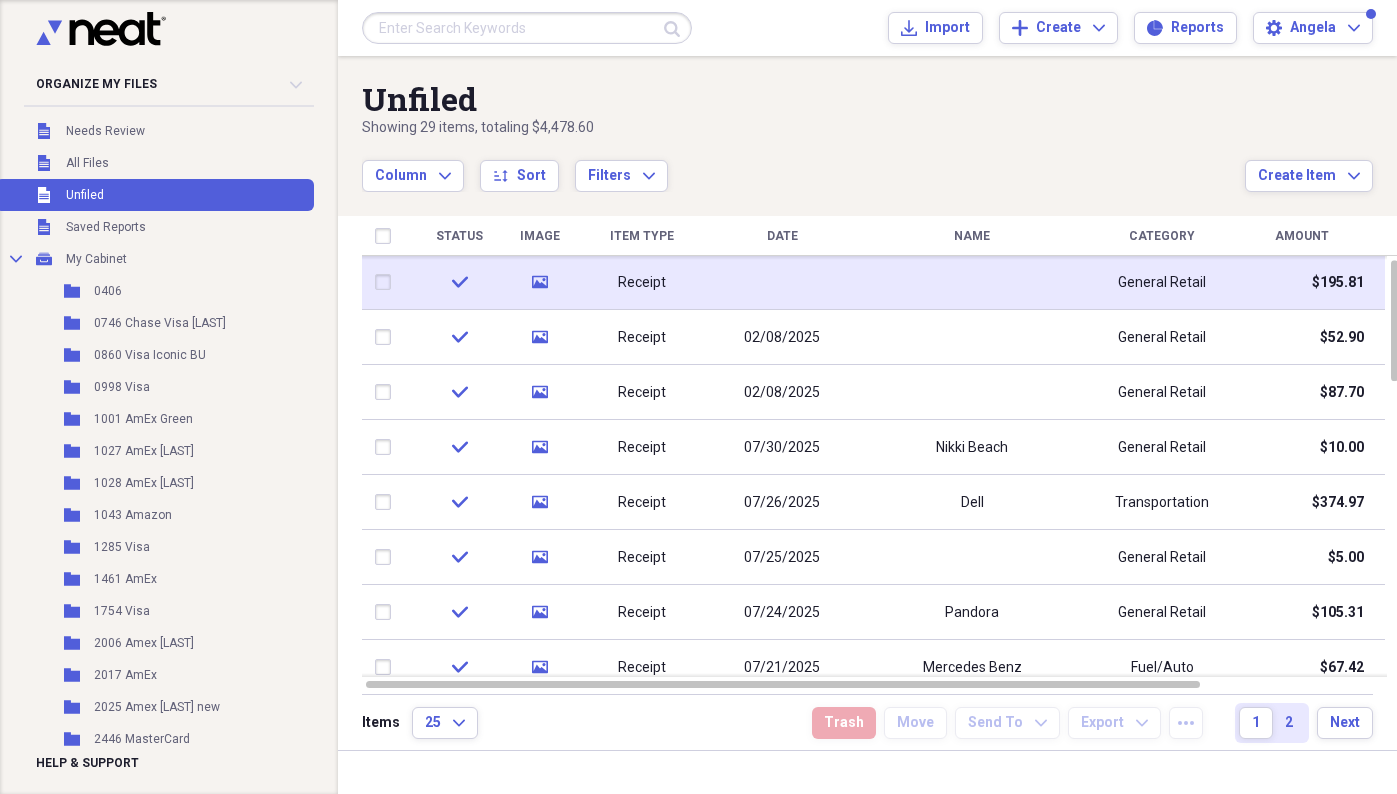click at bounding box center [972, 282] 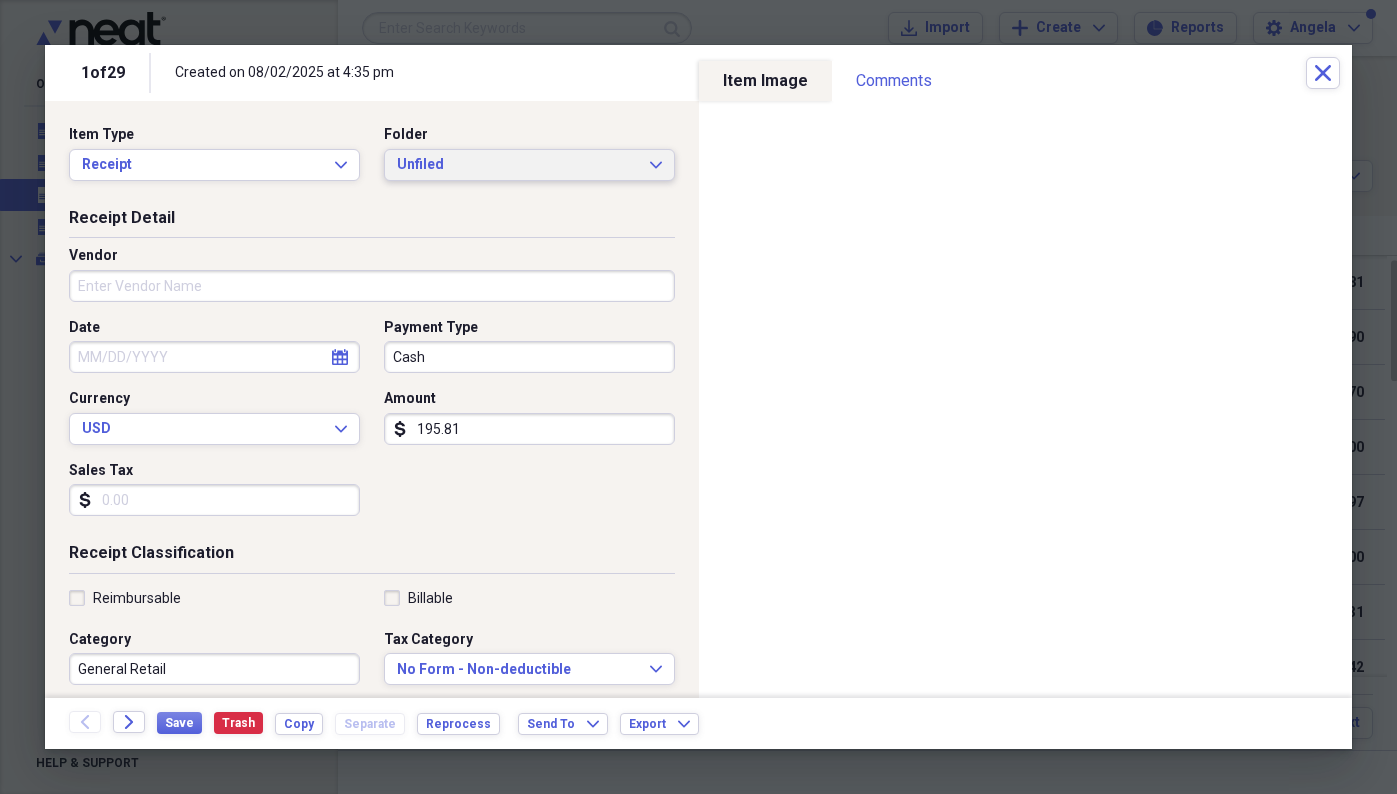 click on "Unfiled" at bounding box center [517, 165] 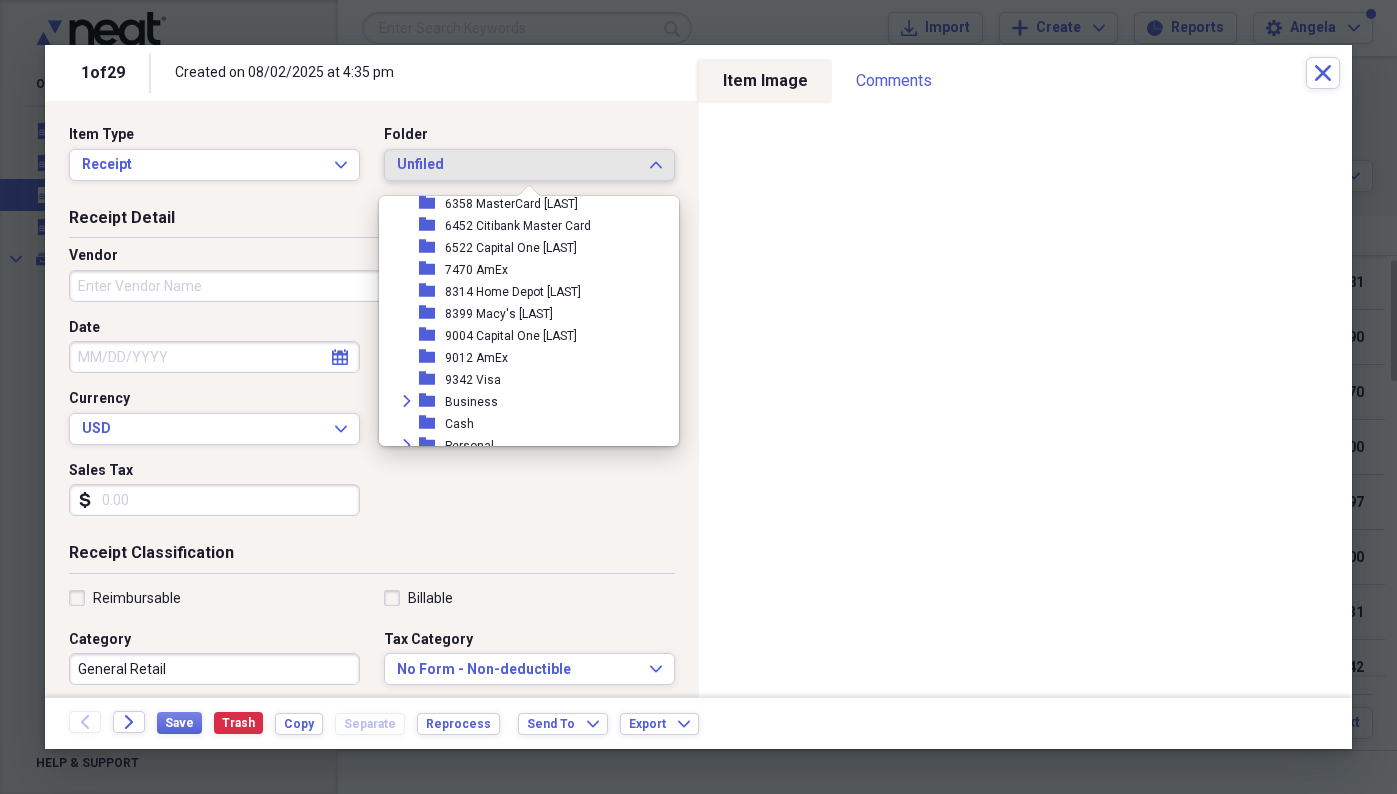 scroll, scrollTop: 711, scrollLeft: 0, axis: vertical 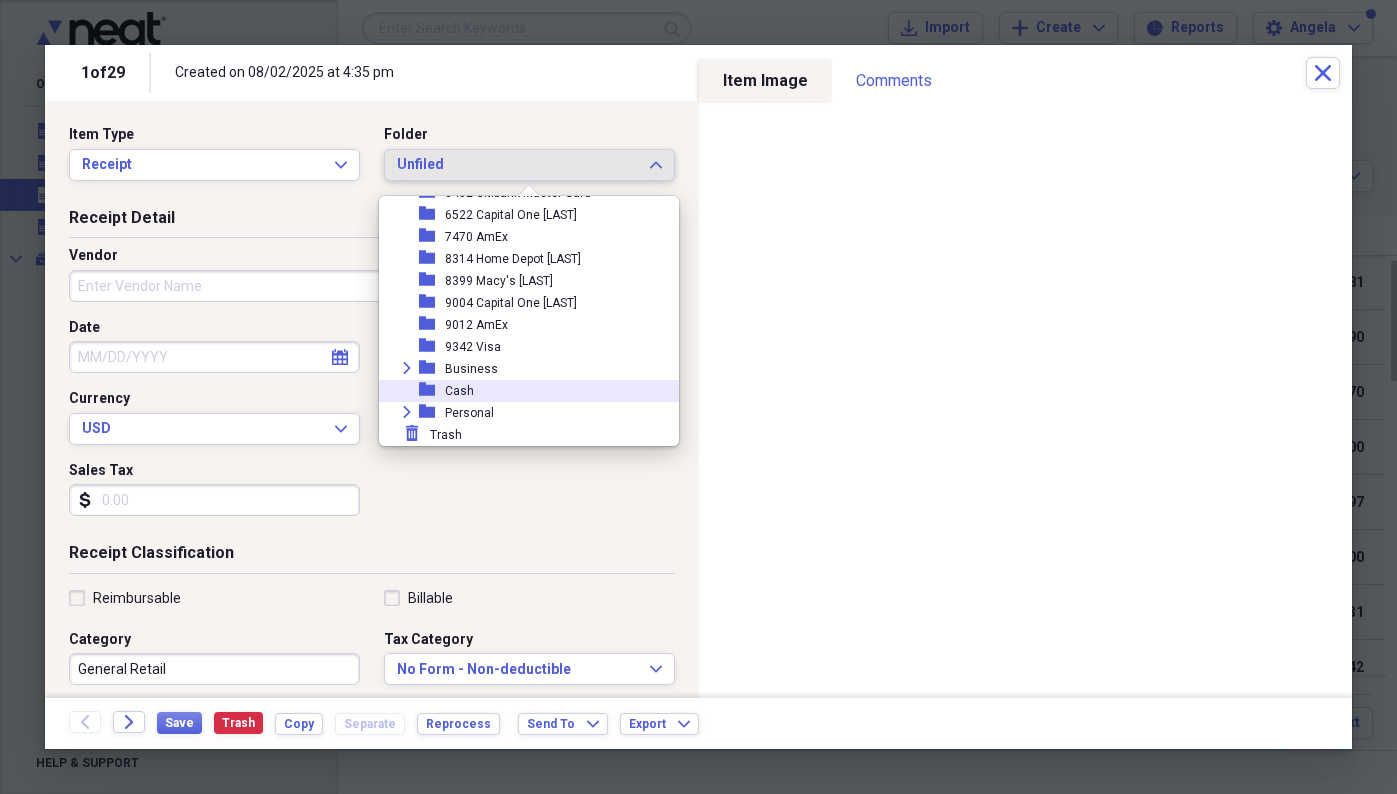 click on "folder Cash" at bounding box center [521, 391] 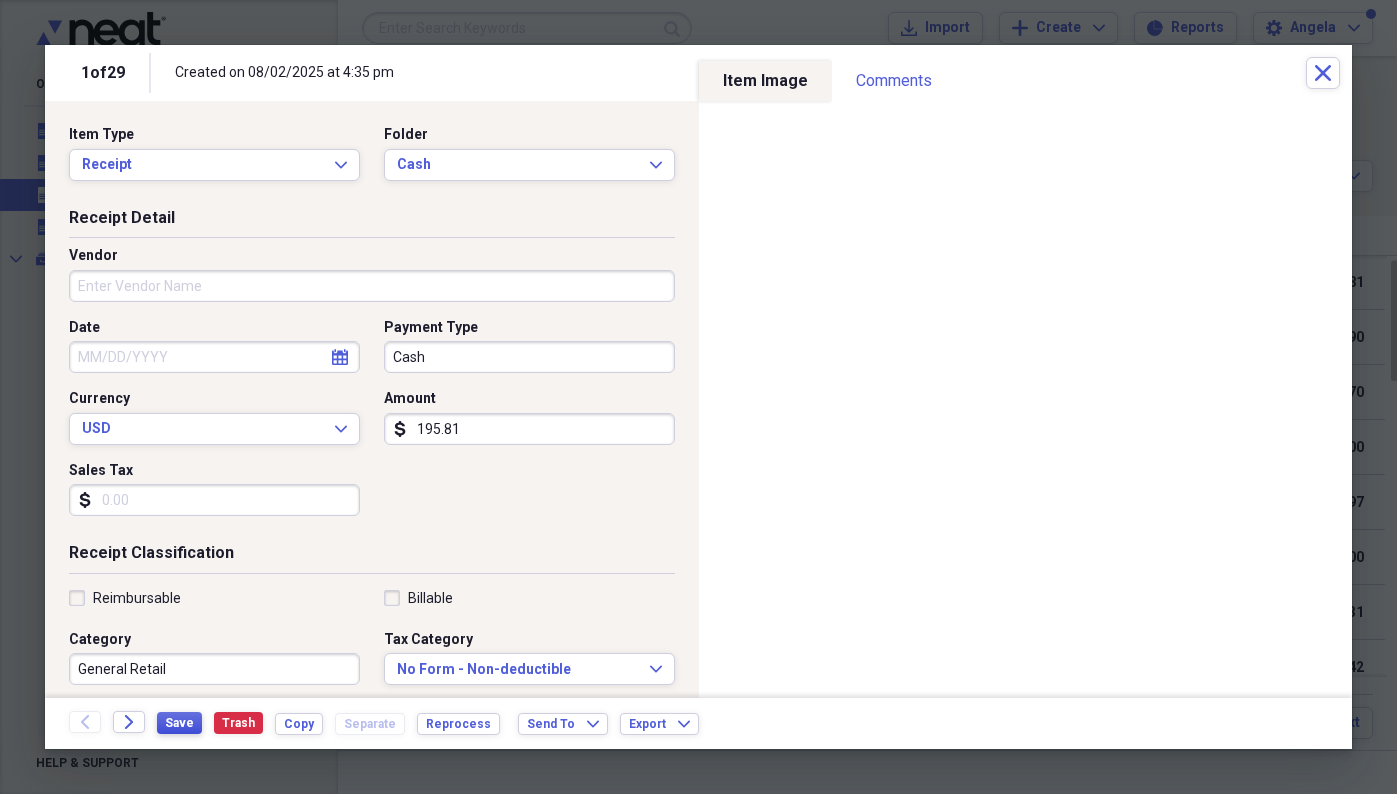 click on "Save" at bounding box center (179, 723) 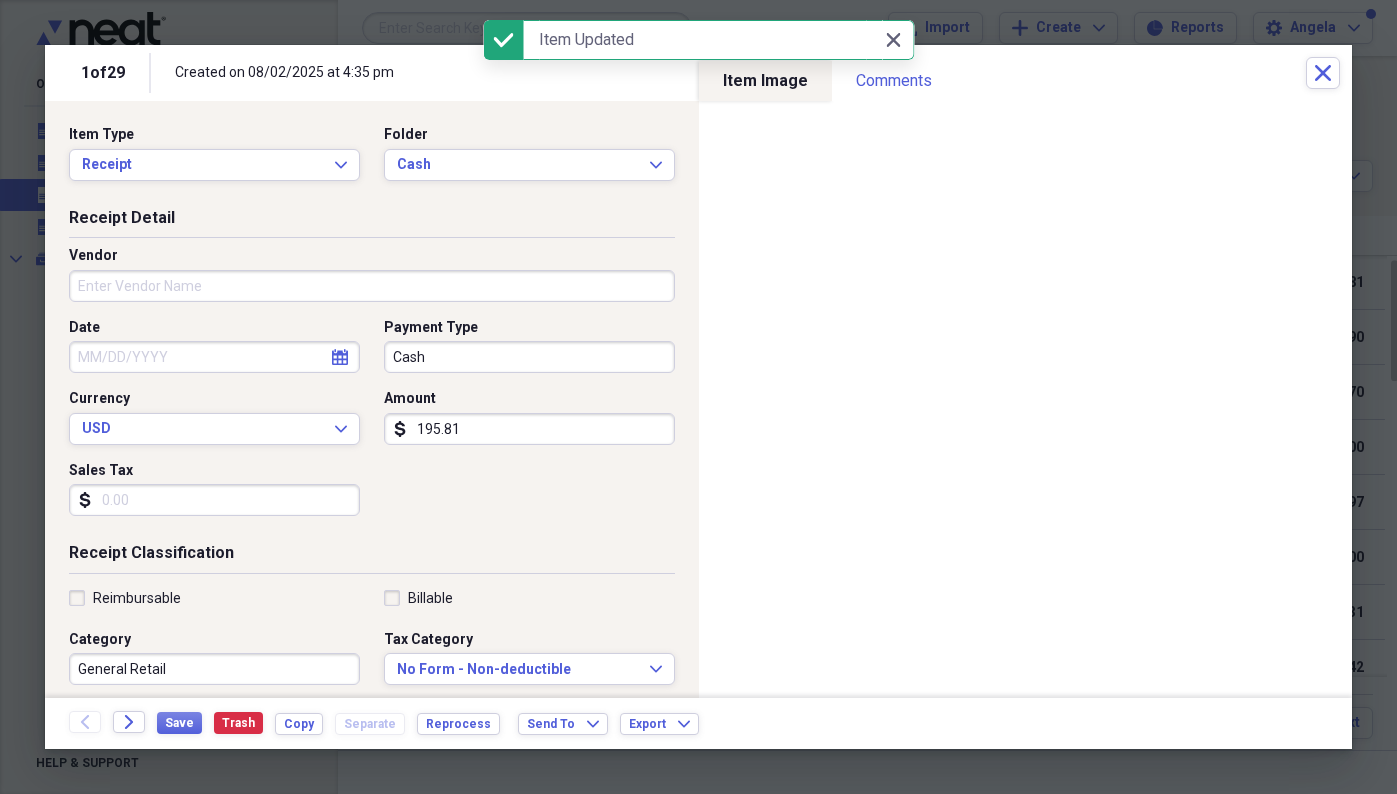 click on "1  of  29 Created on [DATE] at [TIME] Close" at bounding box center (698, 73) 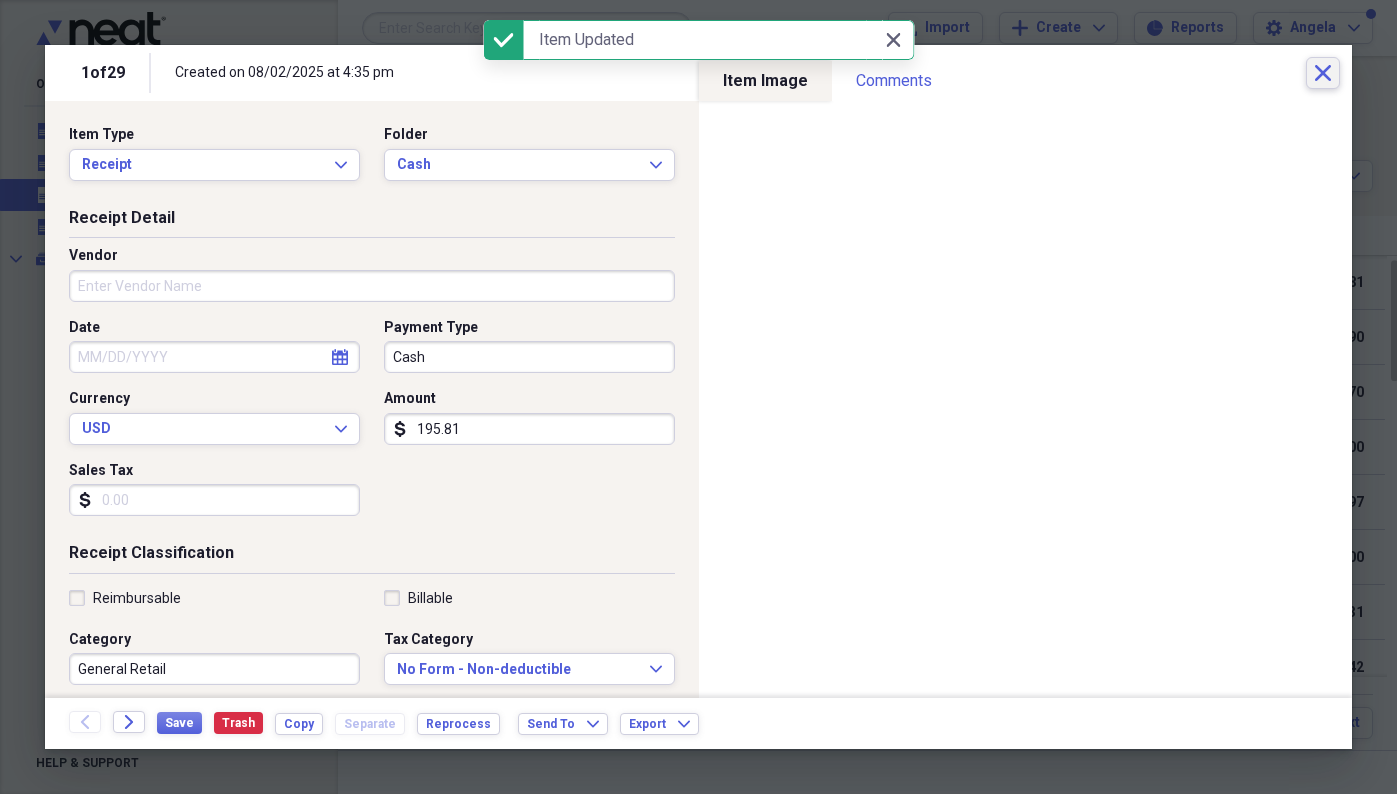 click on "Close" 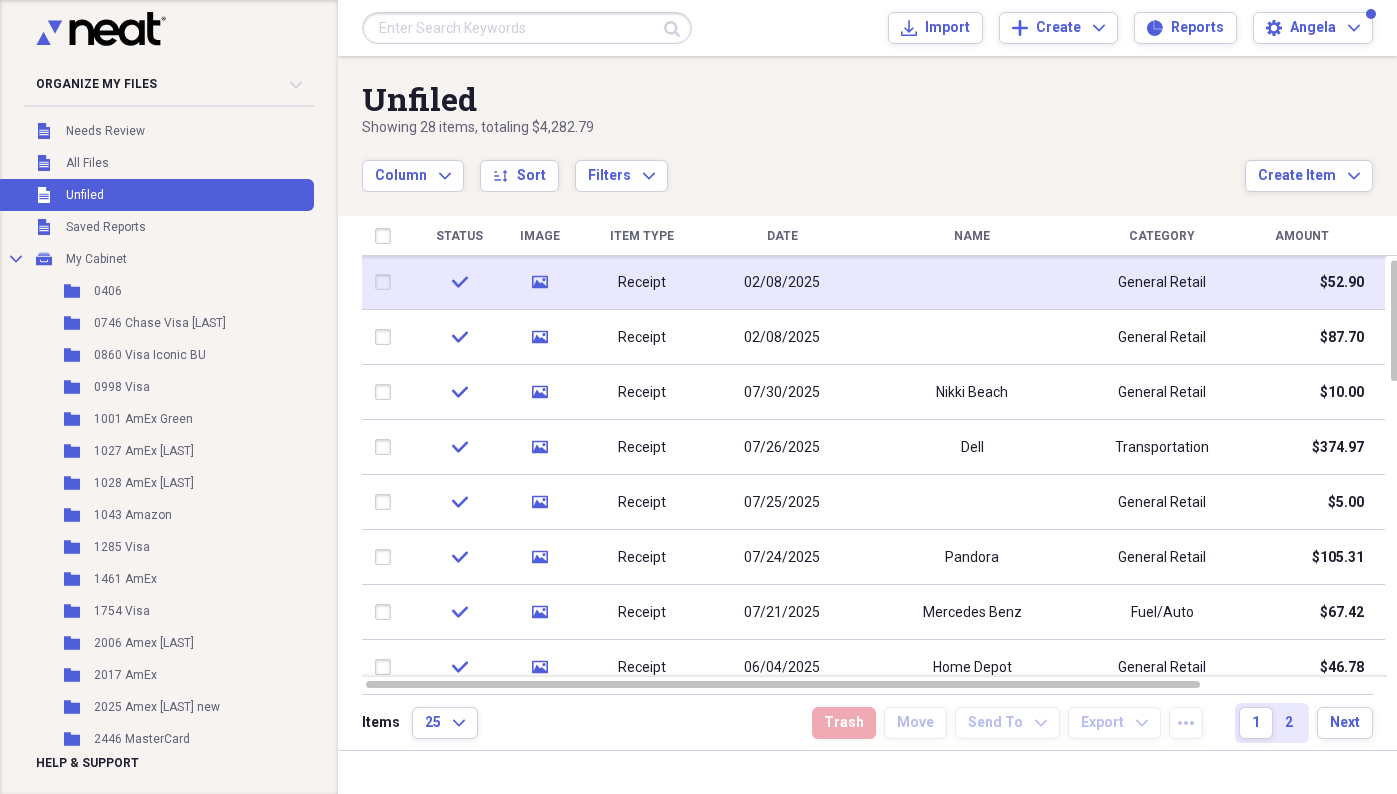 click on "02/08/2025" at bounding box center (782, 283) 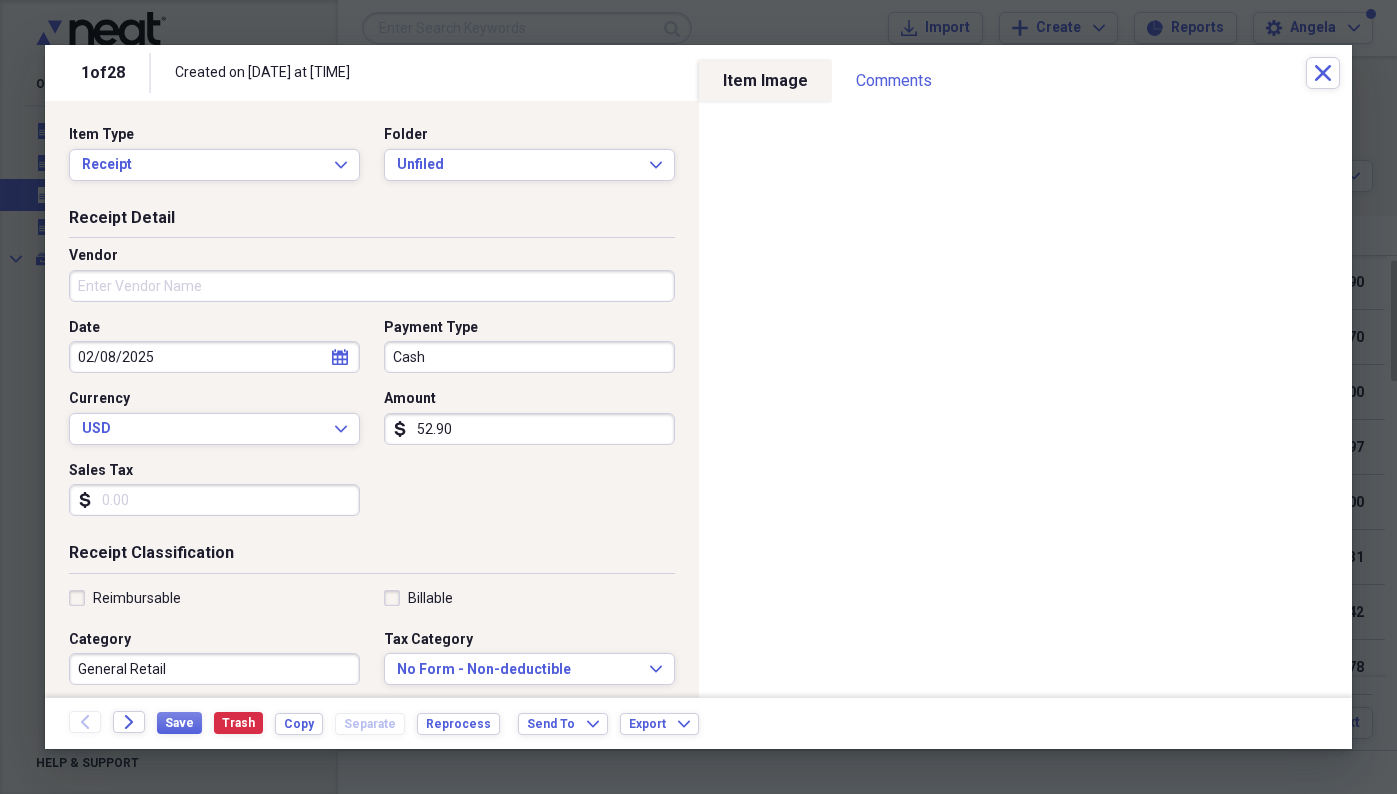click on "calendar" 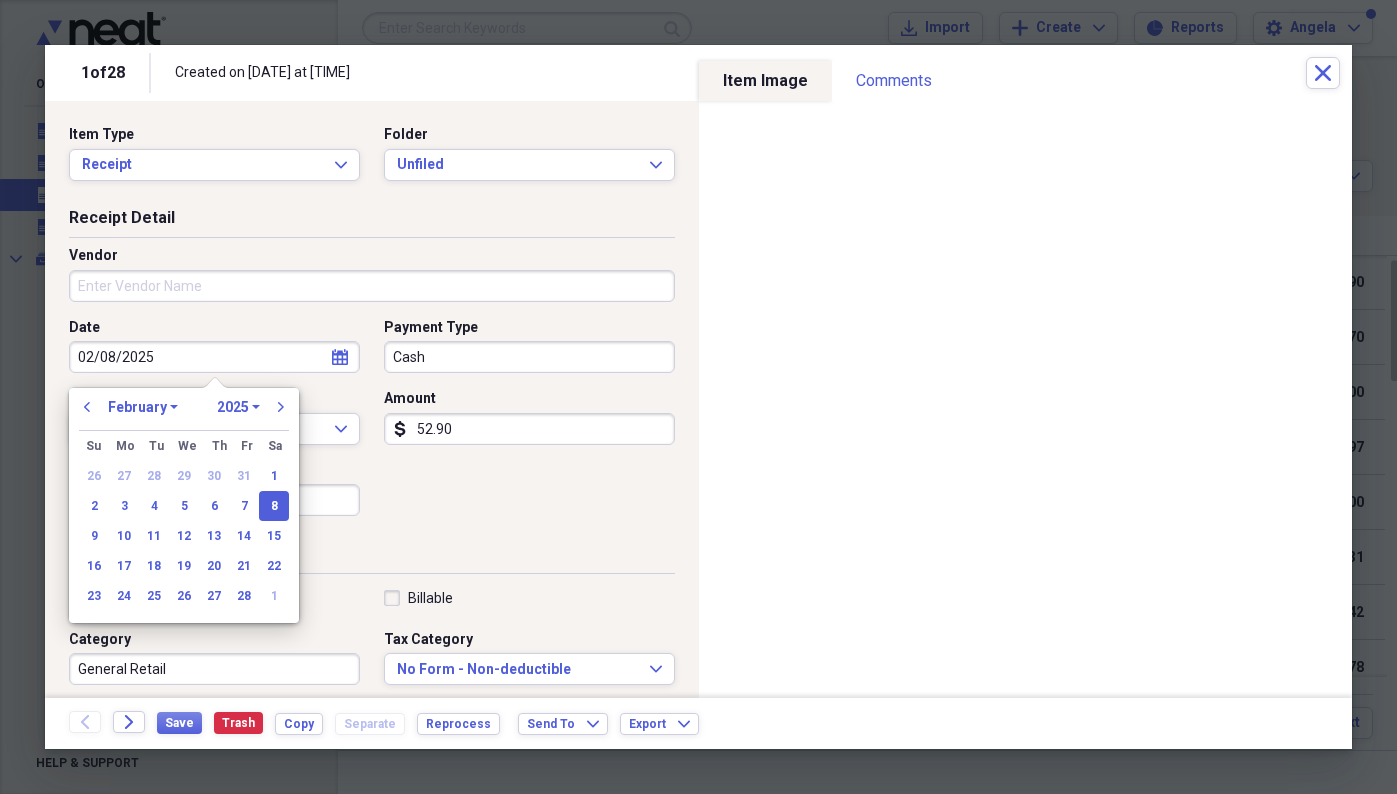 click on "January February March April May June July August September October November December" at bounding box center (143, 407) 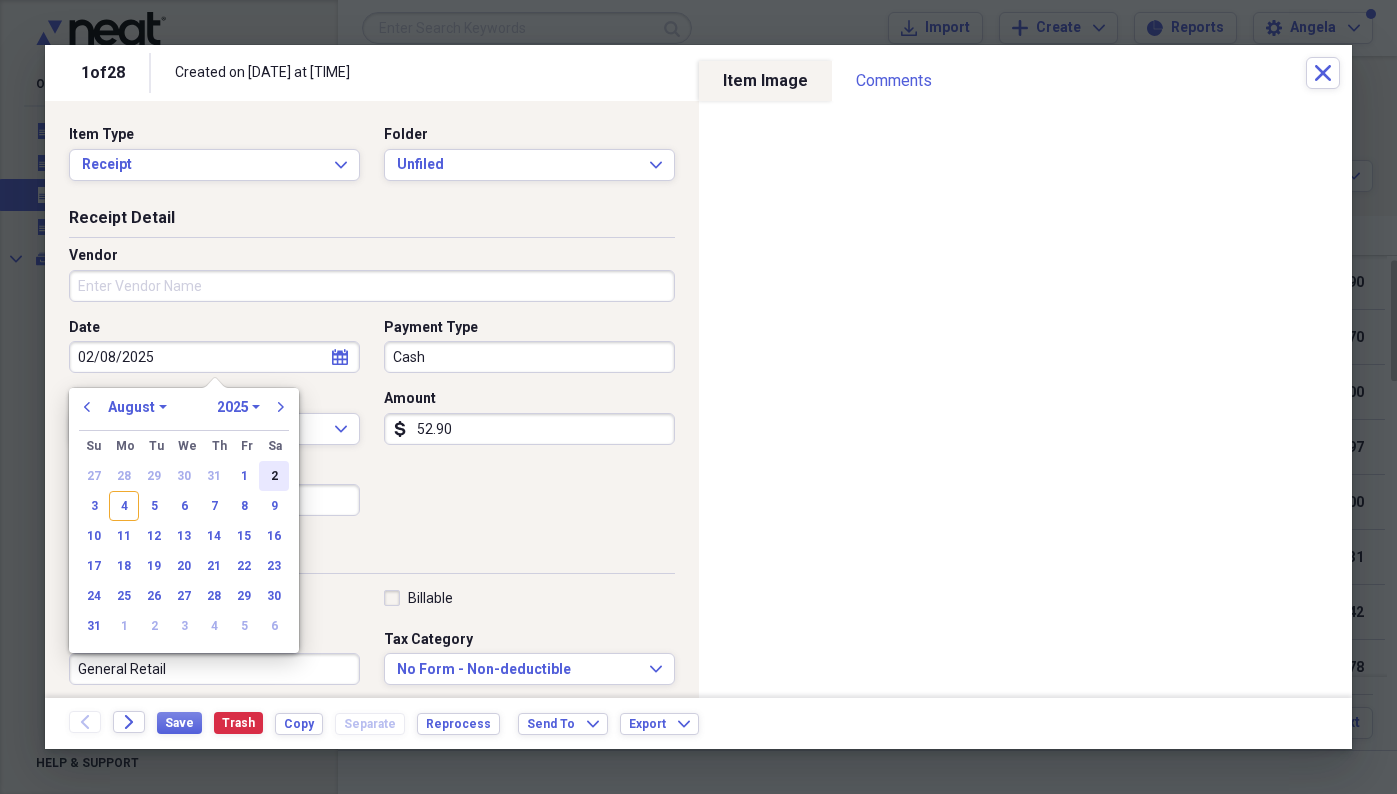click on "2" at bounding box center [274, 476] 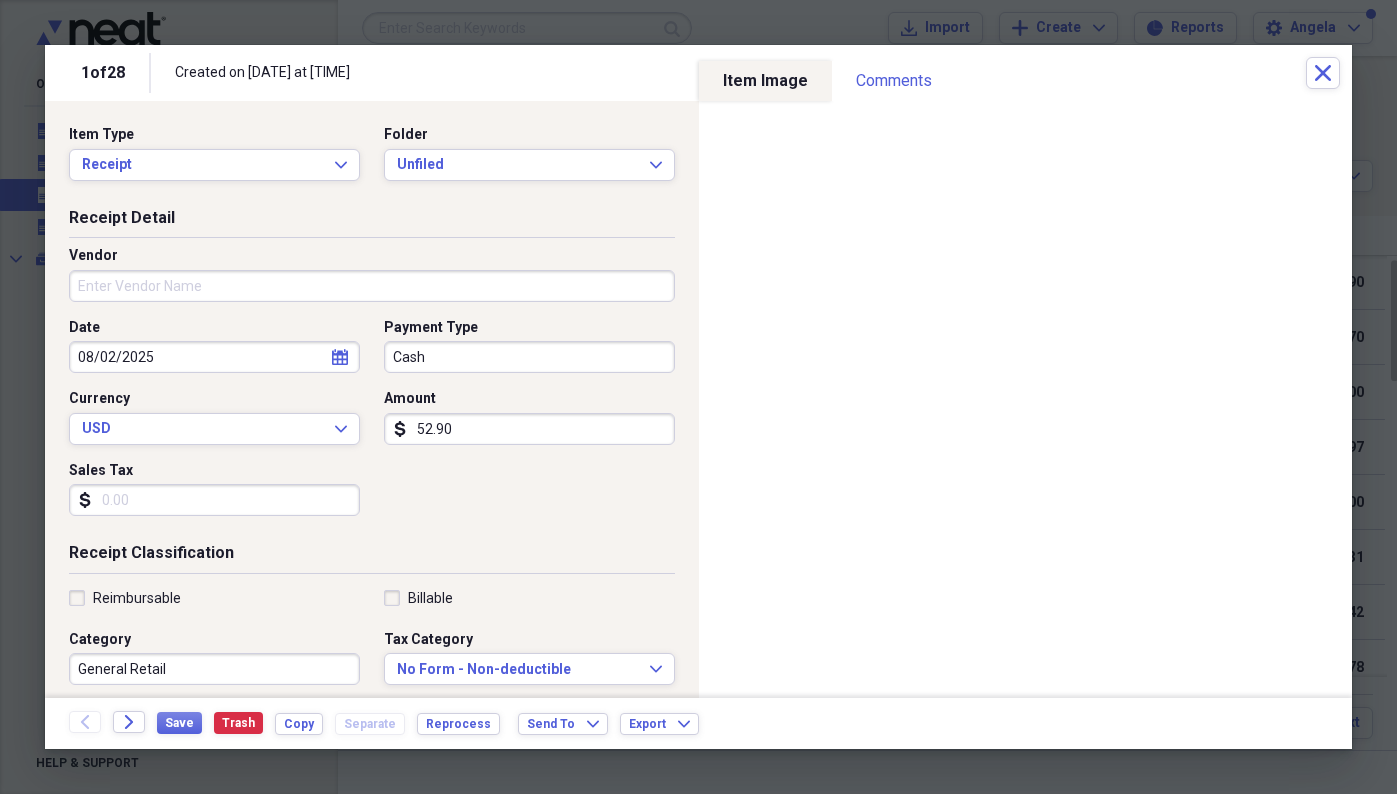 click on "52.90" at bounding box center (529, 429) 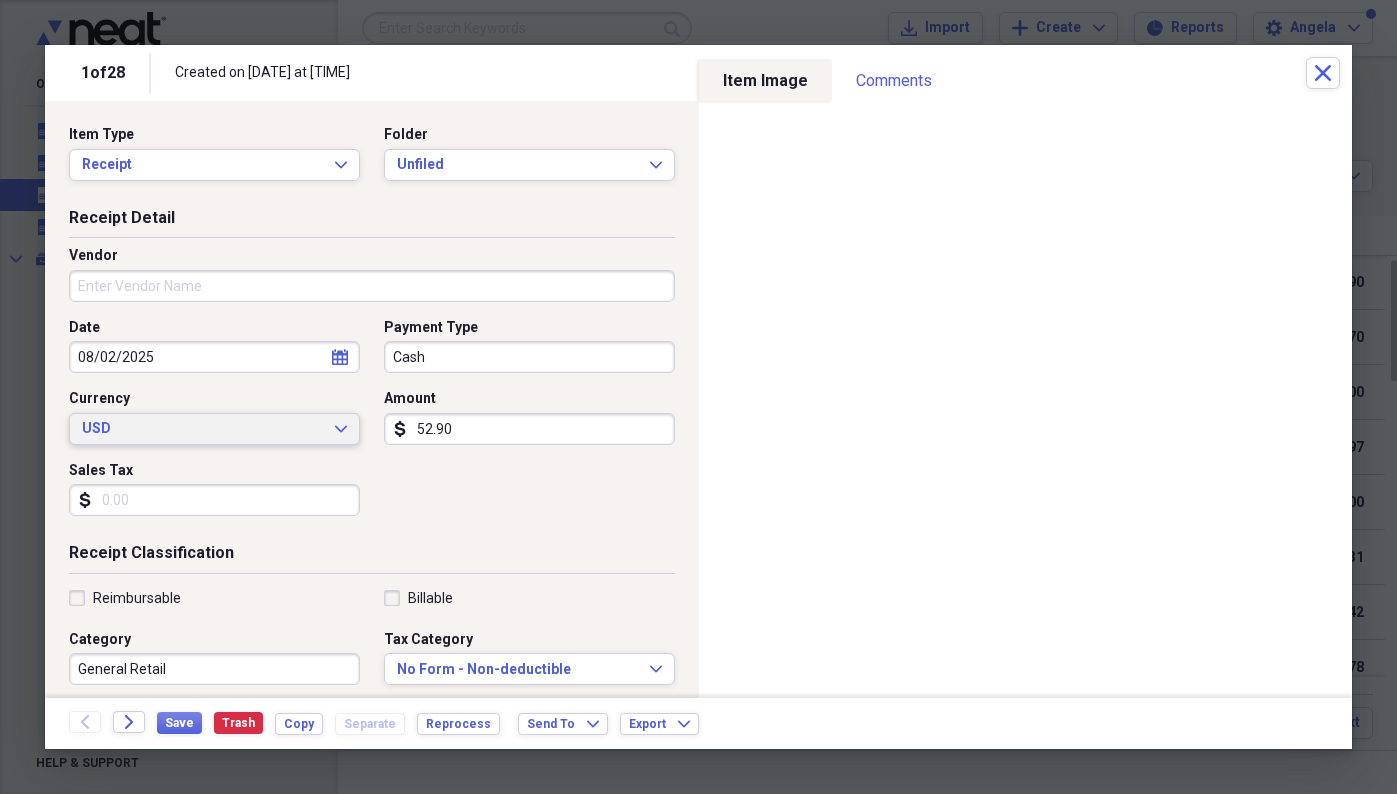 drag, startPoint x: 530, startPoint y: 428, endPoint x: 277, endPoint y: 425, distance: 253.01779 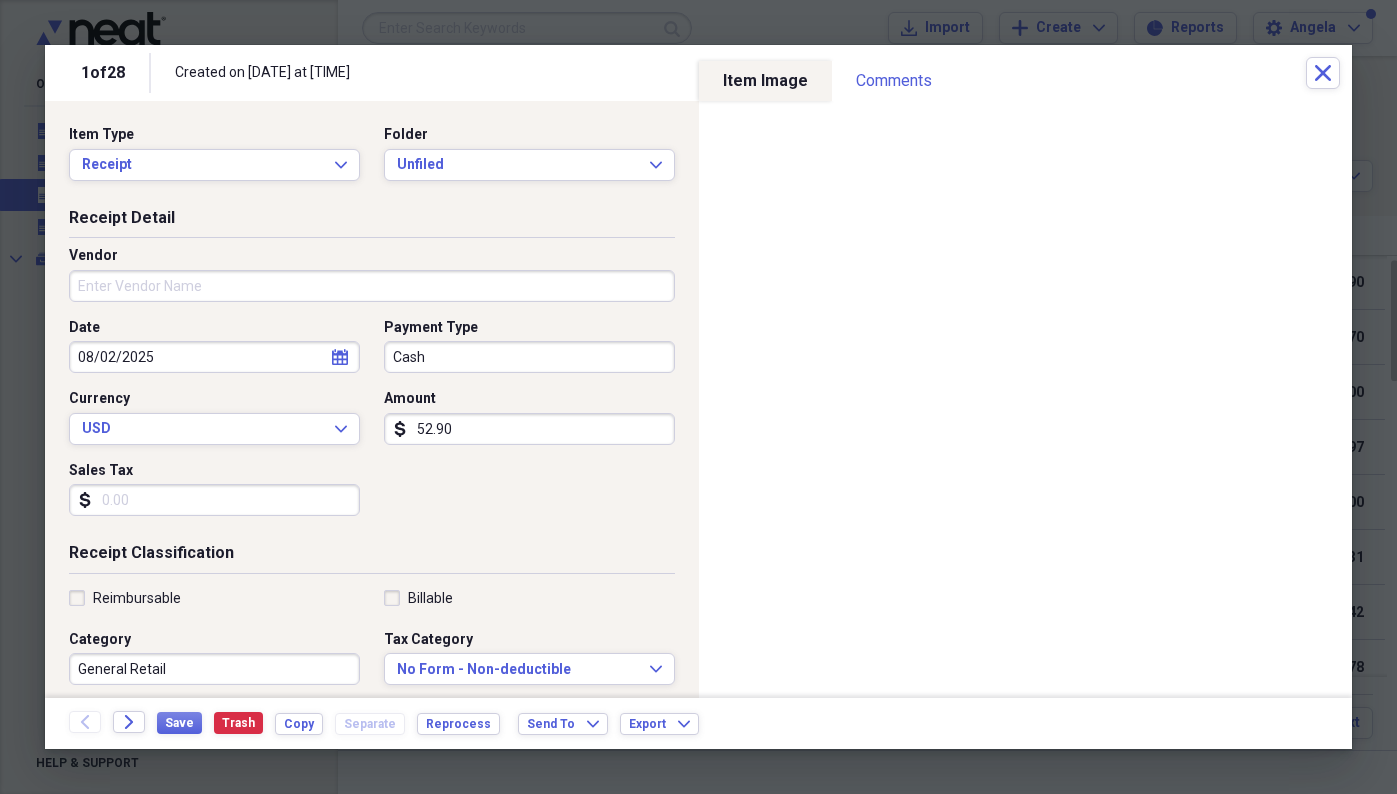 paste on "61.14" 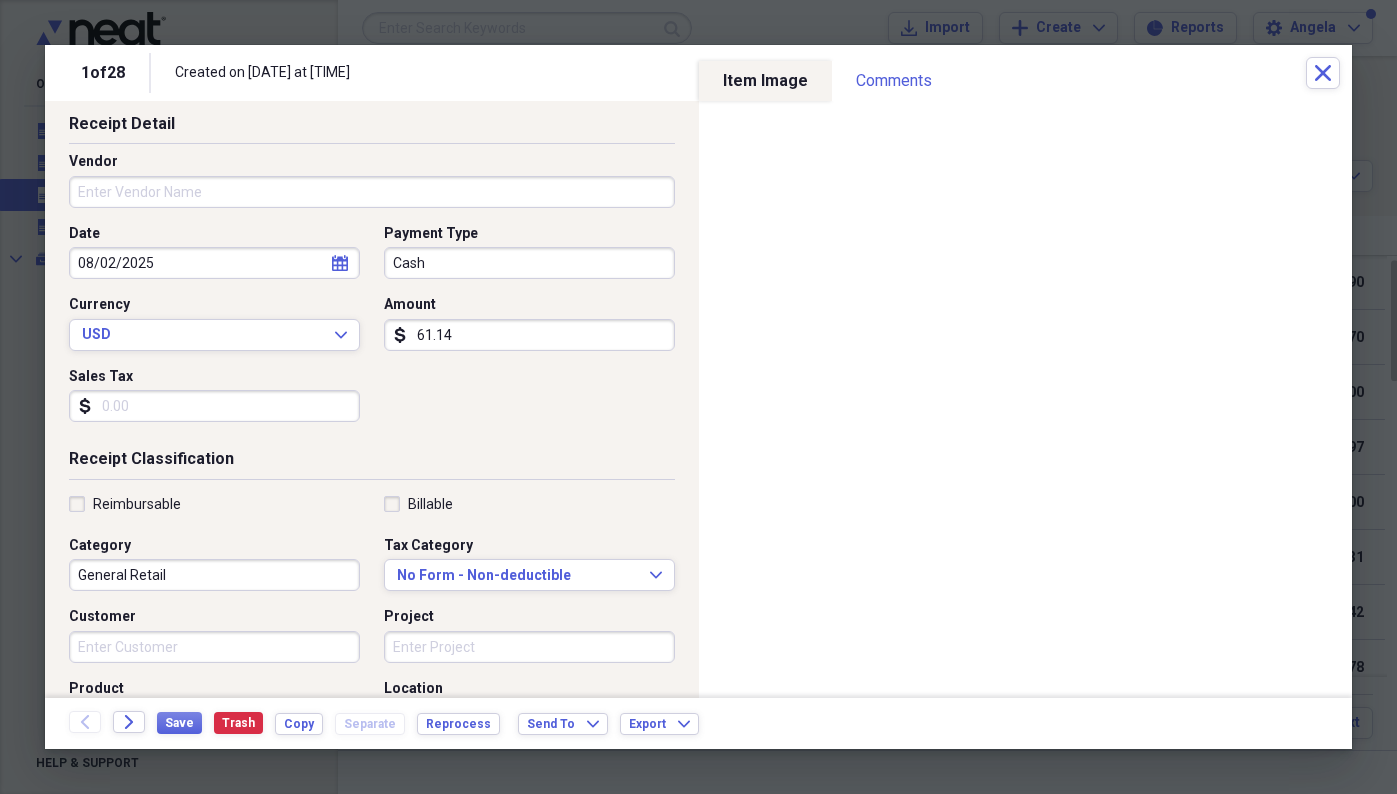 scroll, scrollTop: 33, scrollLeft: 0, axis: vertical 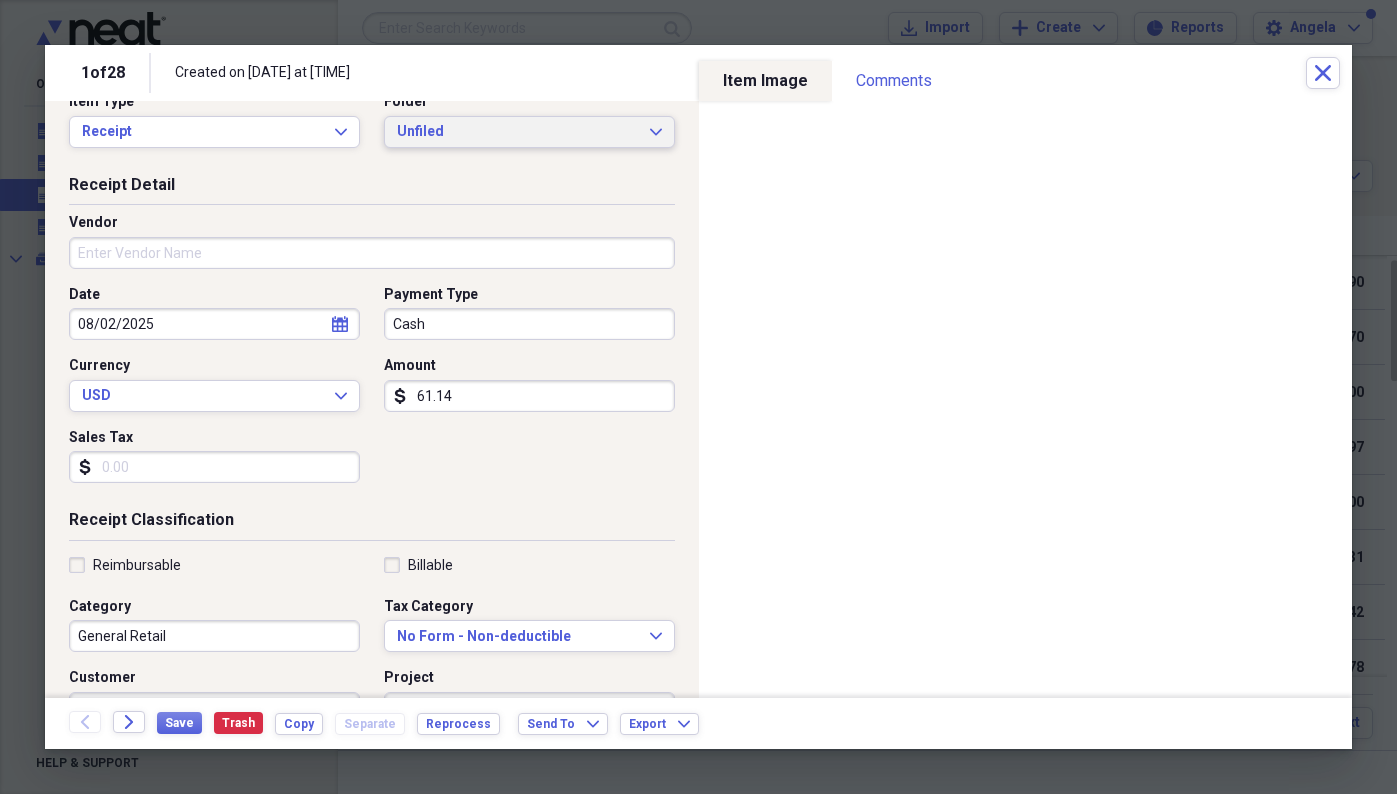 type on "61.14" 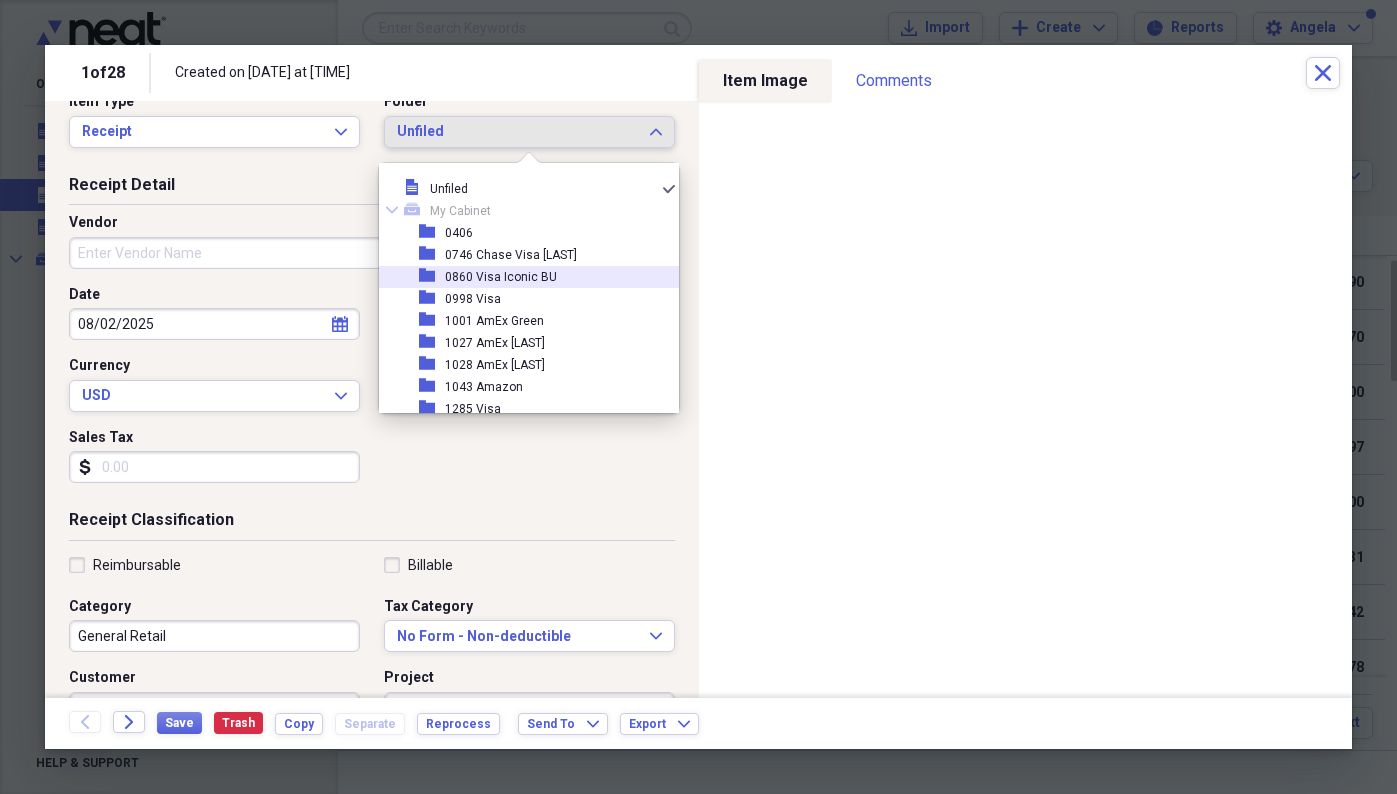 scroll, scrollTop: 711, scrollLeft: 0, axis: vertical 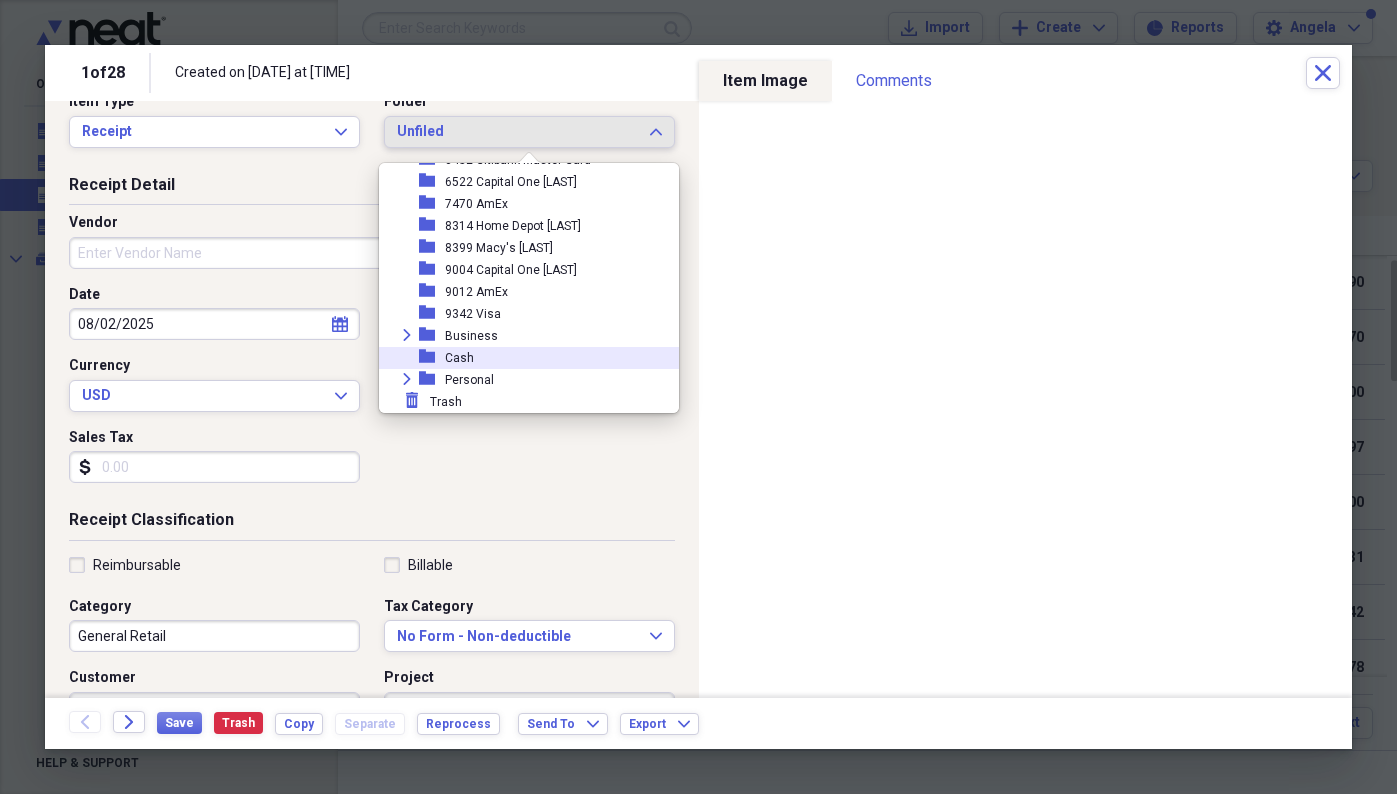 click on "folder Cash" at bounding box center (521, 358) 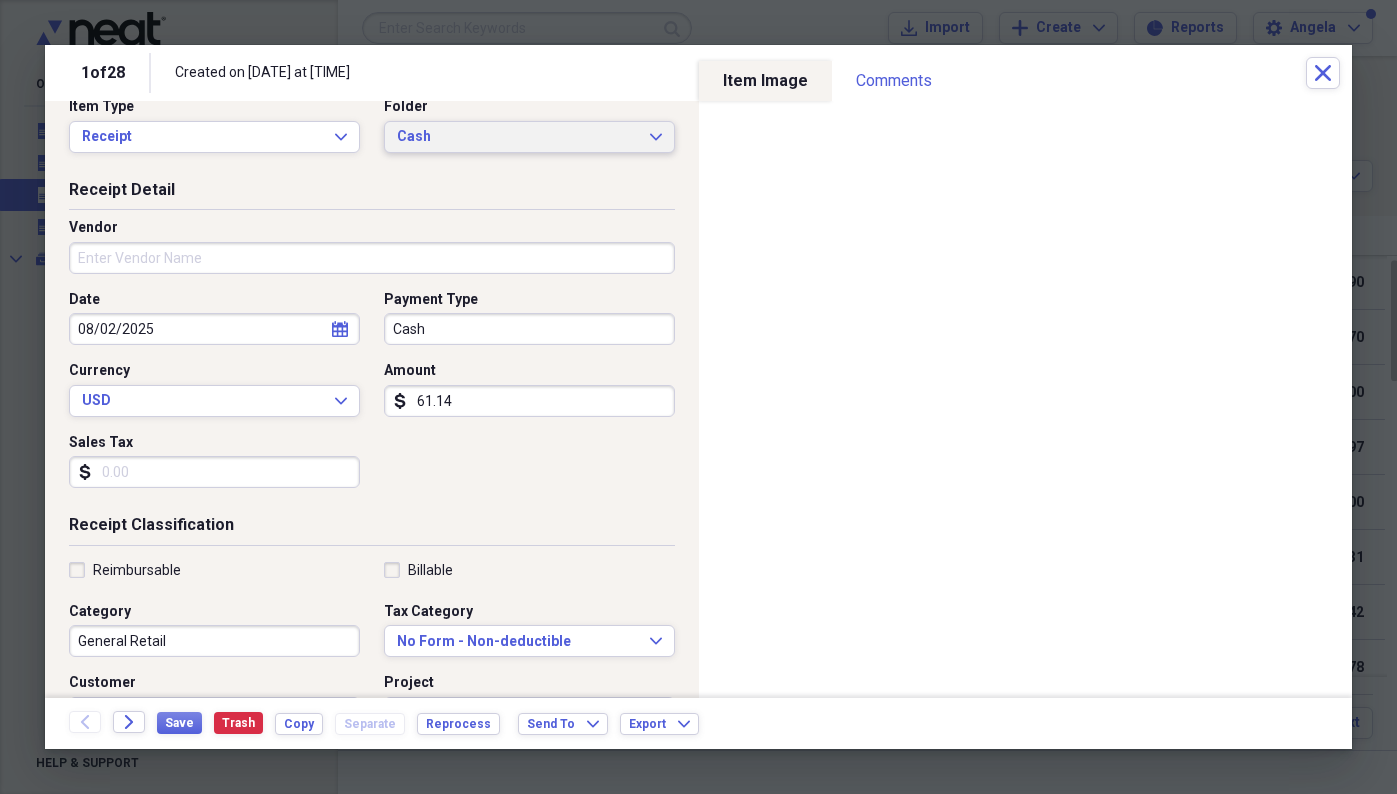 scroll, scrollTop: 423, scrollLeft: 0, axis: vertical 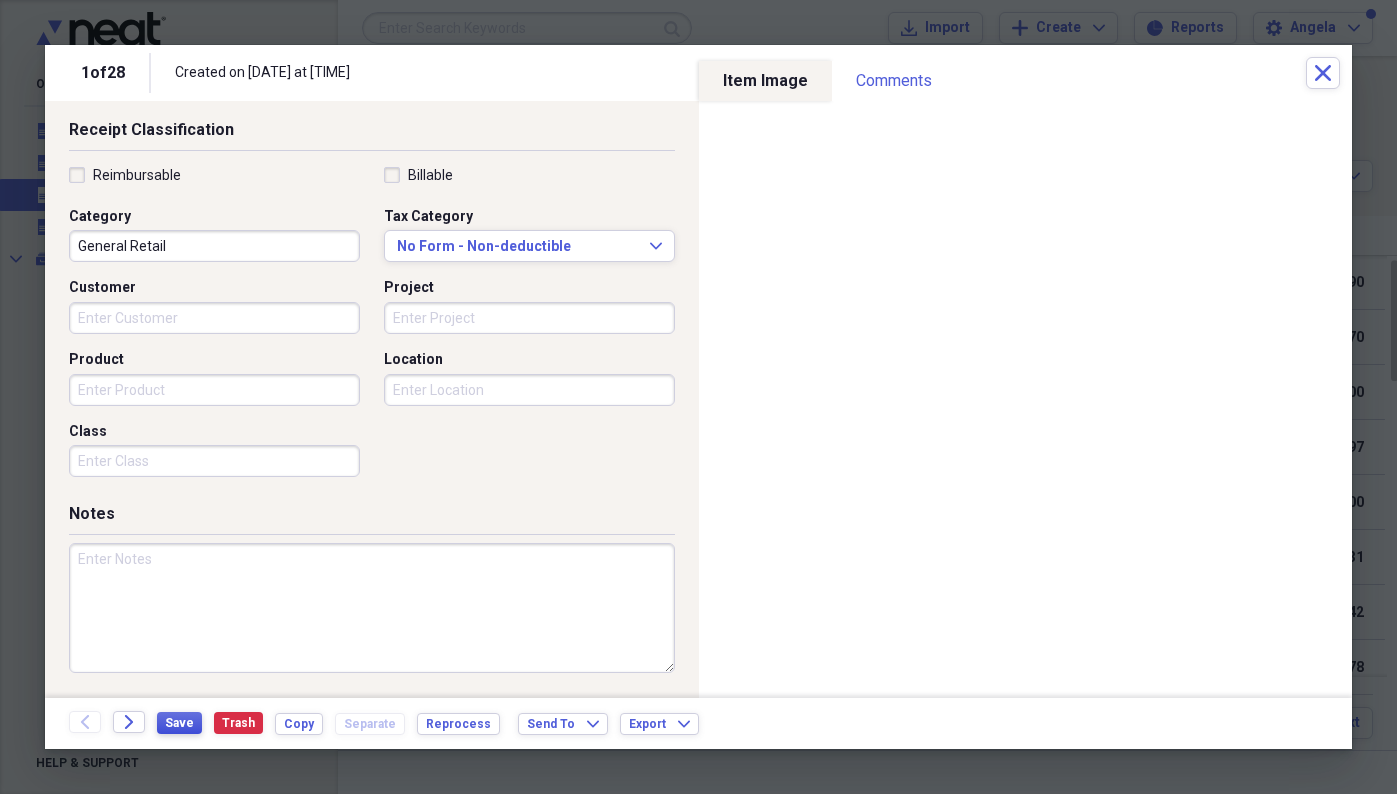 click on "Save" at bounding box center (179, 723) 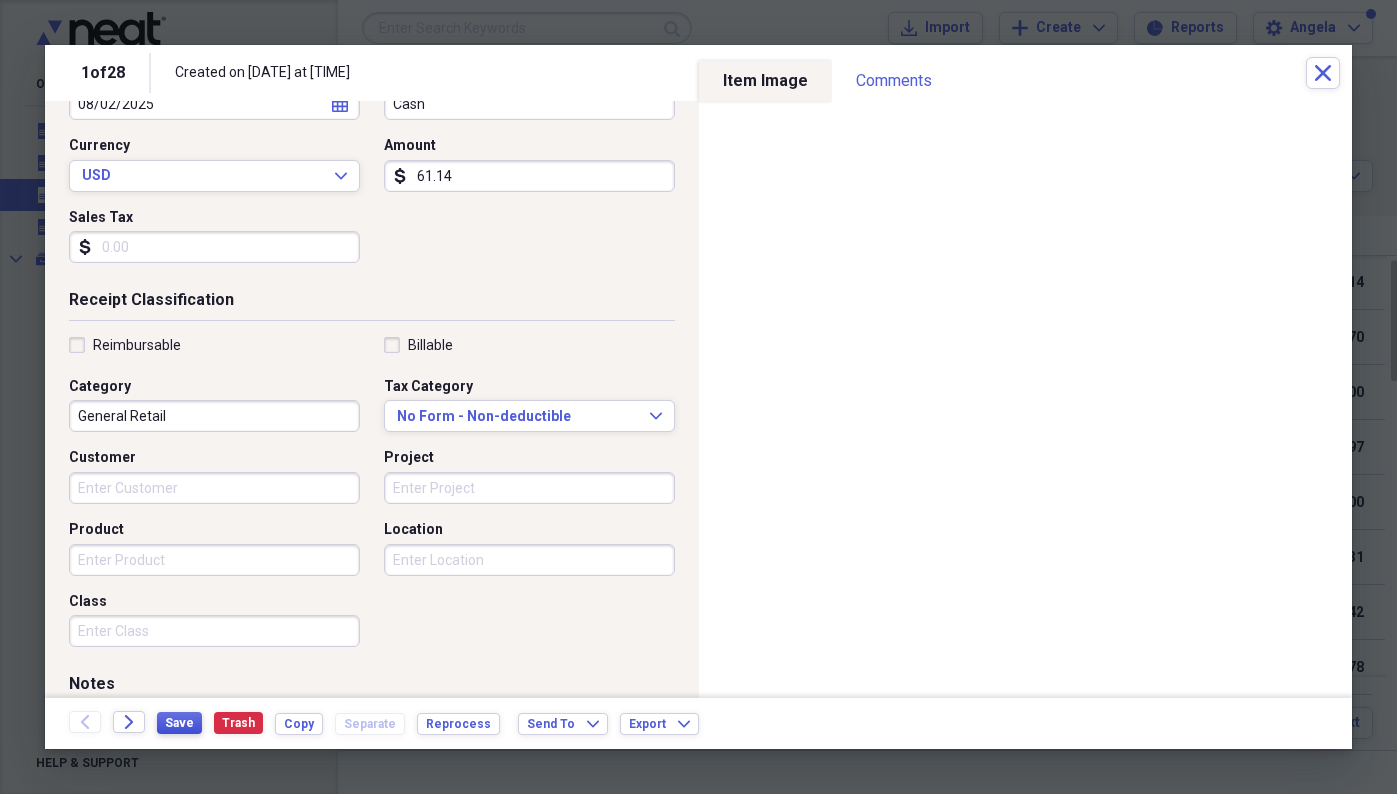 scroll, scrollTop: 423, scrollLeft: 0, axis: vertical 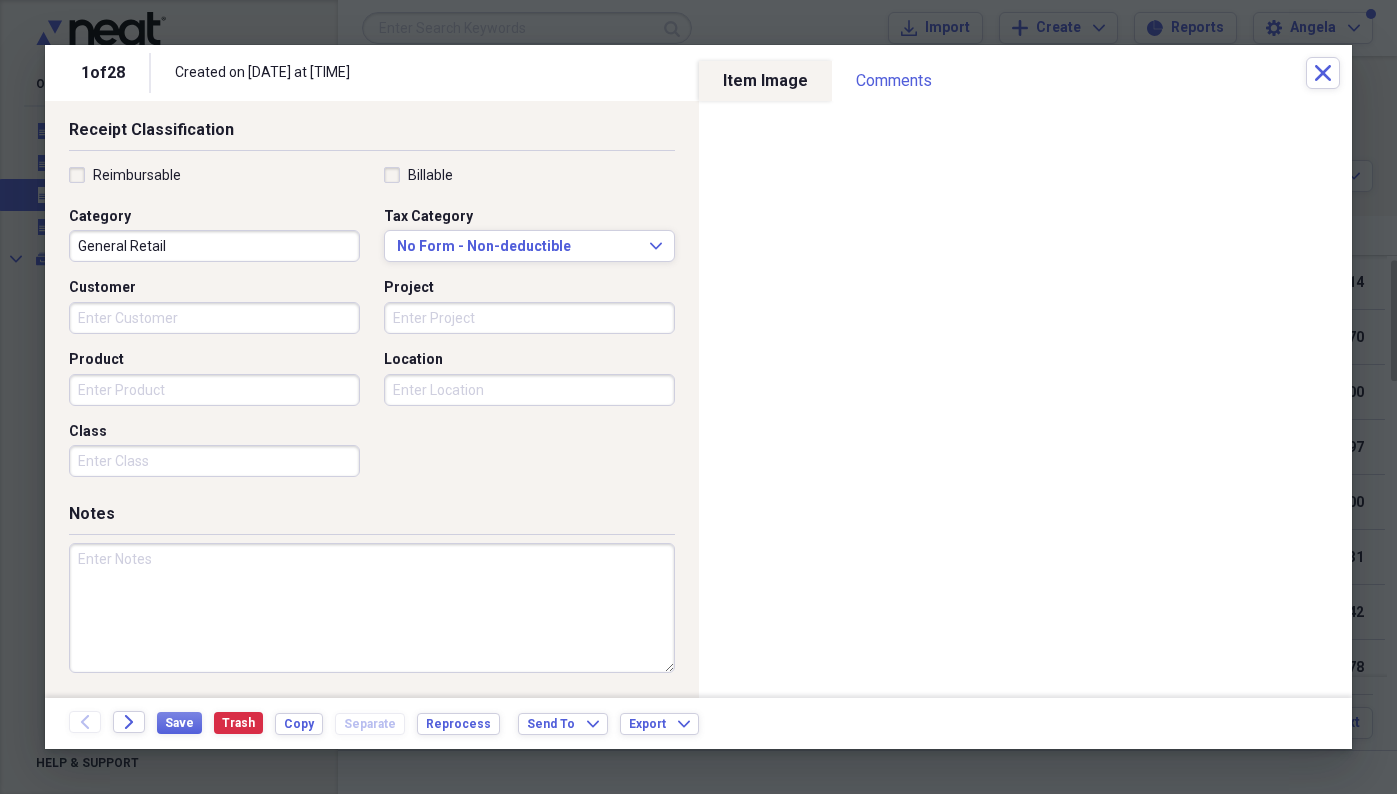 click at bounding box center [372, 608] 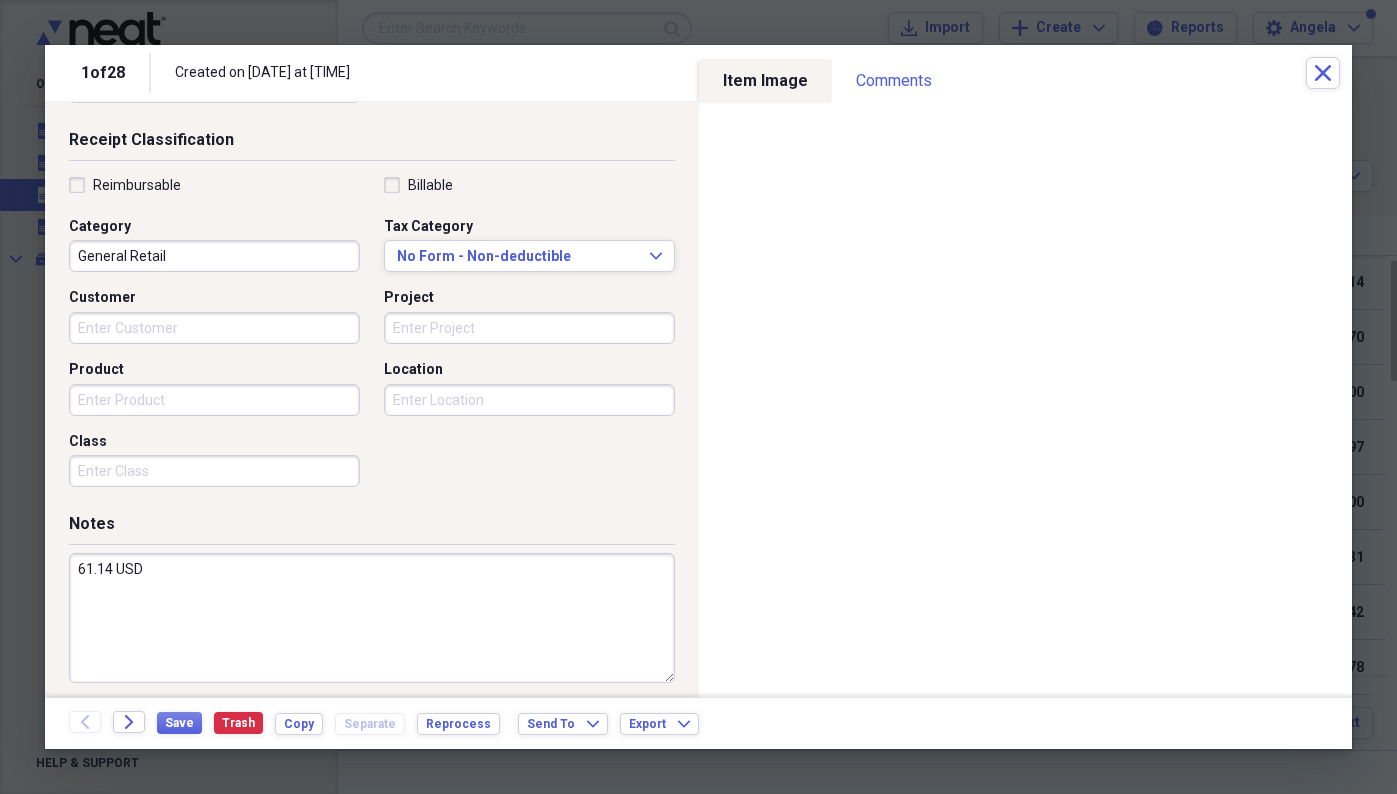 scroll, scrollTop: 423, scrollLeft: 0, axis: vertical 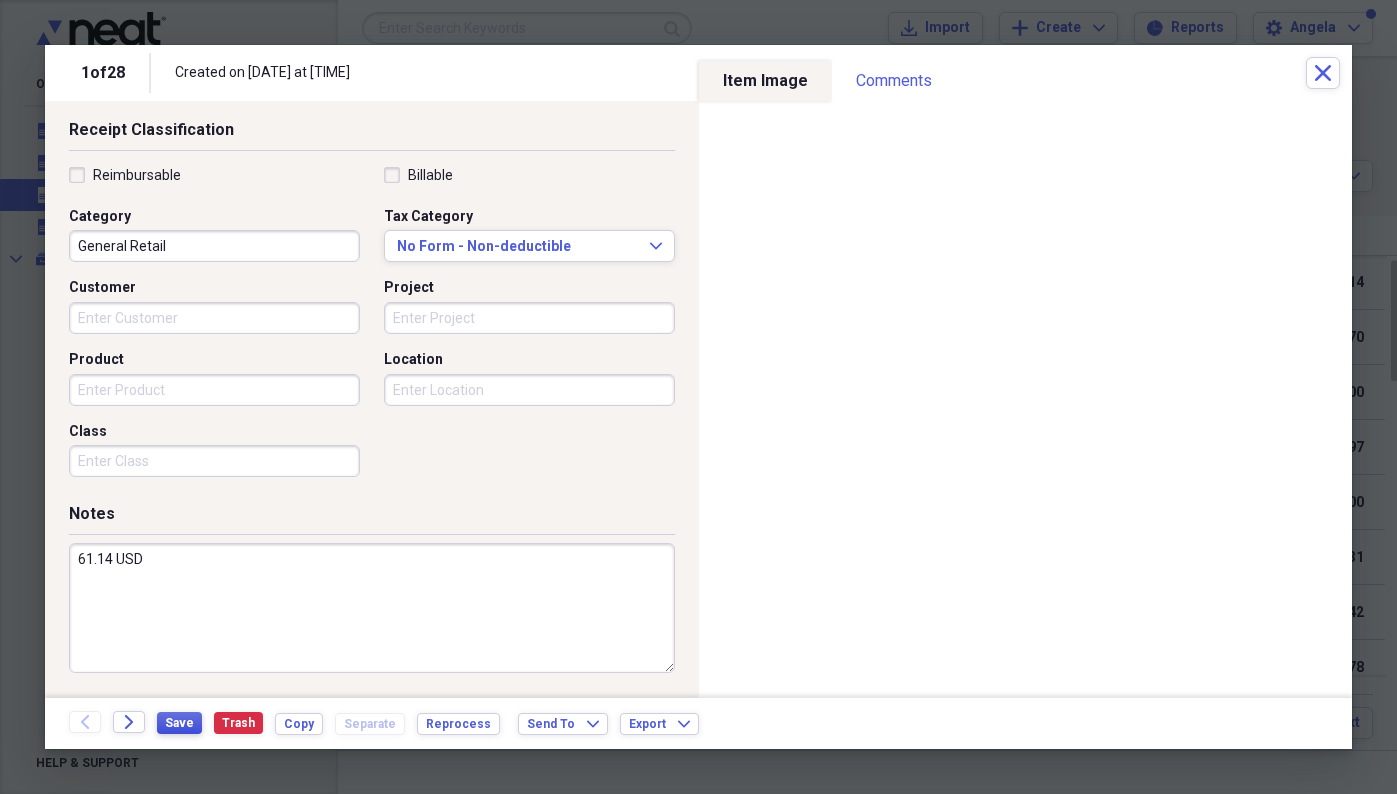 type on "61.14 USD" 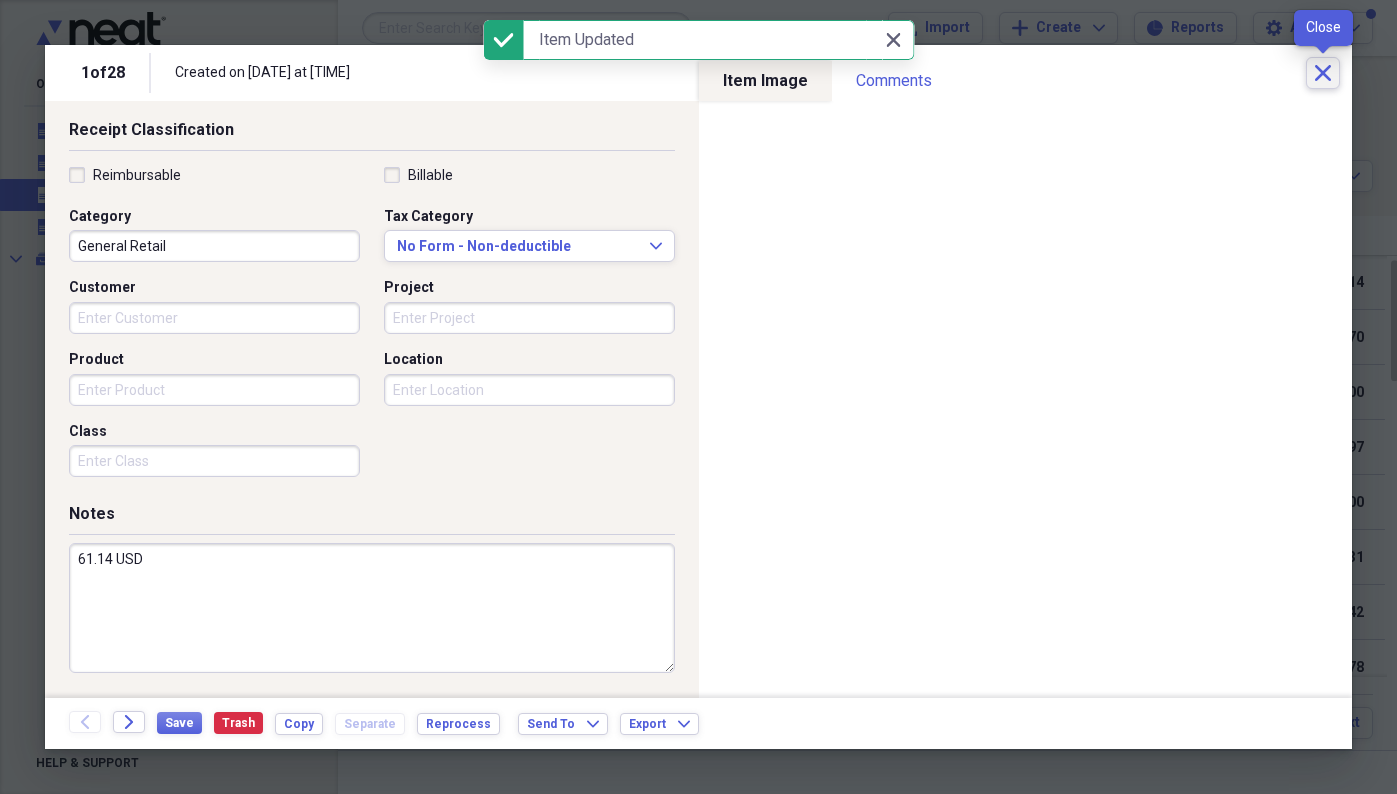 click on "Close" 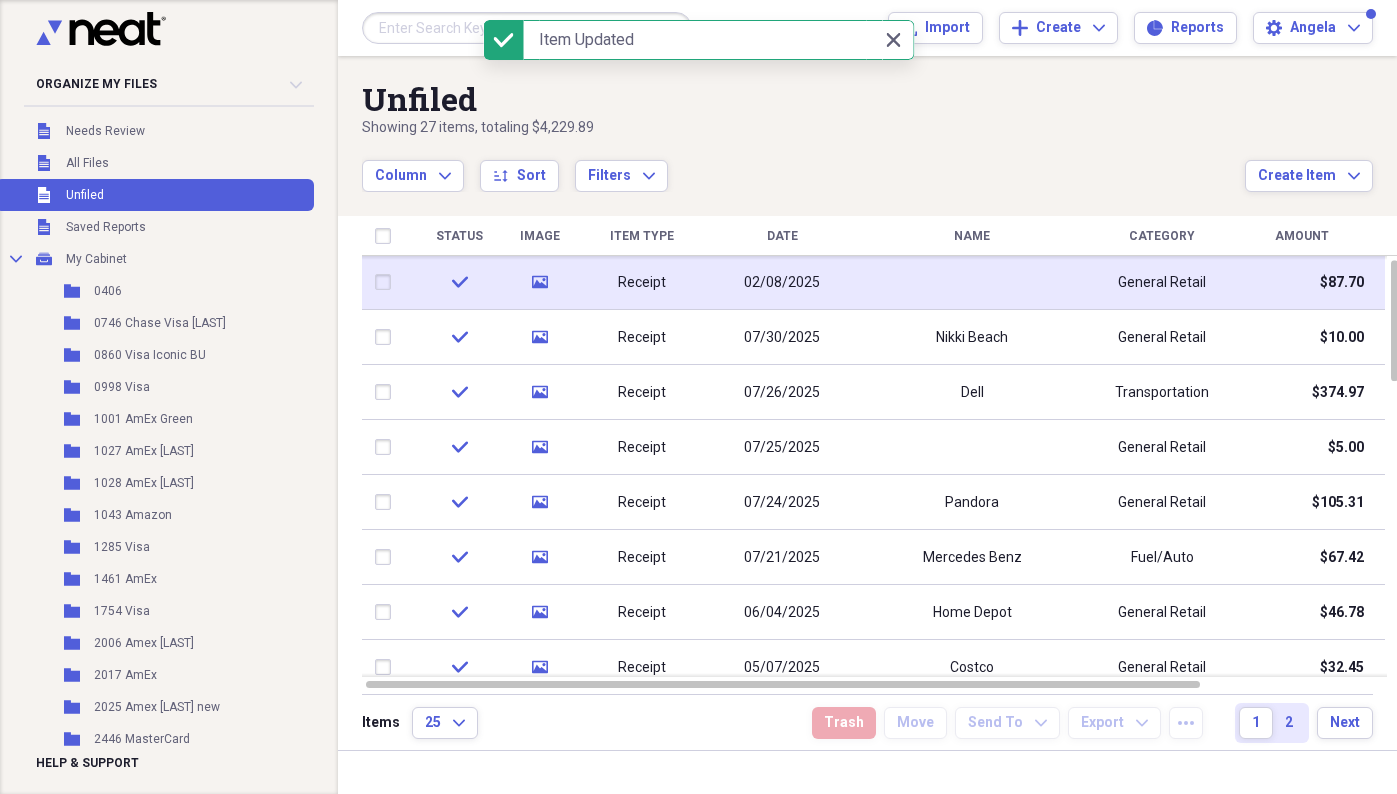 click at bounding box center [972, 282] 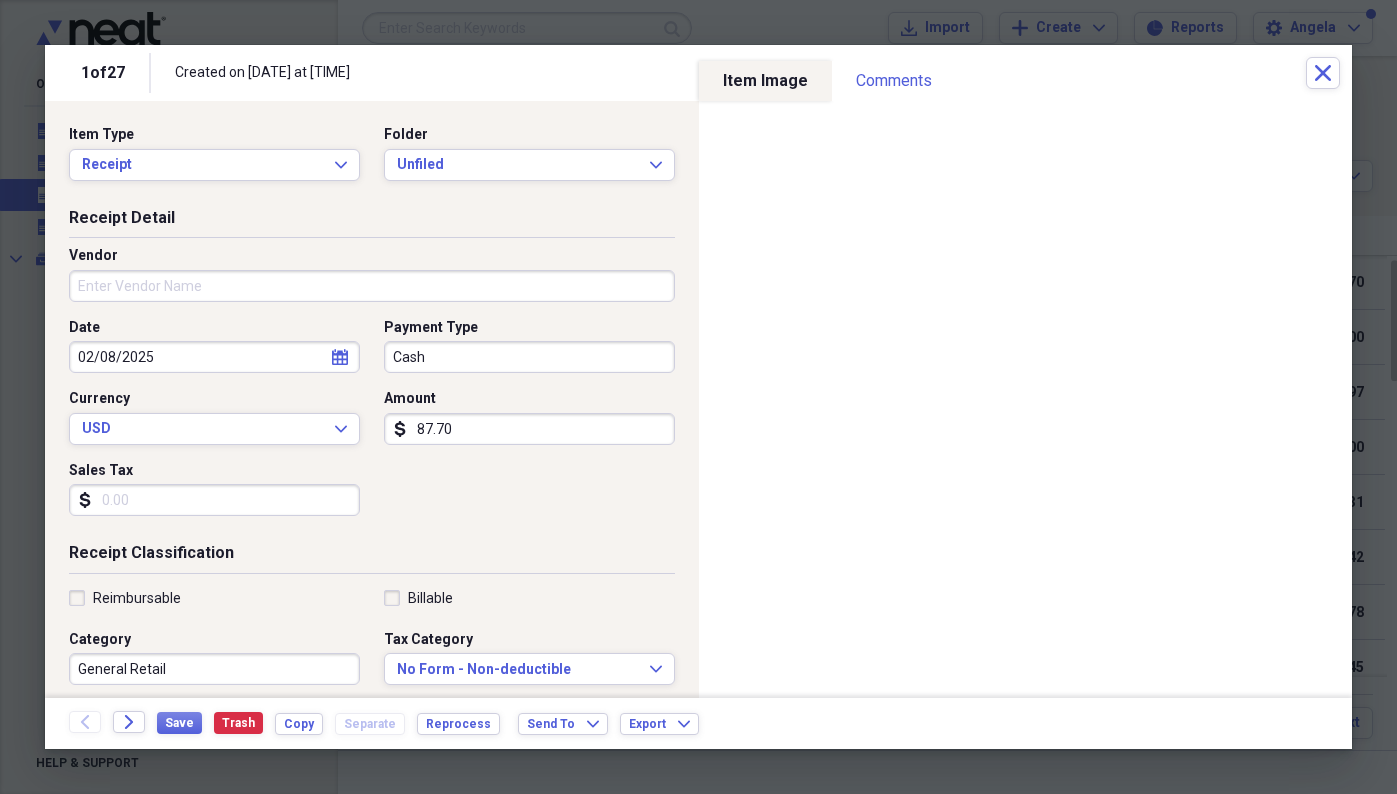 click 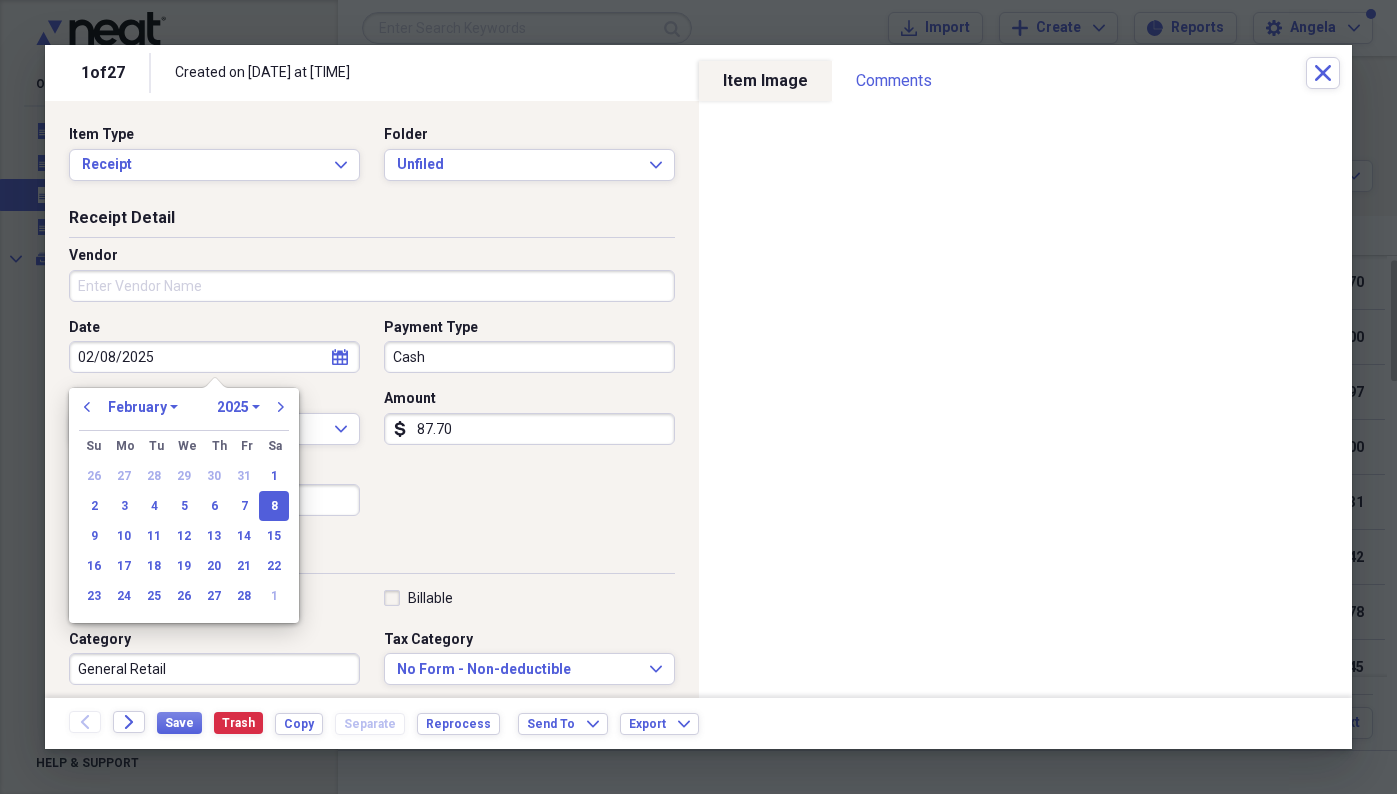 click on "January February March April May June July August September October November December" at bounding box center (143, 407) 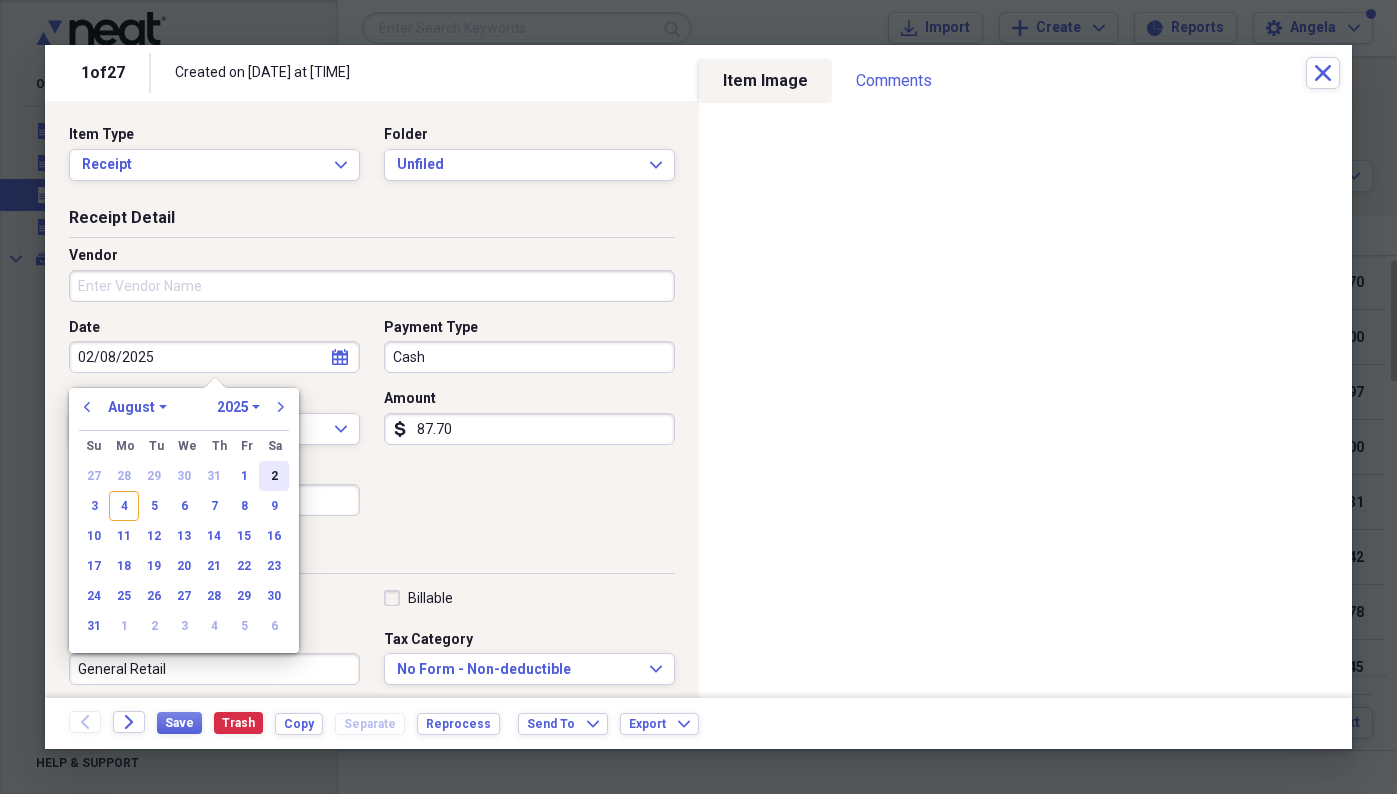 click on "2" at bounding box center (274, 476) 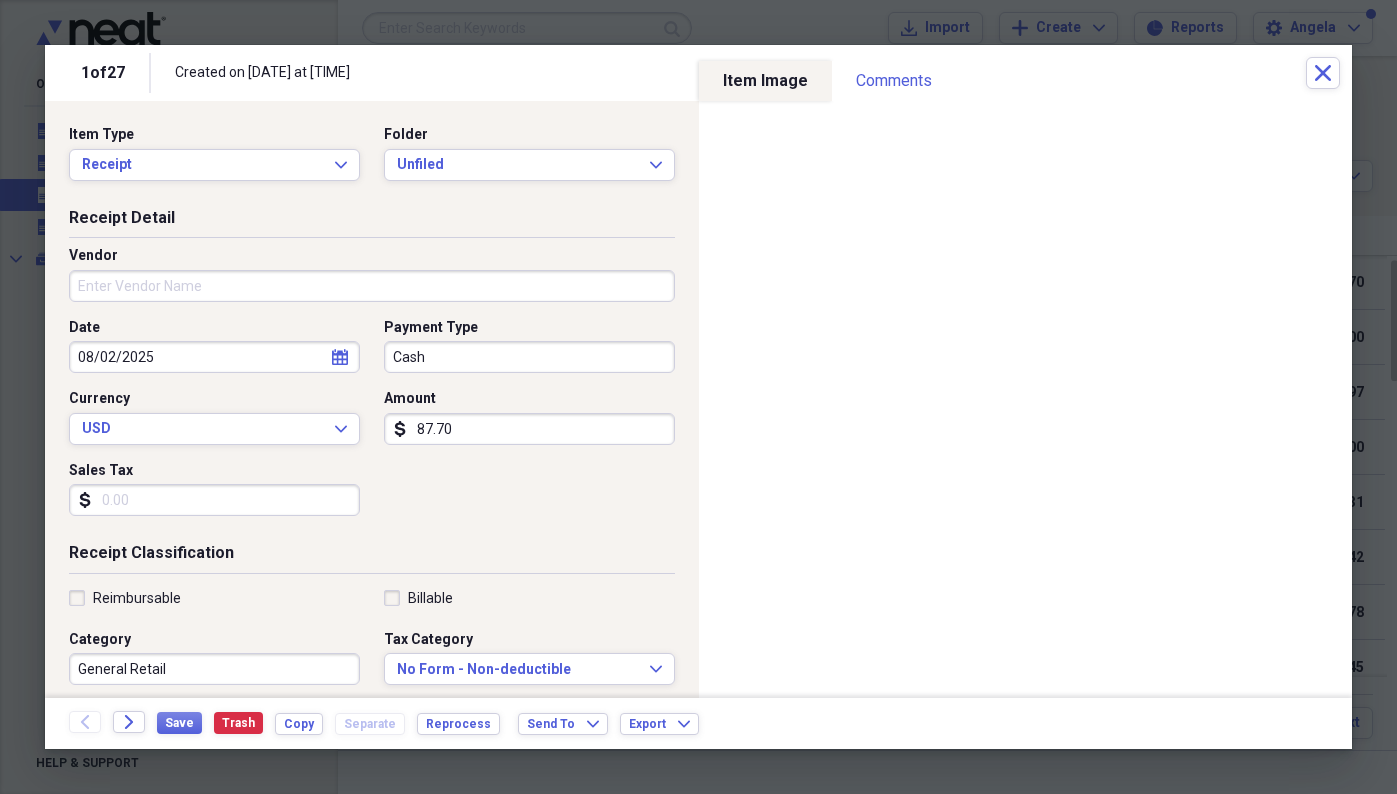 click on "Date [DATE] calendar Calendar Payment Type Cash Currency USD Expand Amount dollar-sign 87.70 Sales Tax dollar-sign" at bounding box center (372, 425) 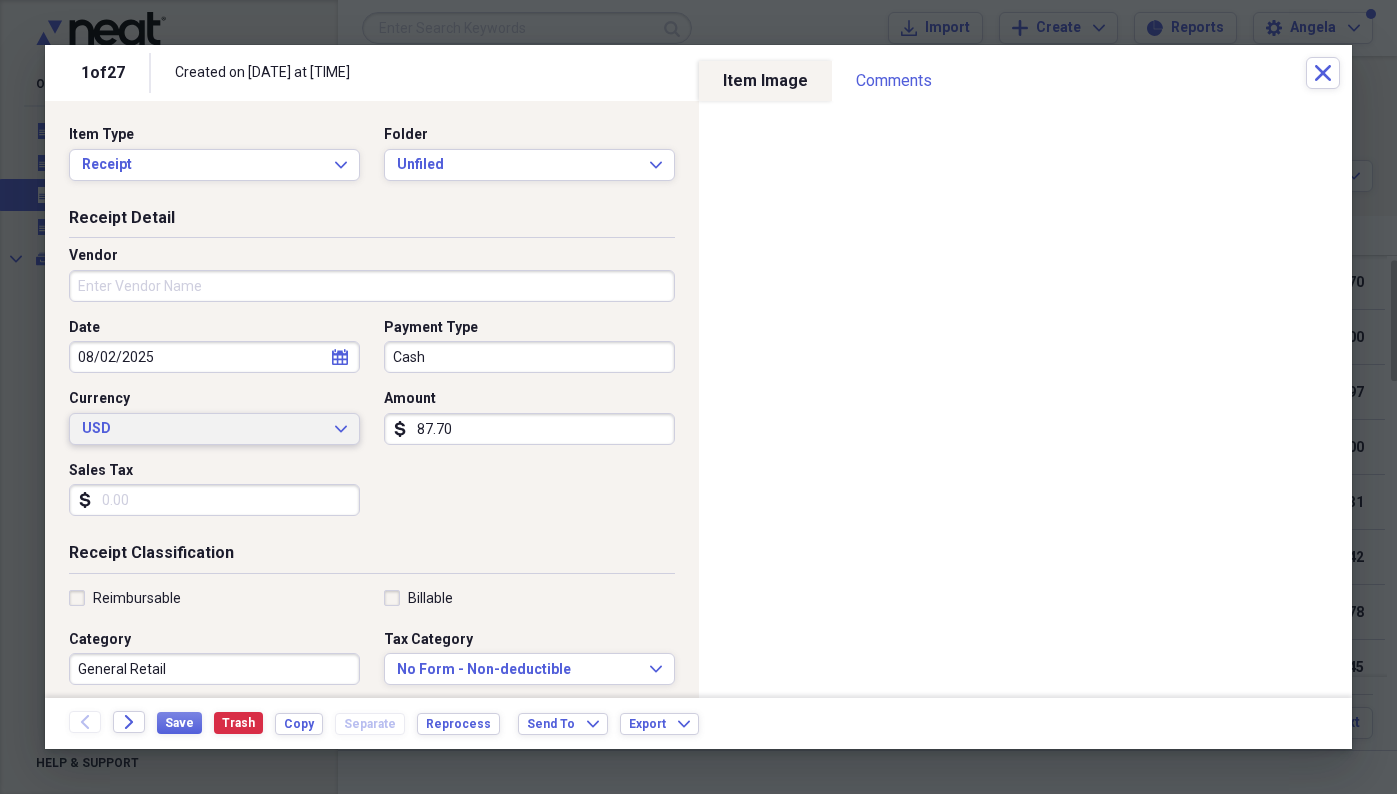 drag, startPoint x: 534, startPoint y: 435, endPoint x: 312, endPoint y: 416, distance: 222.81158 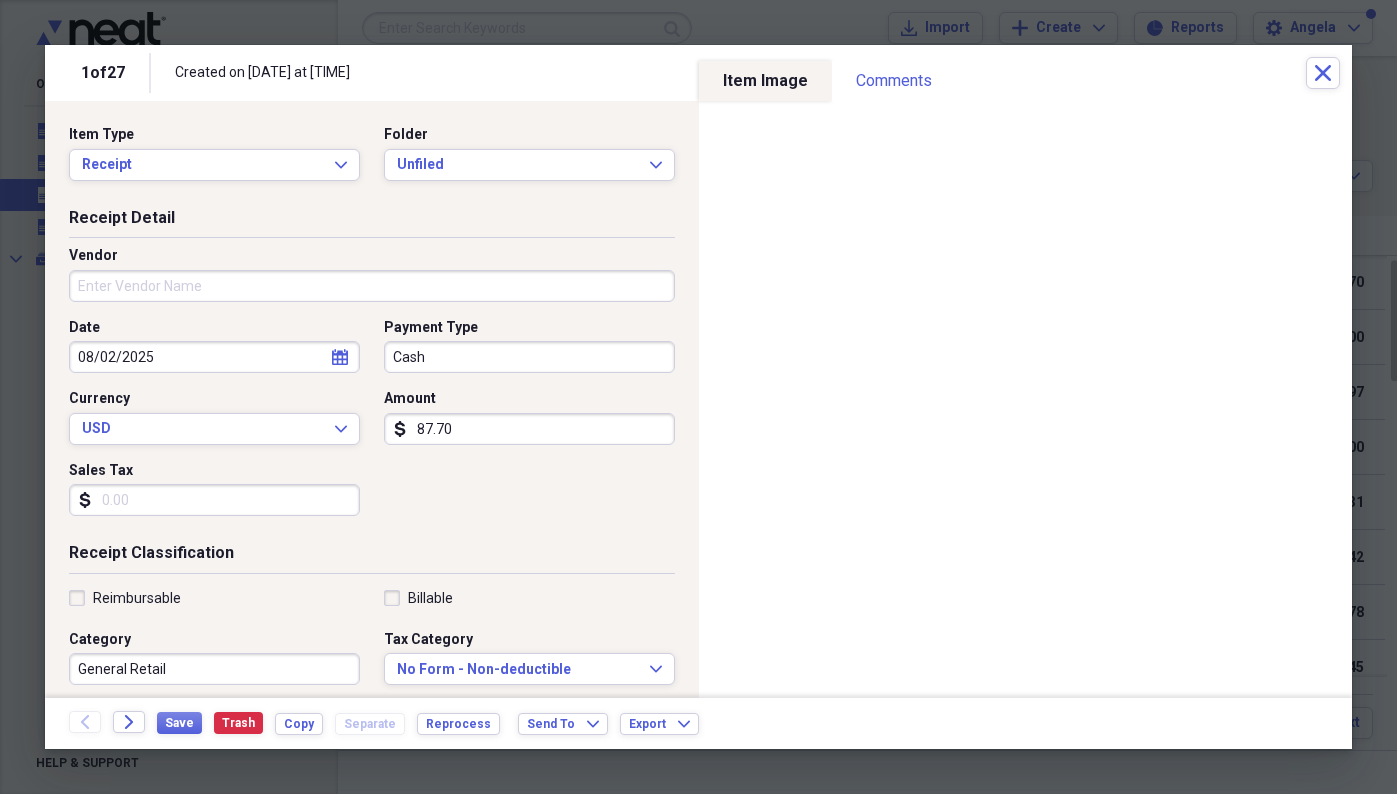 click on "87.70" at bounding box center [529, 429] 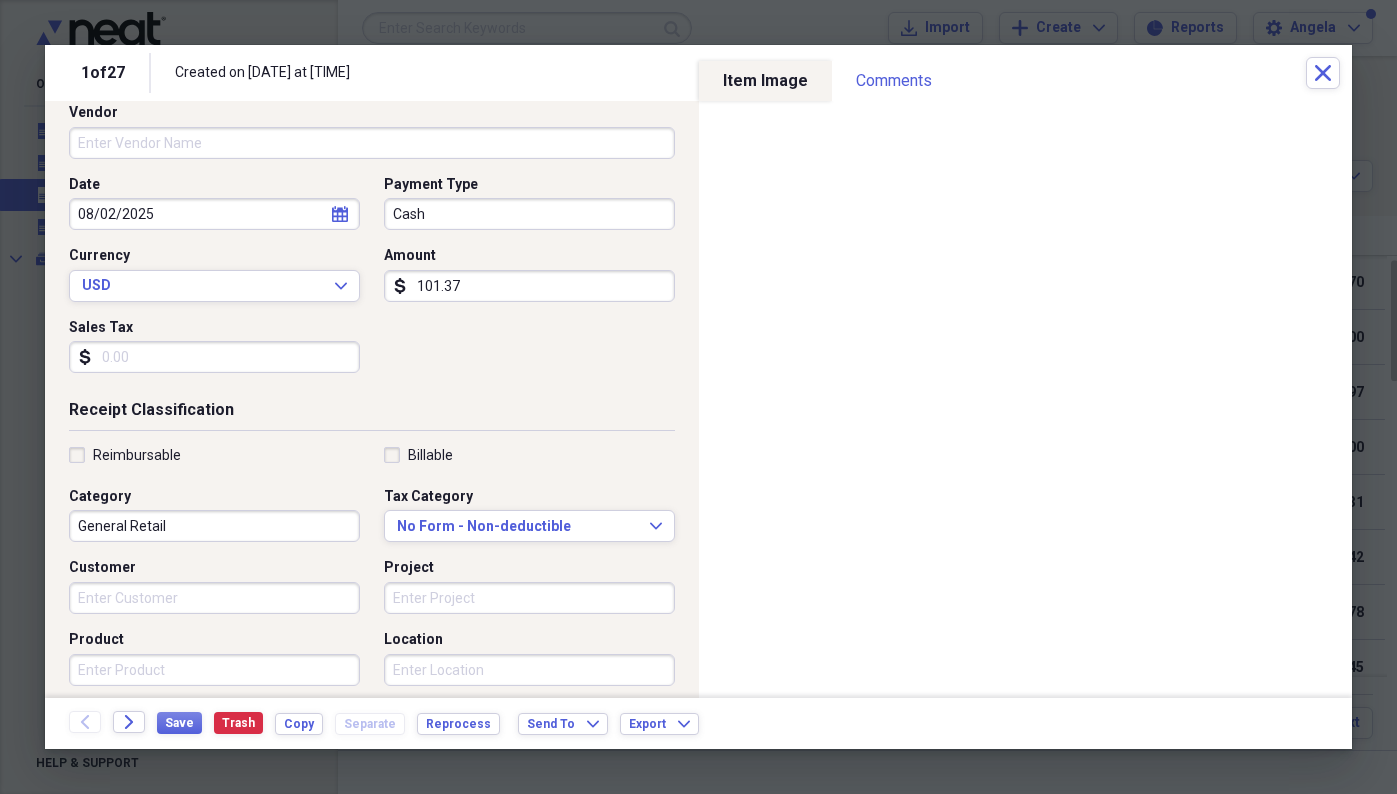 scroll, scrollTop: 423, scrollLeft: 0, axis: vertical 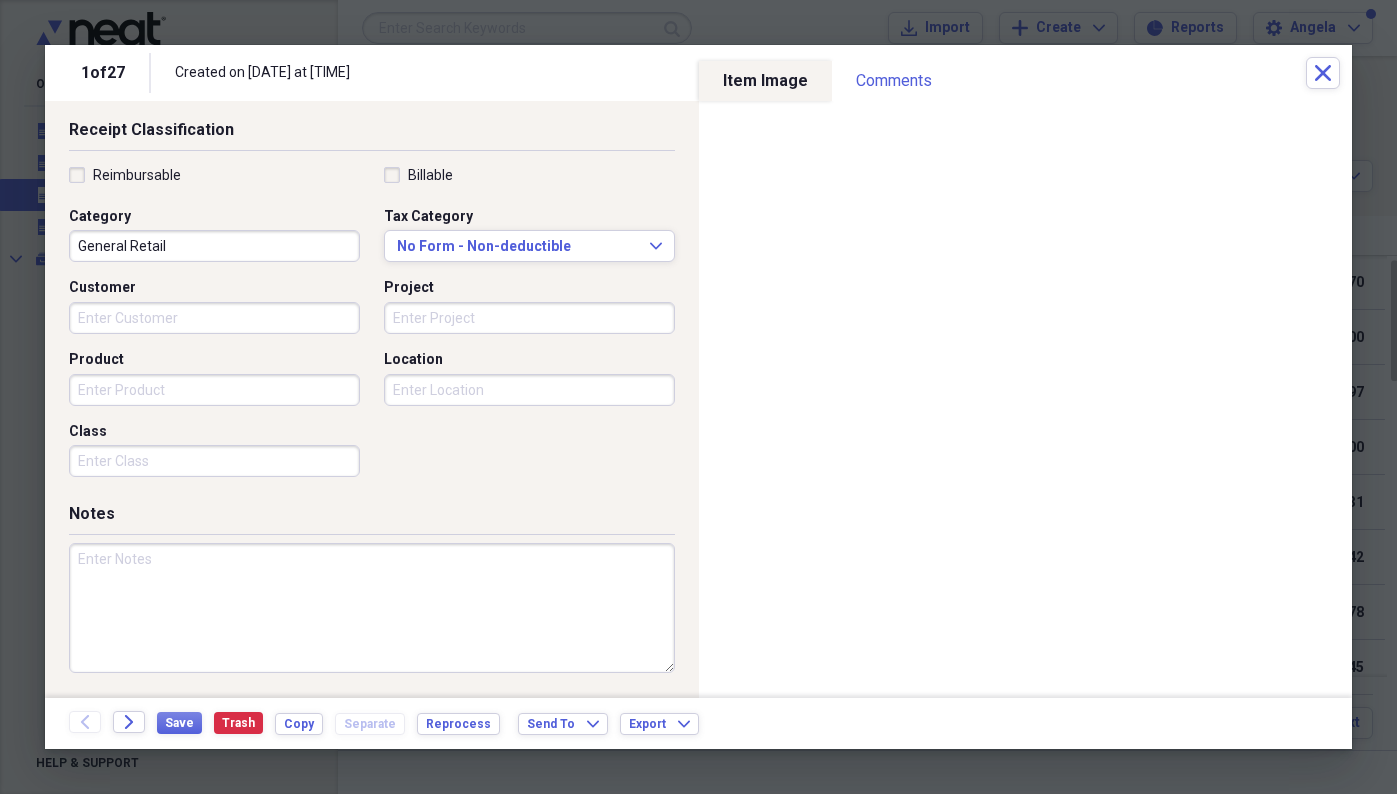 type on "101.37" 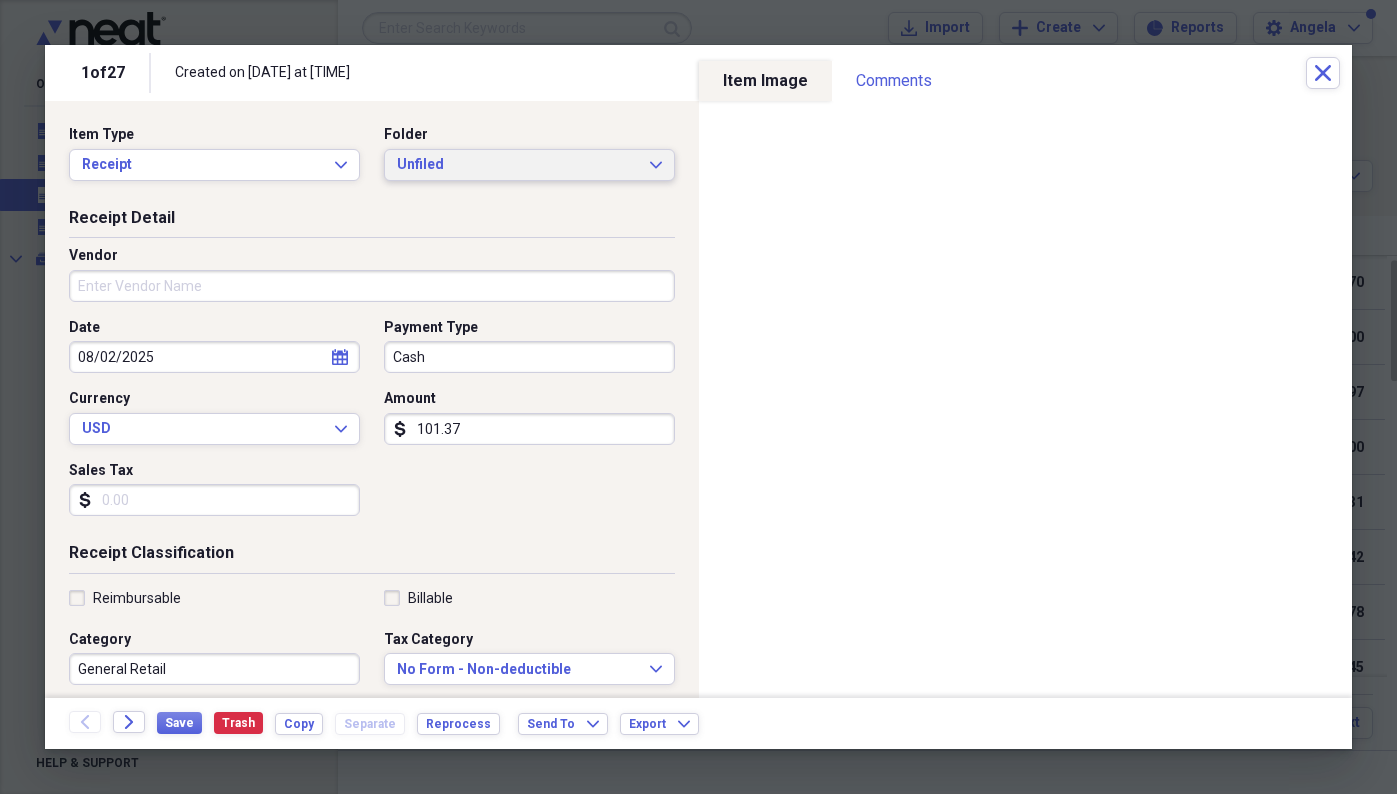 scroll, scrollTop: 4, scrollLeft: 0, axis: vertical 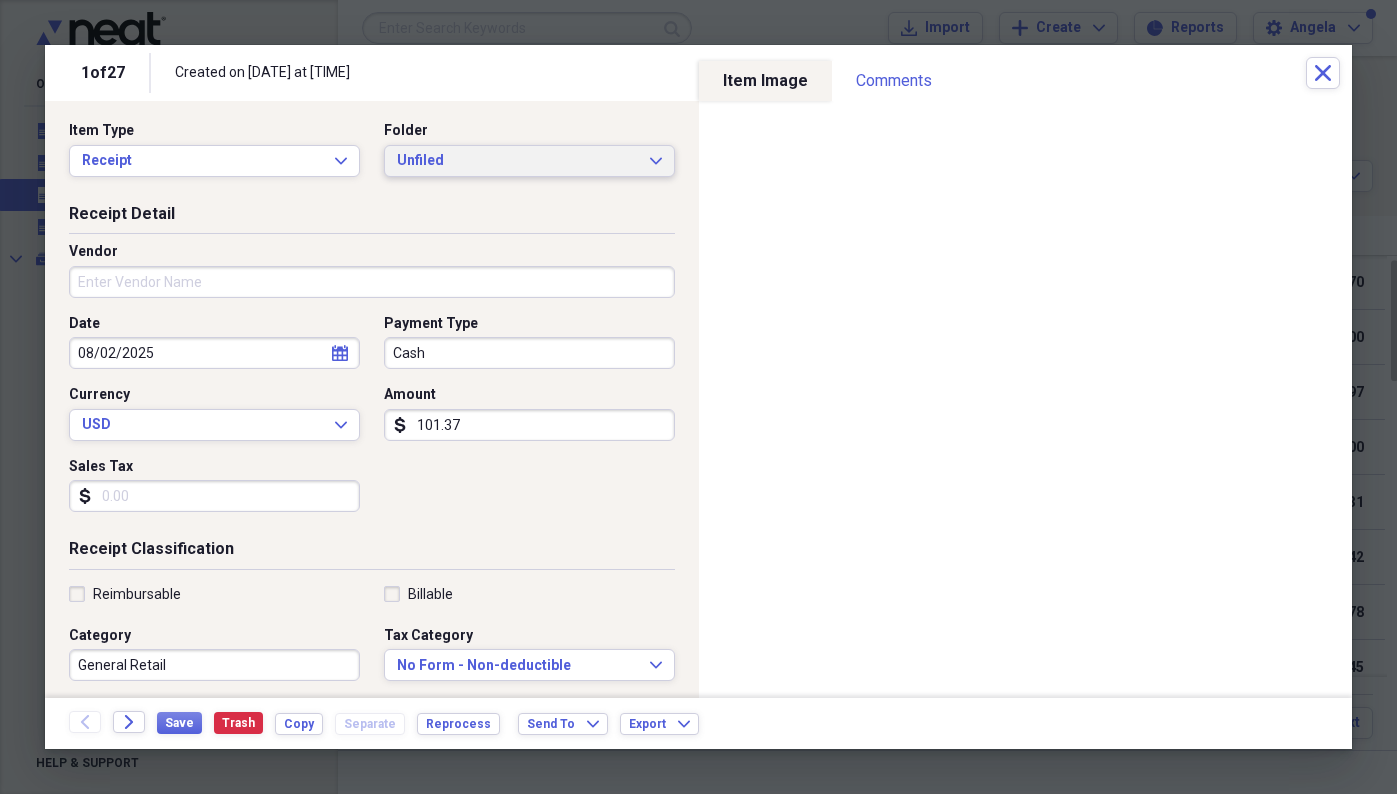 click on "Unfiled" at bounding box center [517, 161] 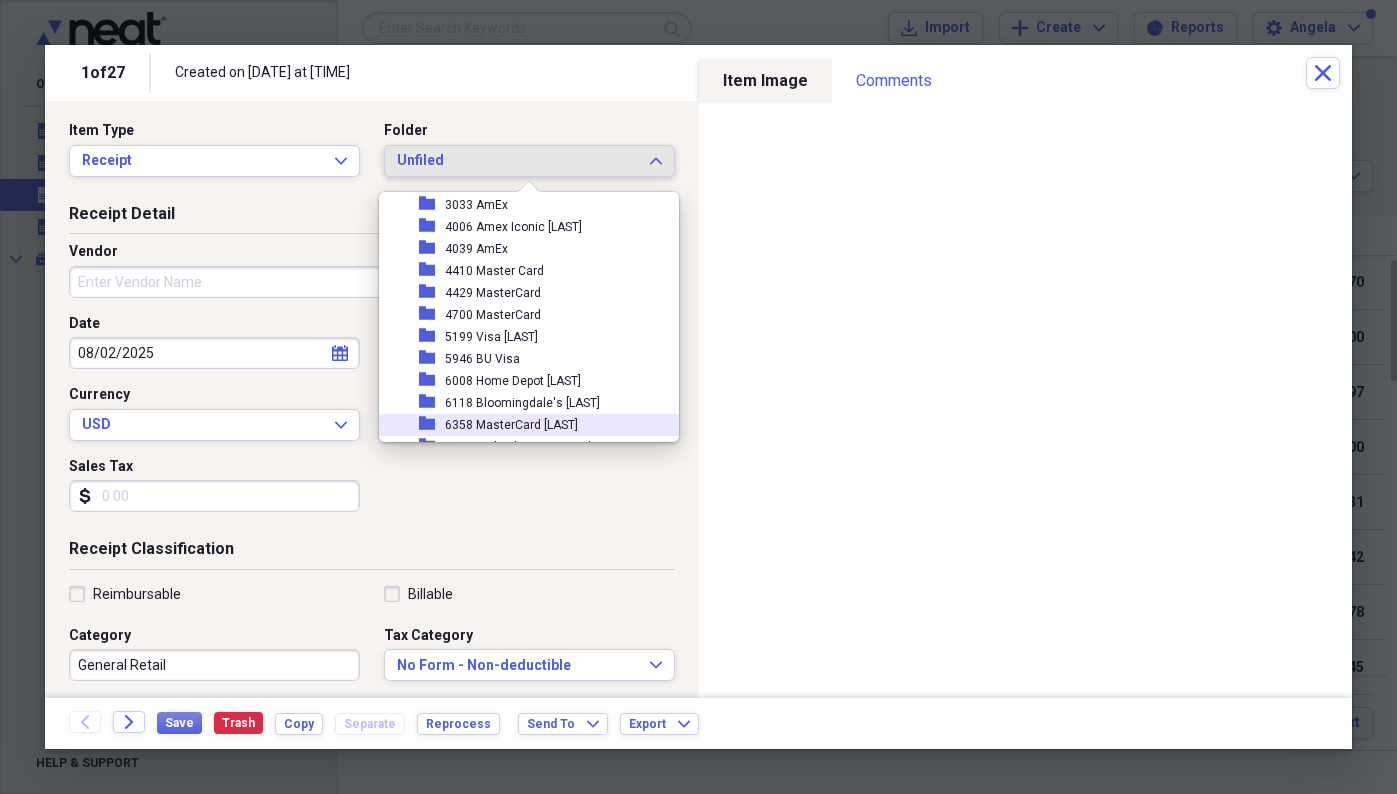 scroll, scrollTop: 711, scrollLeft: 0, axis: vertical 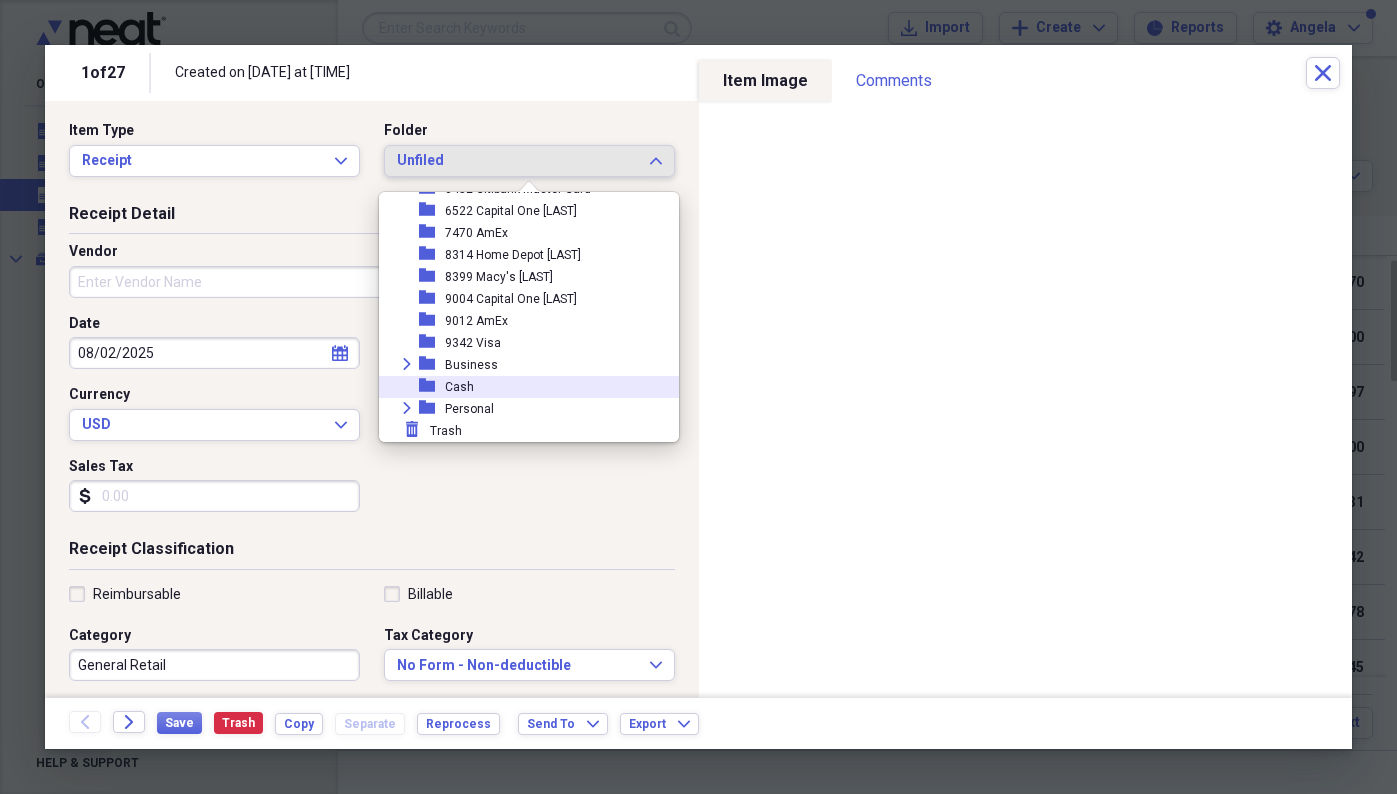 click on "folder Cash" at bounding box center [521, 387] 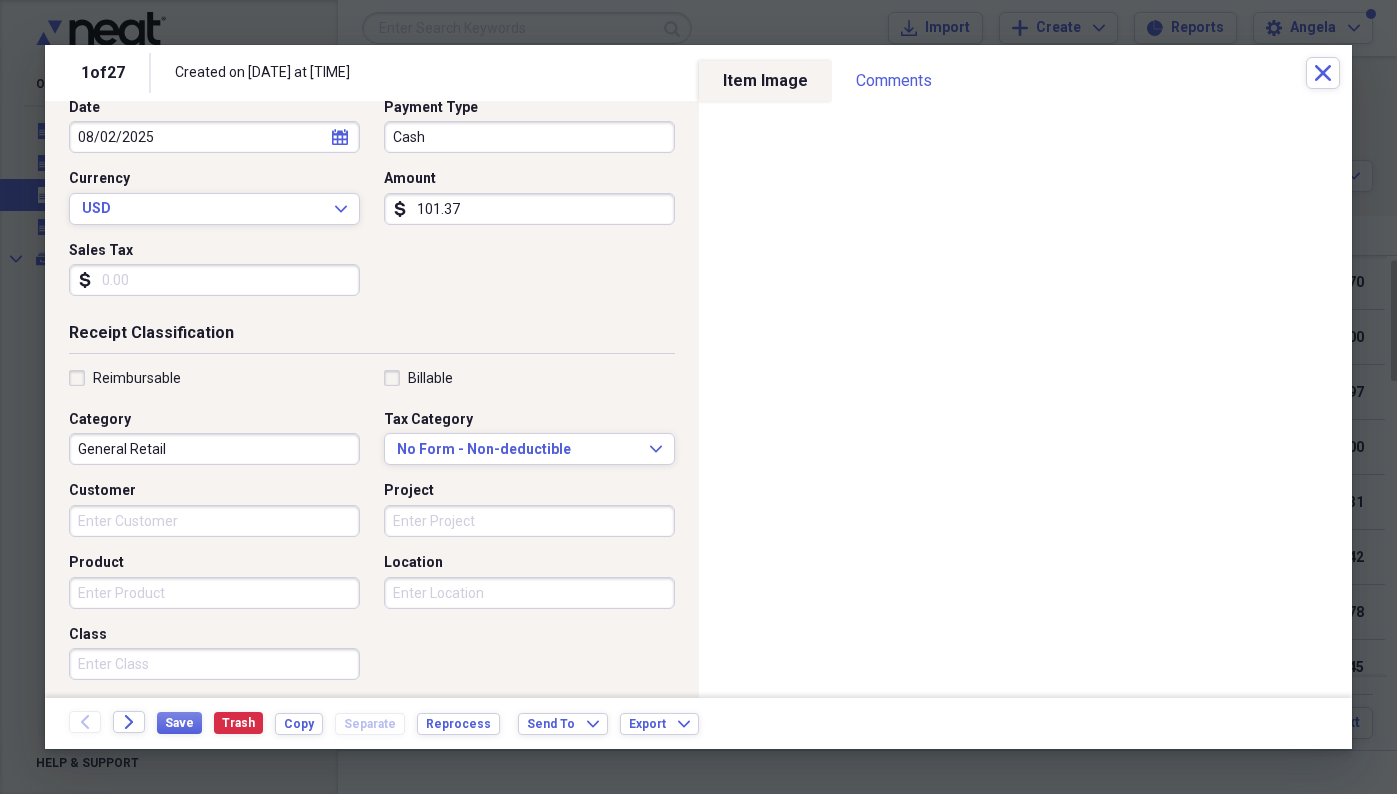 scroll, scrollTop: 341, scrollLeft: 0, axis: vertical 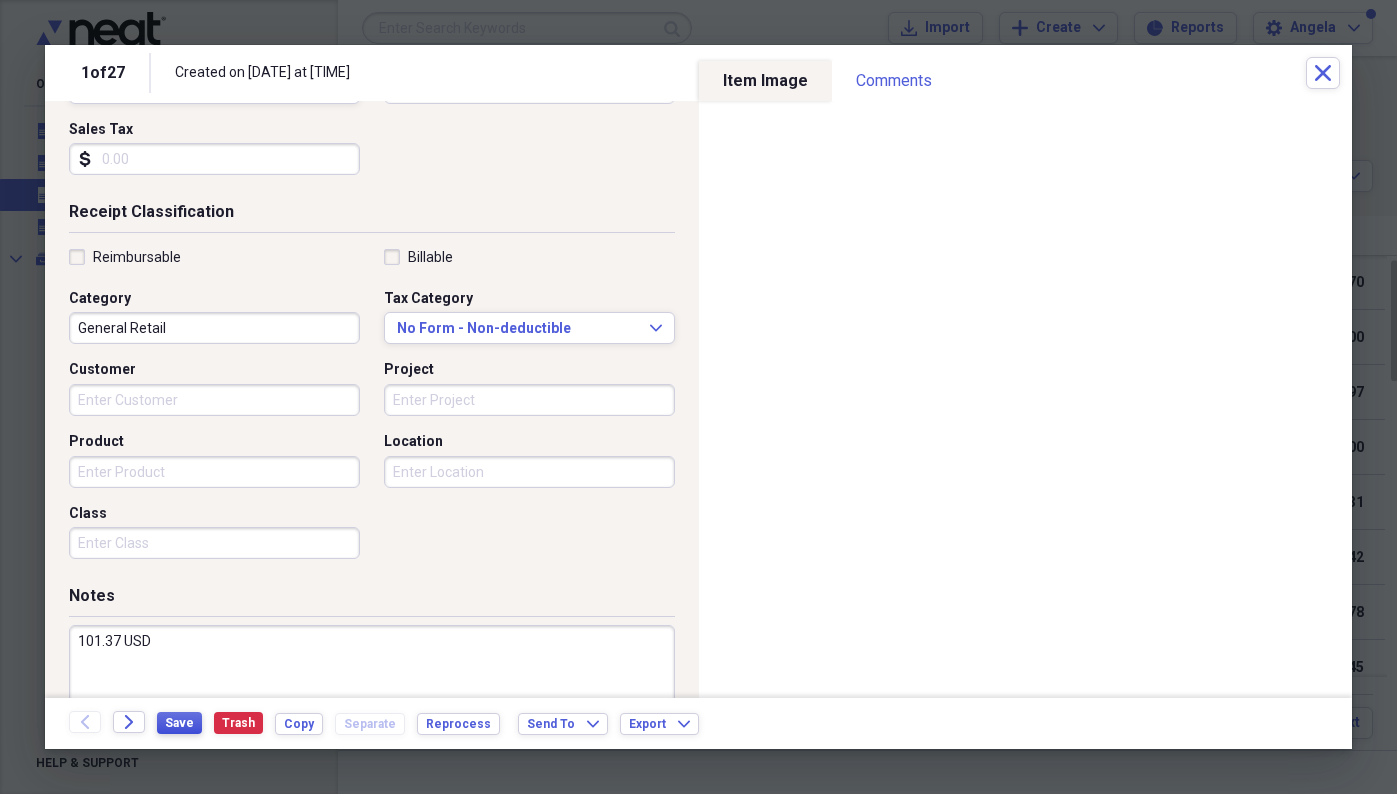 click on "Save" at bounding box center [179, 723] 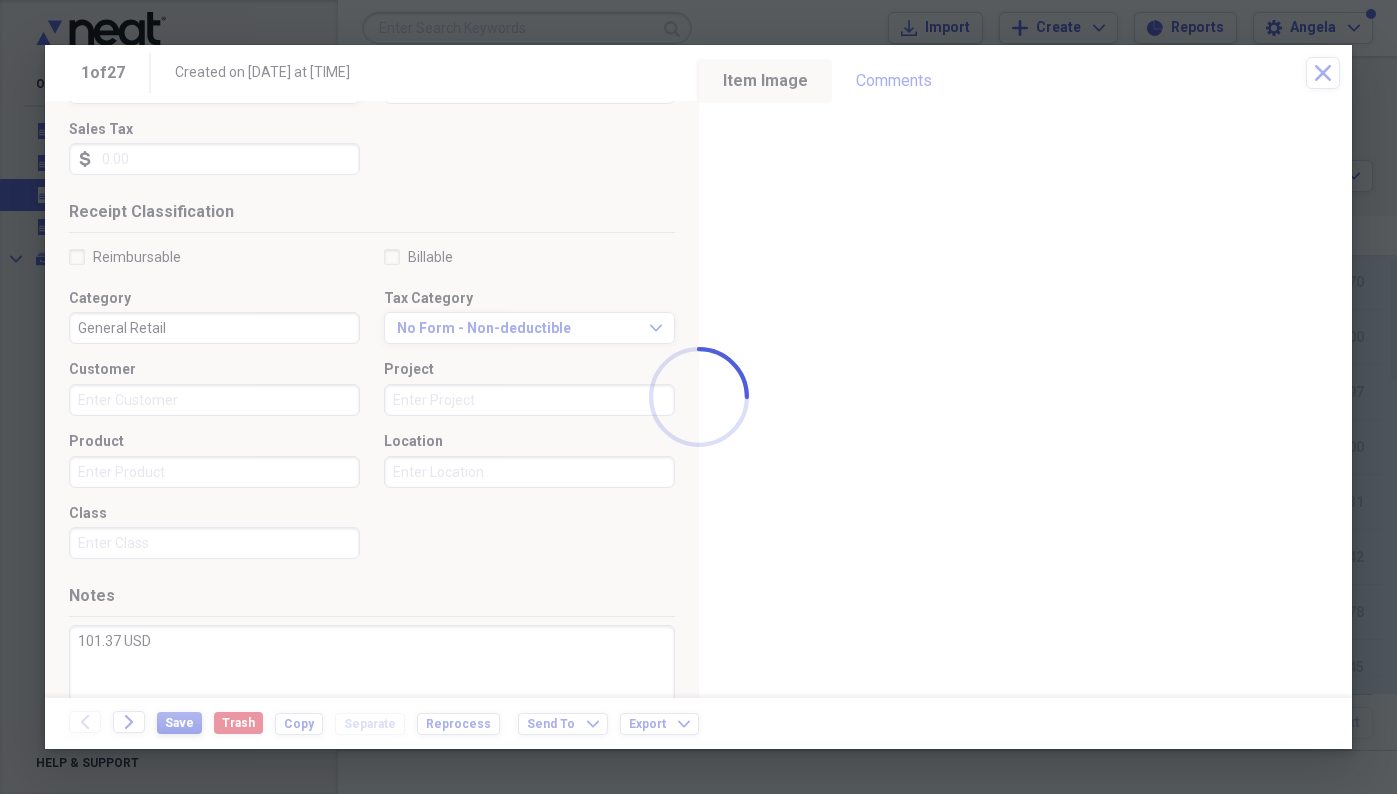 type on "101.37 USD" 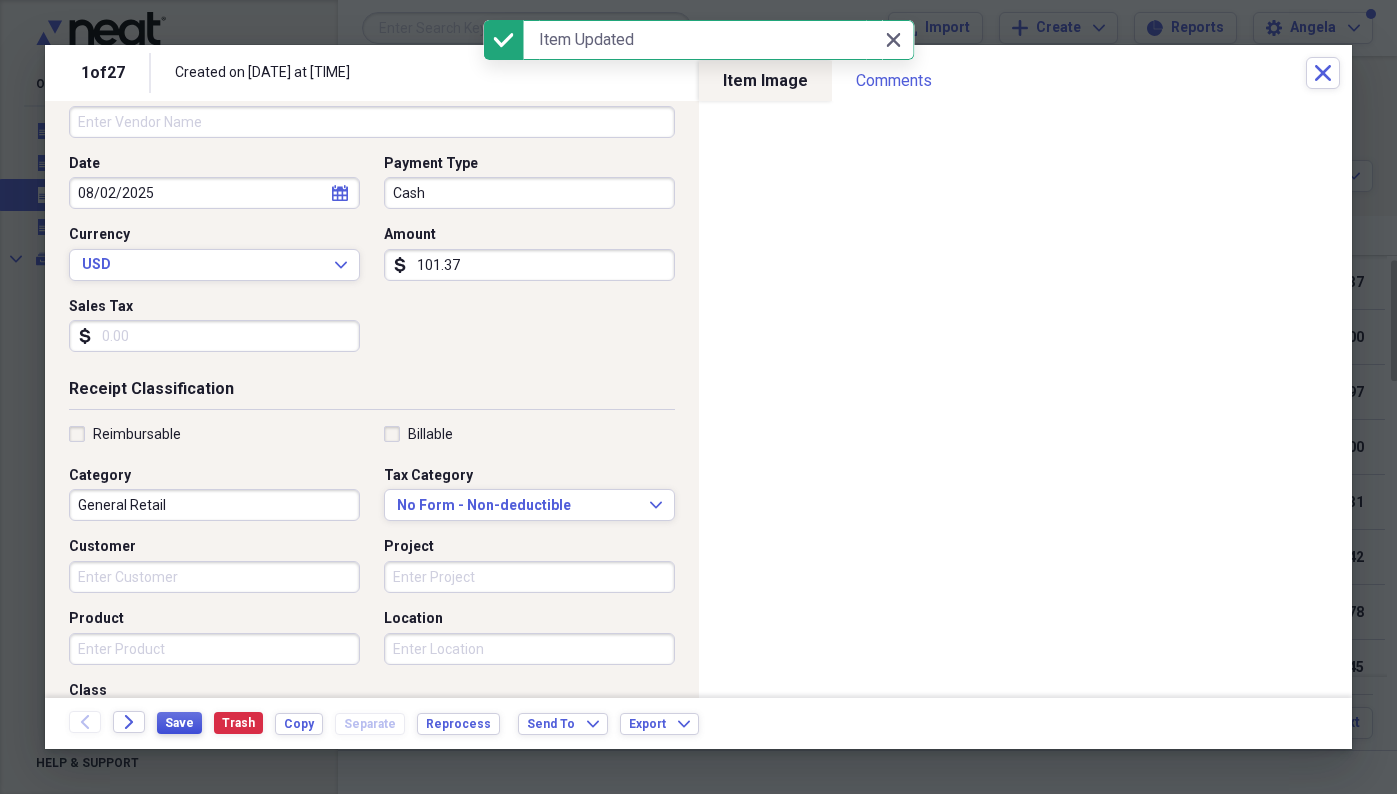 scroll, scrollTop: 0, scrollLeft: 0, axis: both 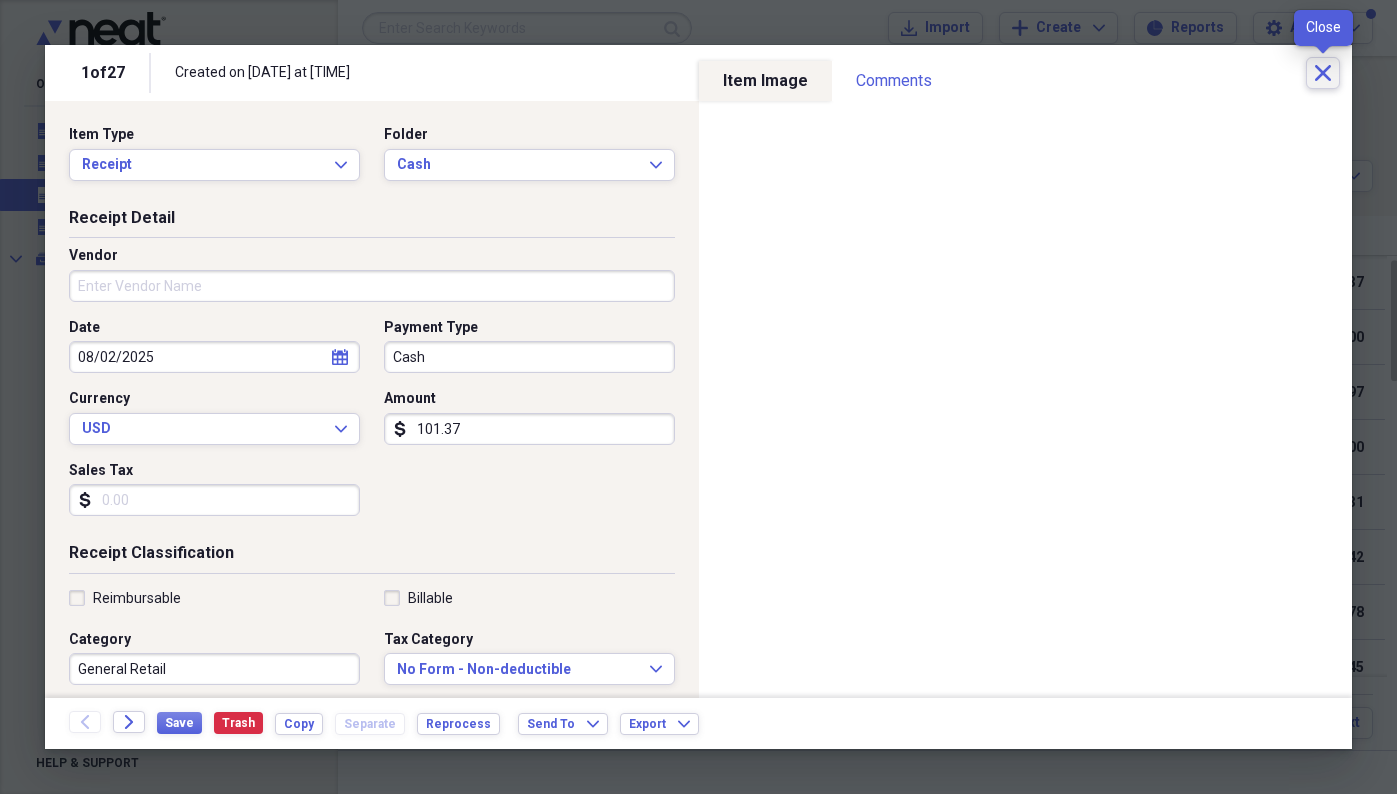 click on "Close" at bounding box center (1323, 73) 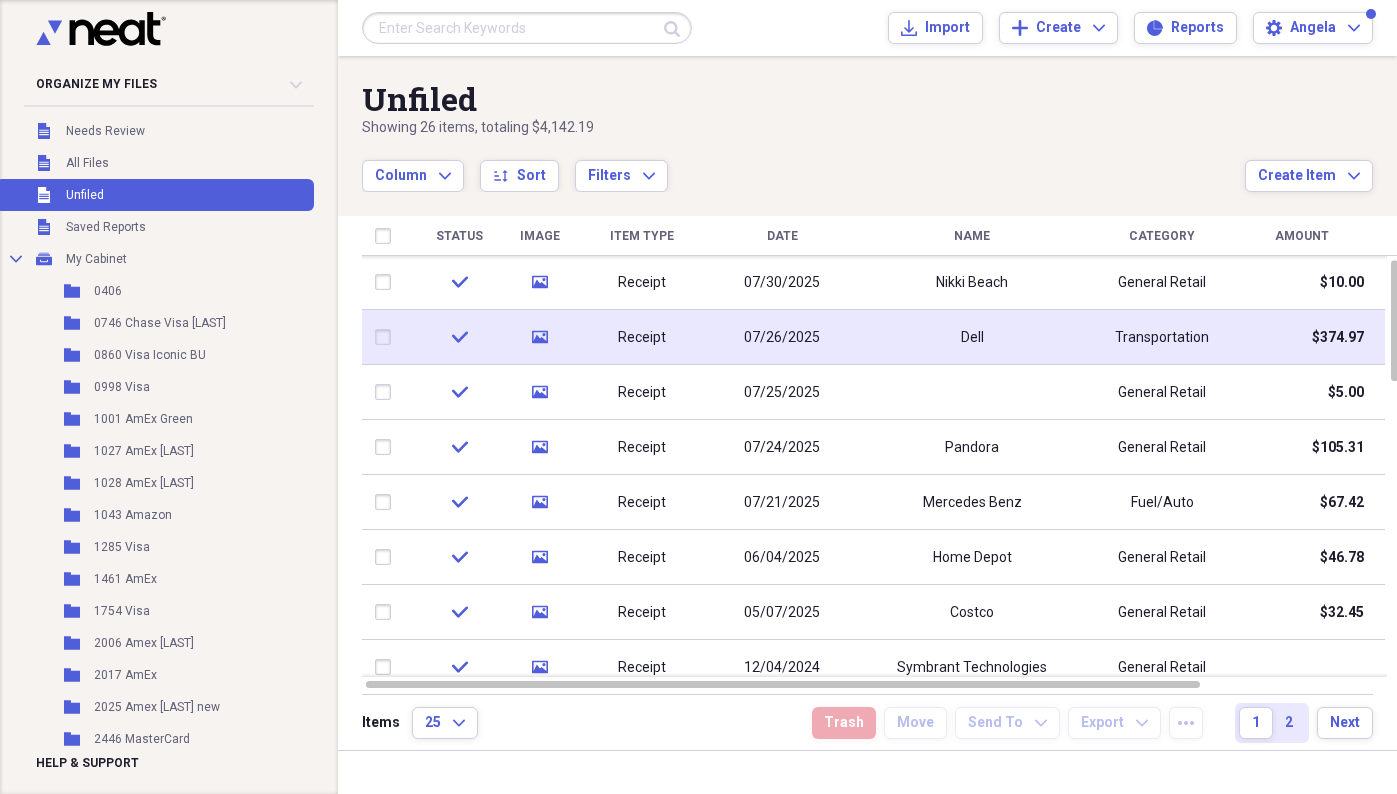 click on "07/26/2025" at bounding box center [782, 337] 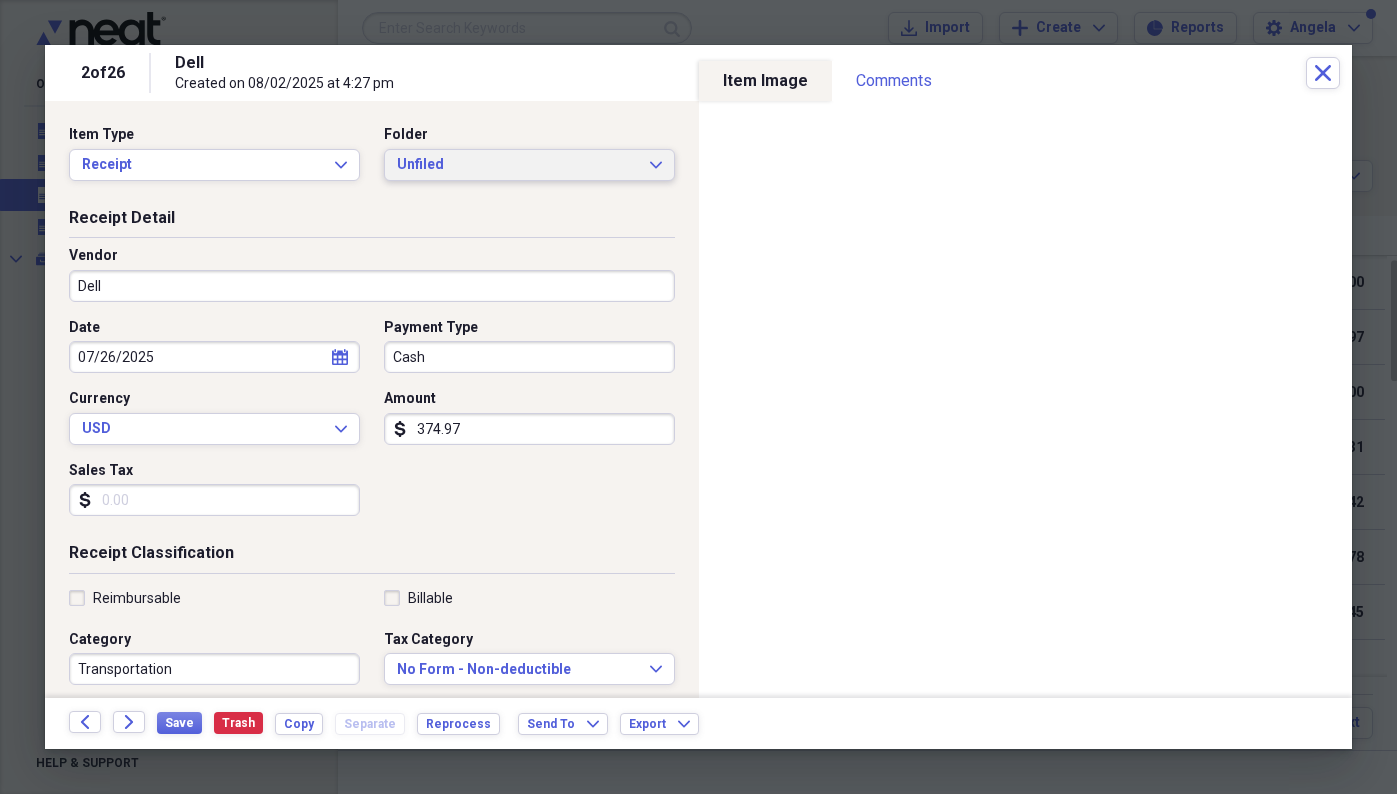 click on "Unfiled Expand" at bounding box center (529, 165) 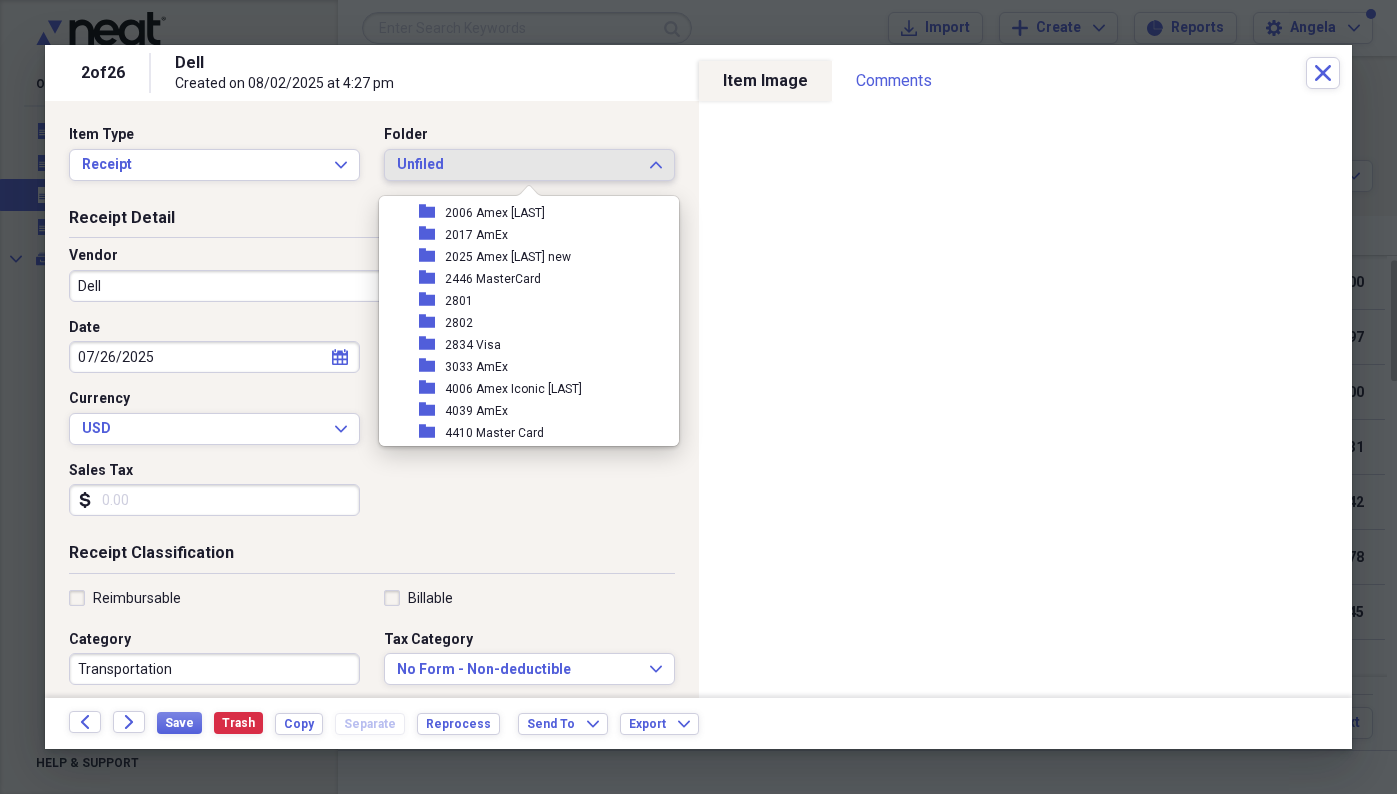 scroll, scrollTop: 711, scrollLeft: 0, axis: vertical 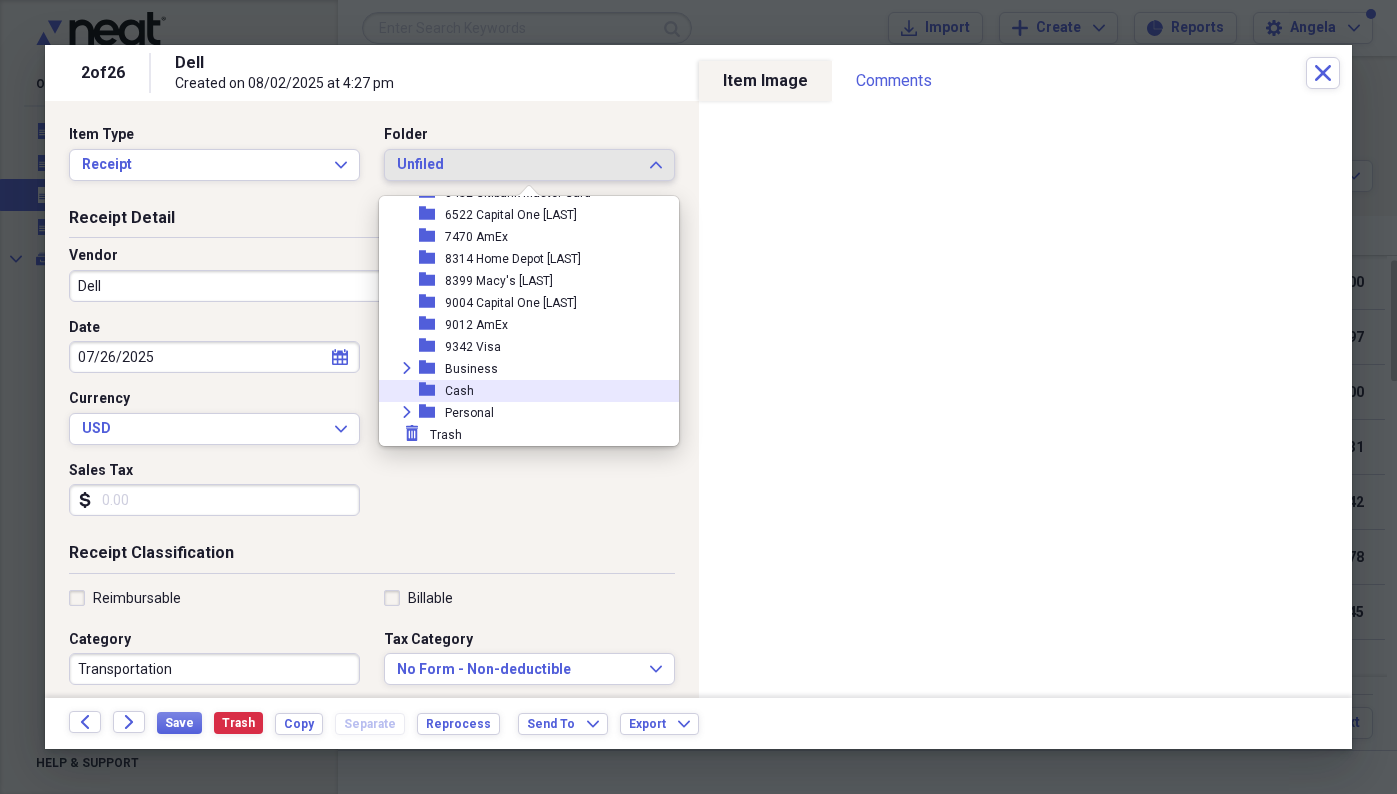 click on "folder Cash" at bounding box center [521, 391] 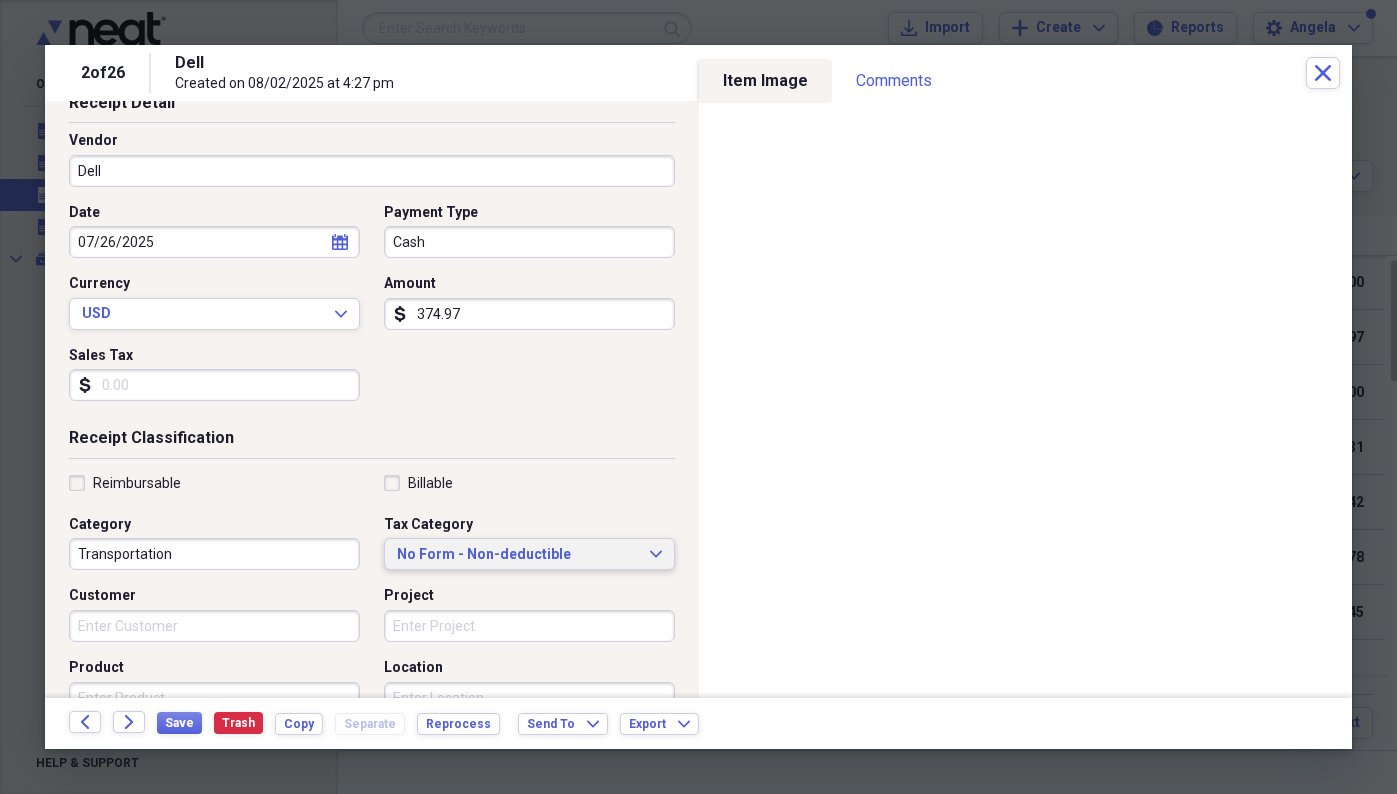 scroll, scrollTop: 104, scrollLeft: 0, axis: vertical 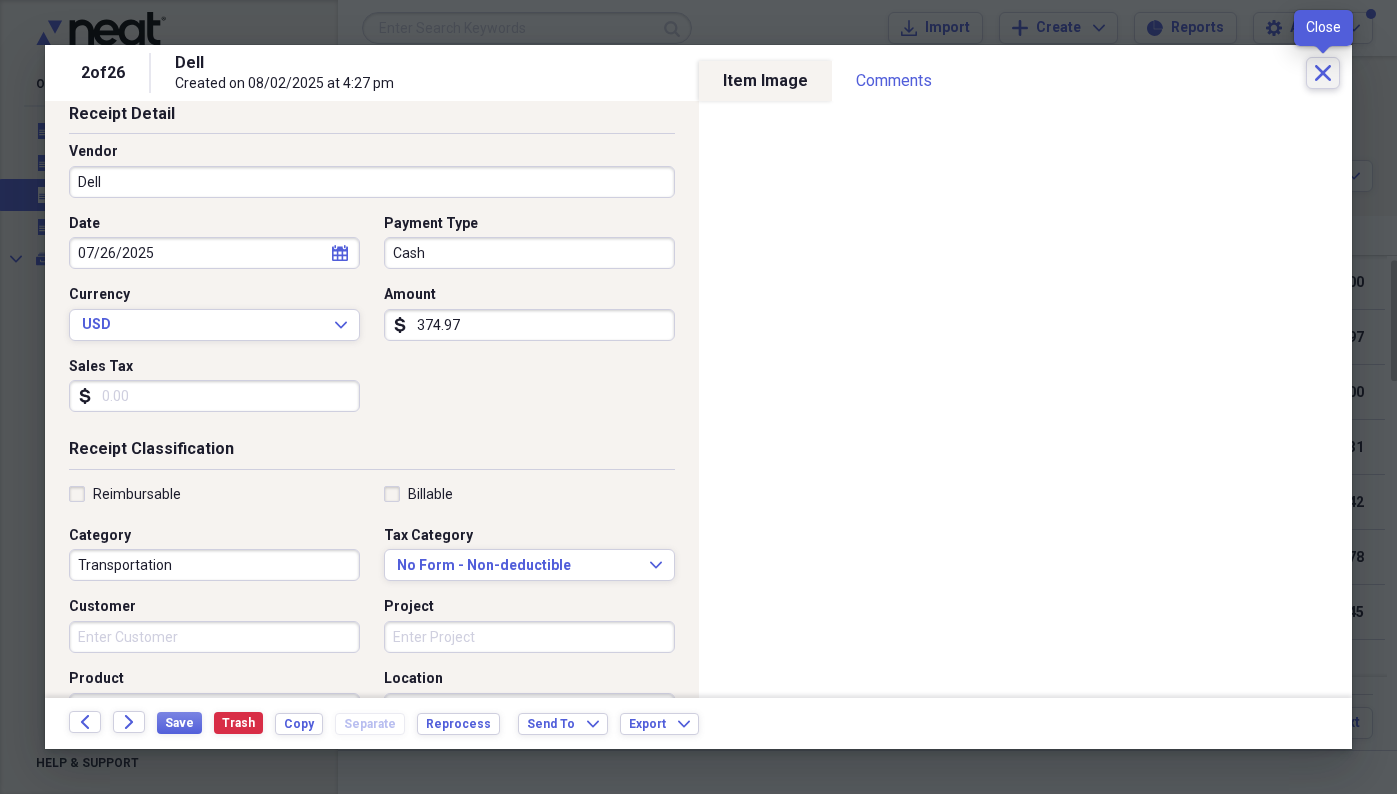 click on "Close" 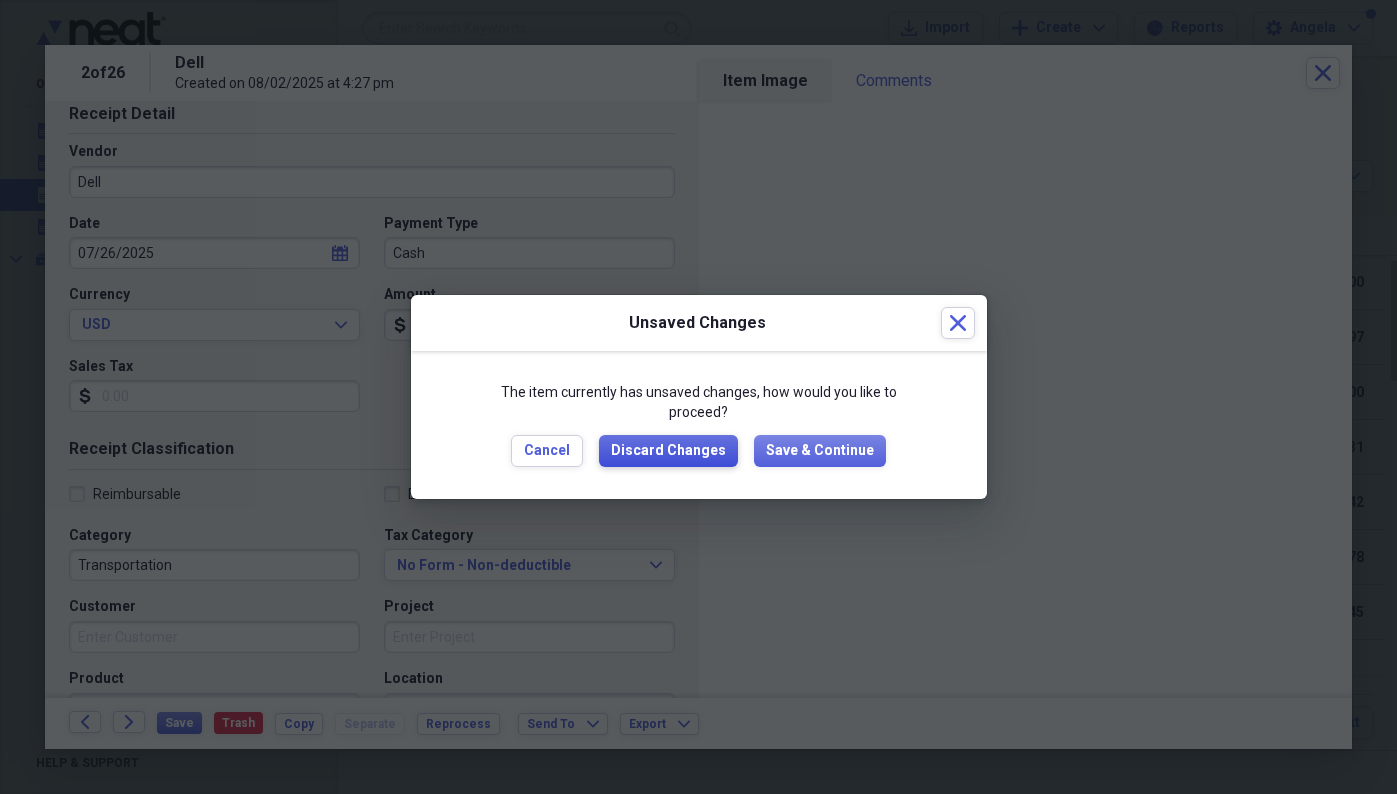 click on "Discard Changes" at bounding box center (668, 451) 